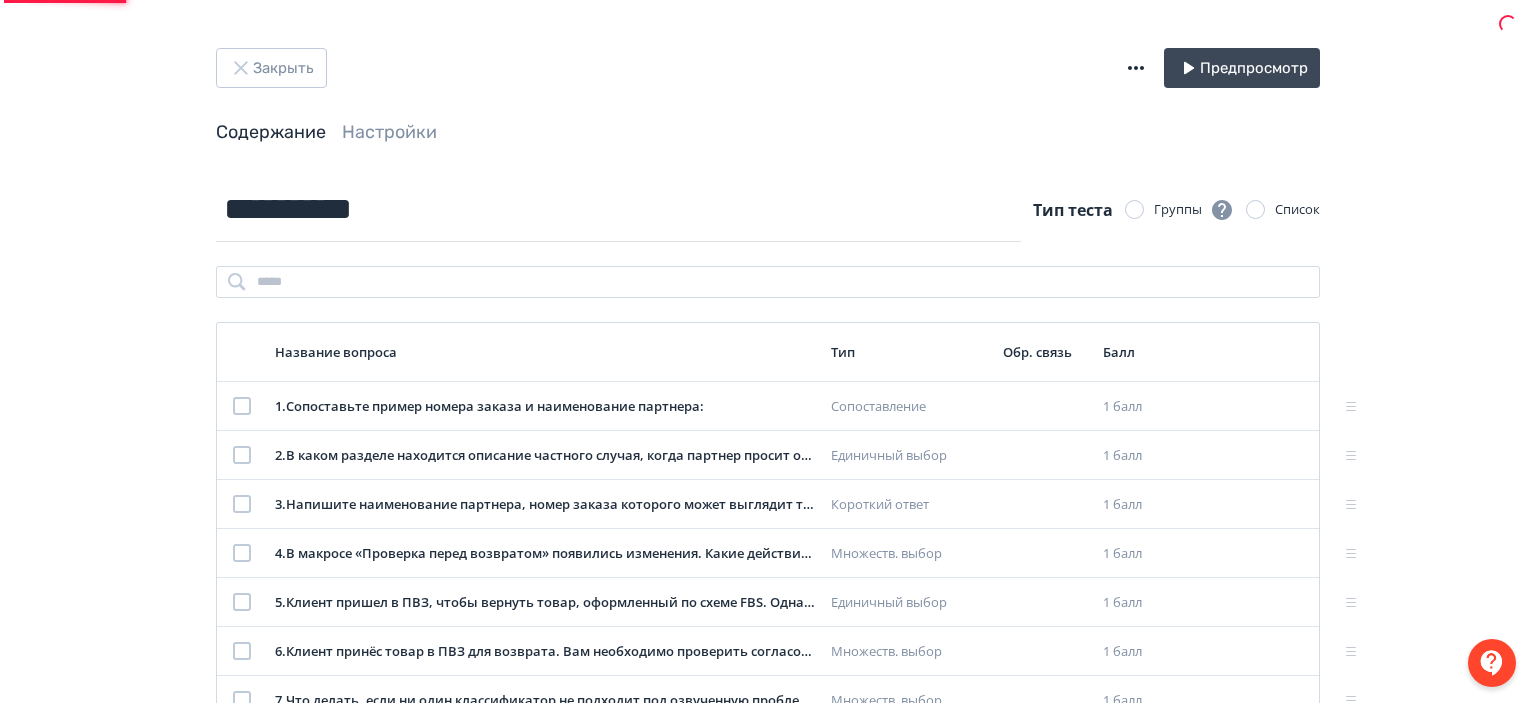 scroll, scrollTop: 0, scrollLeft: 0, axis: both 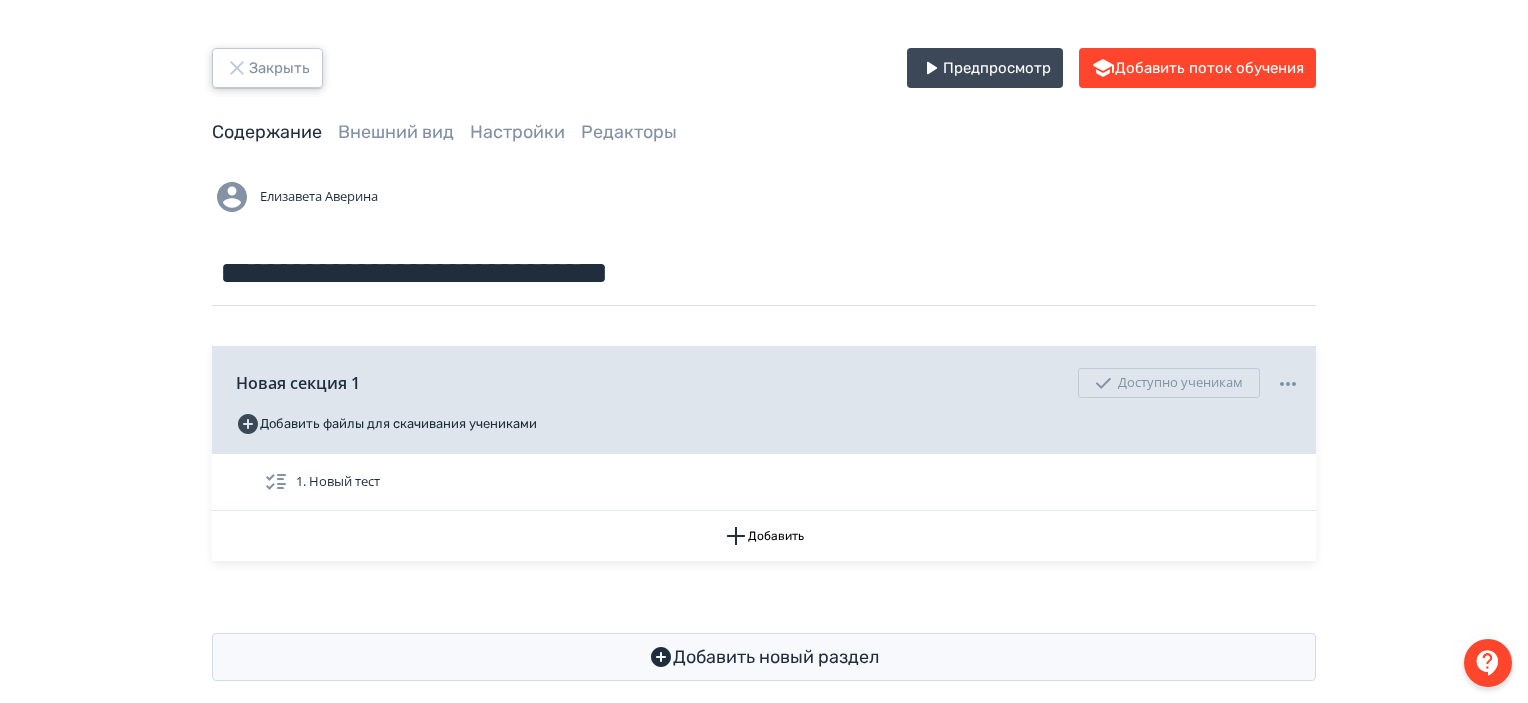 click on "Закрыть" at bounding box center (267, 68) 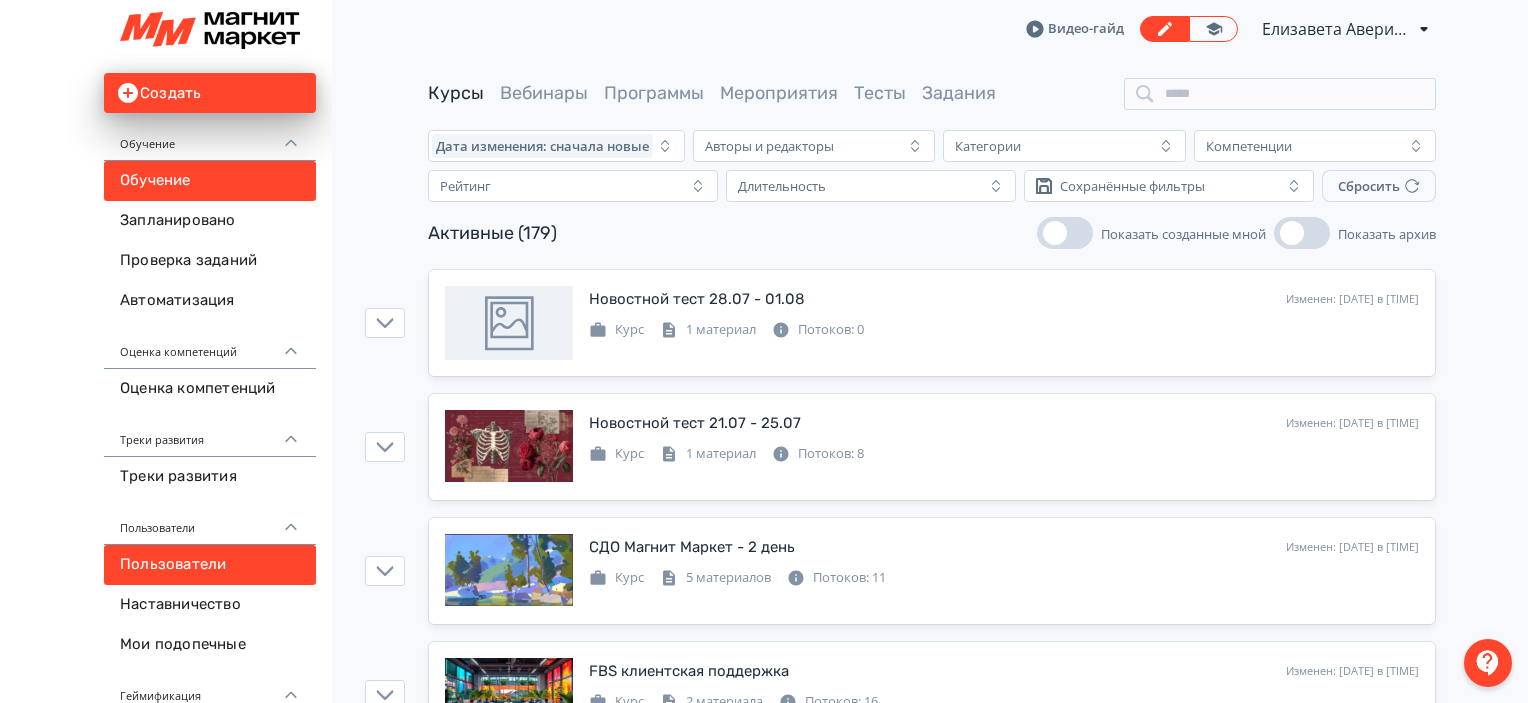 click on "Пользователи" at bounding box center [210, 565] 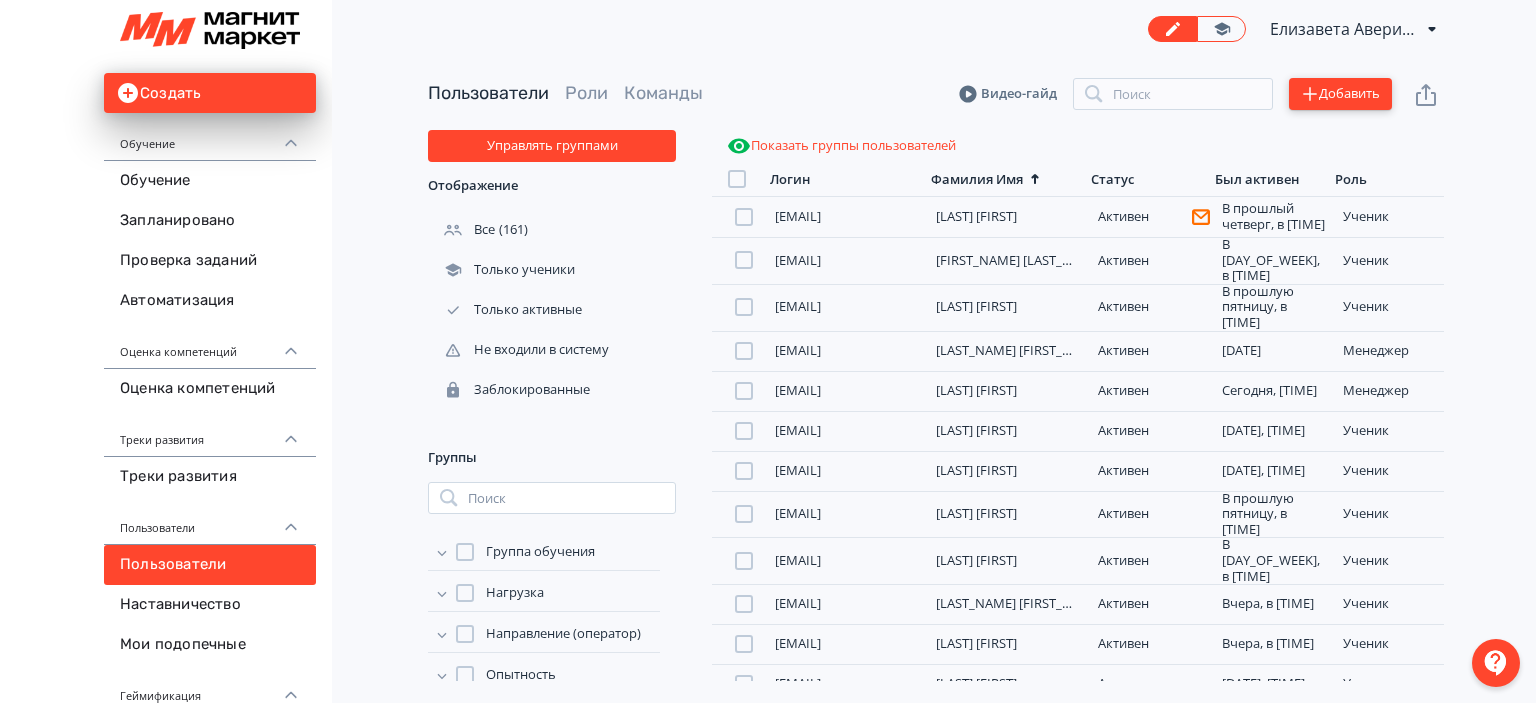 click on "Добавить" at bounding box center [1340, 94] 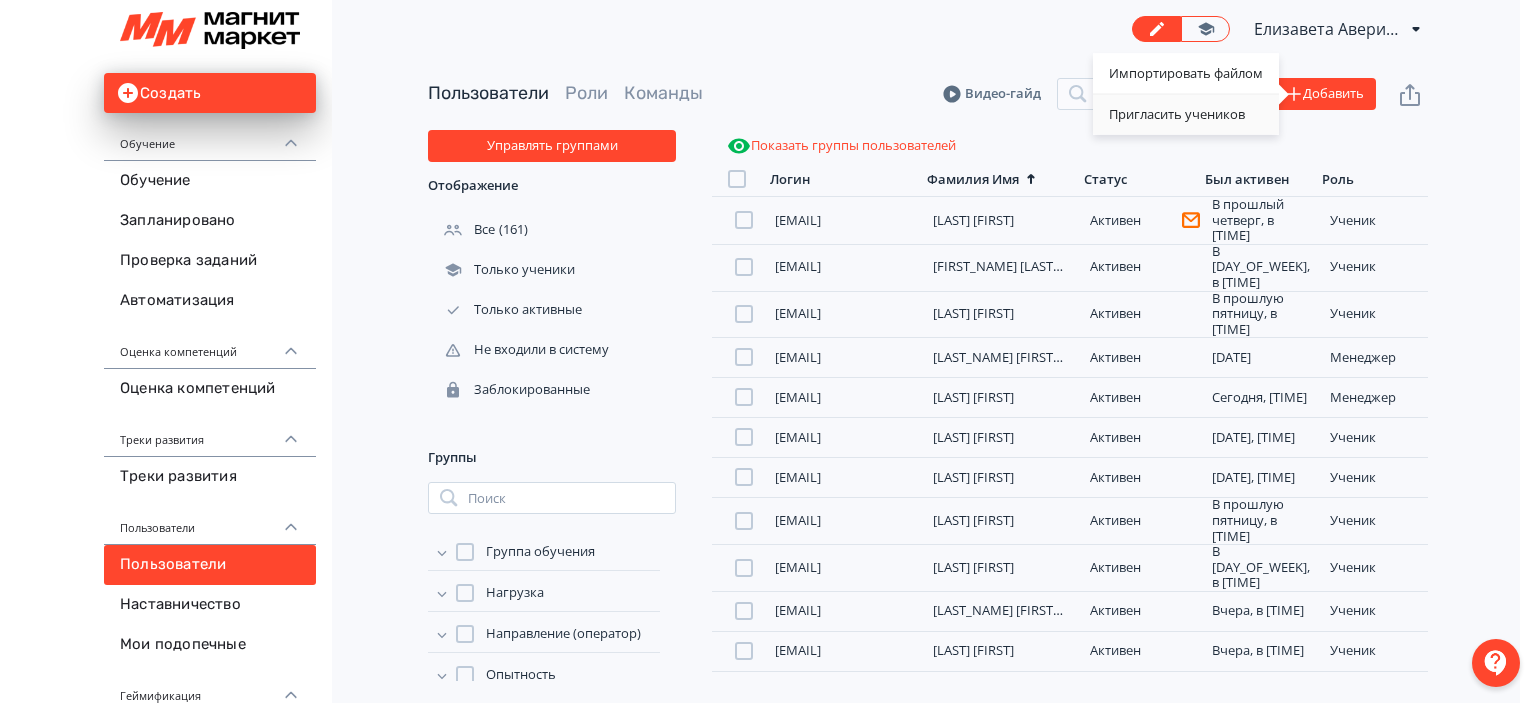 click on "Пригласить учеников" at bounding box center [1186, 115] 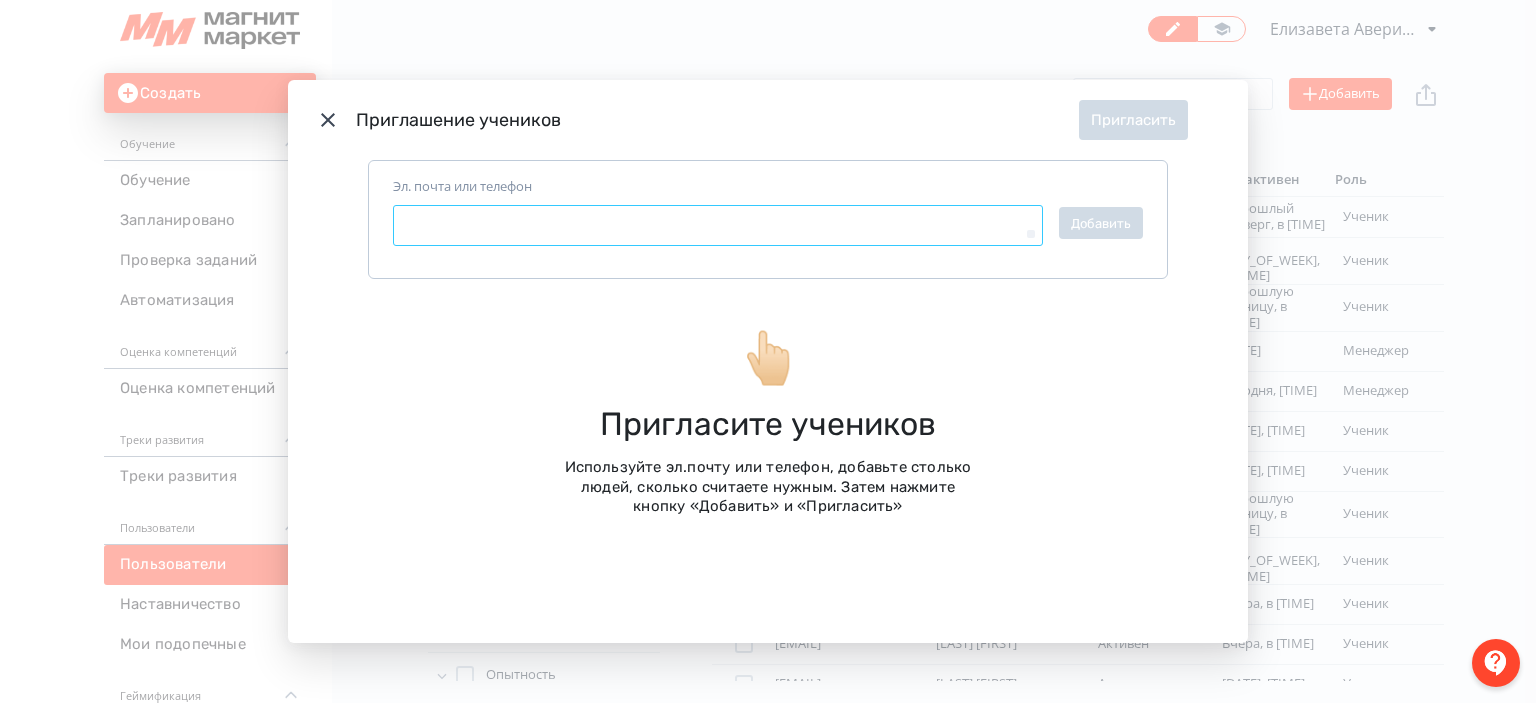 type on "*" 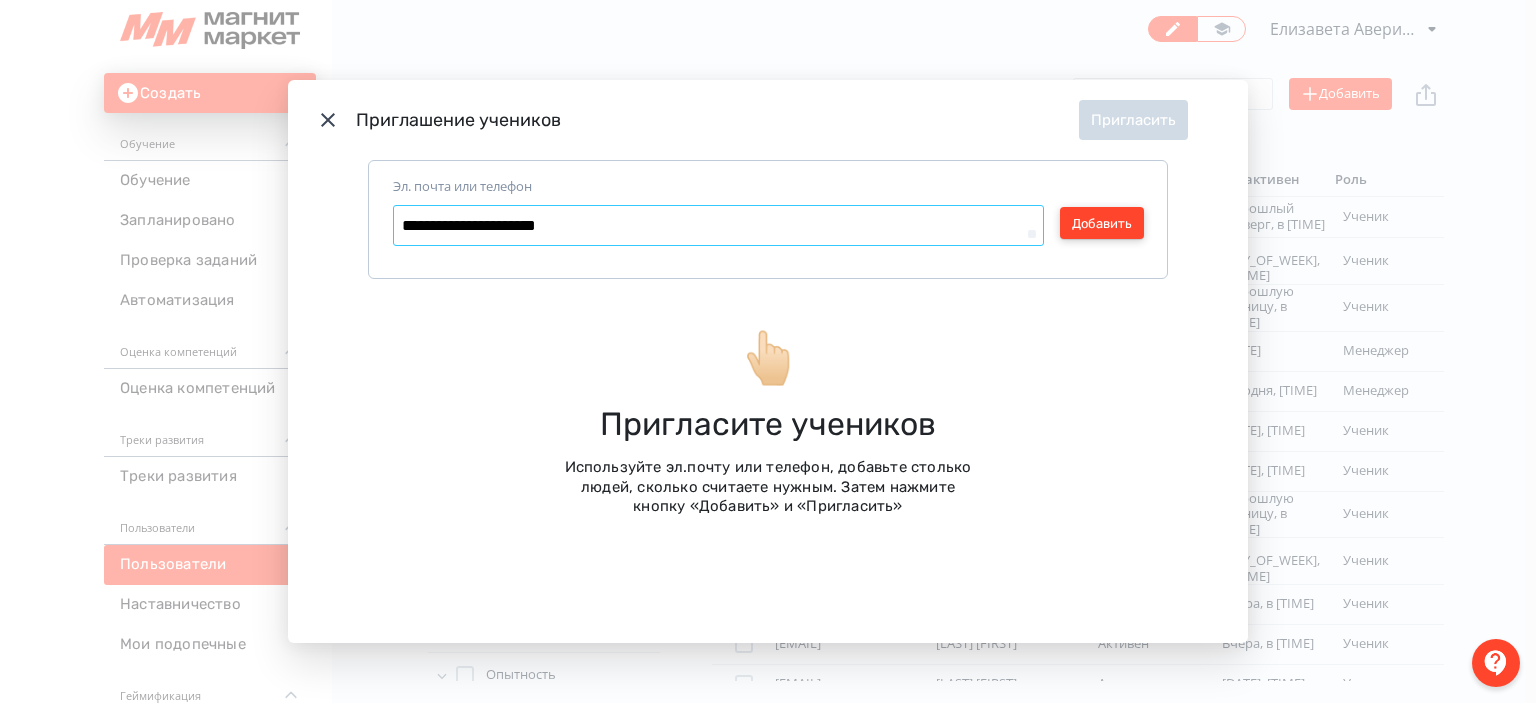 type on "**********" 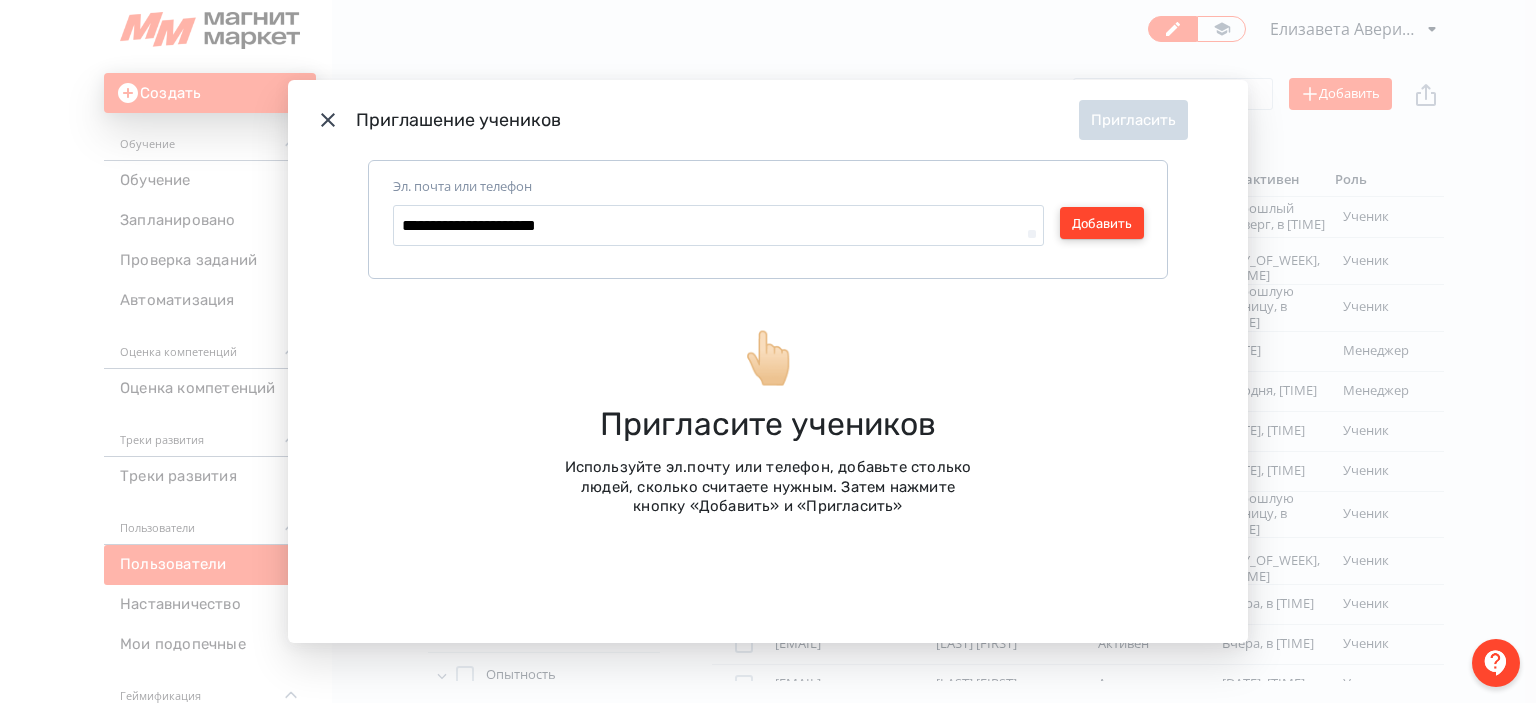 type on "*" 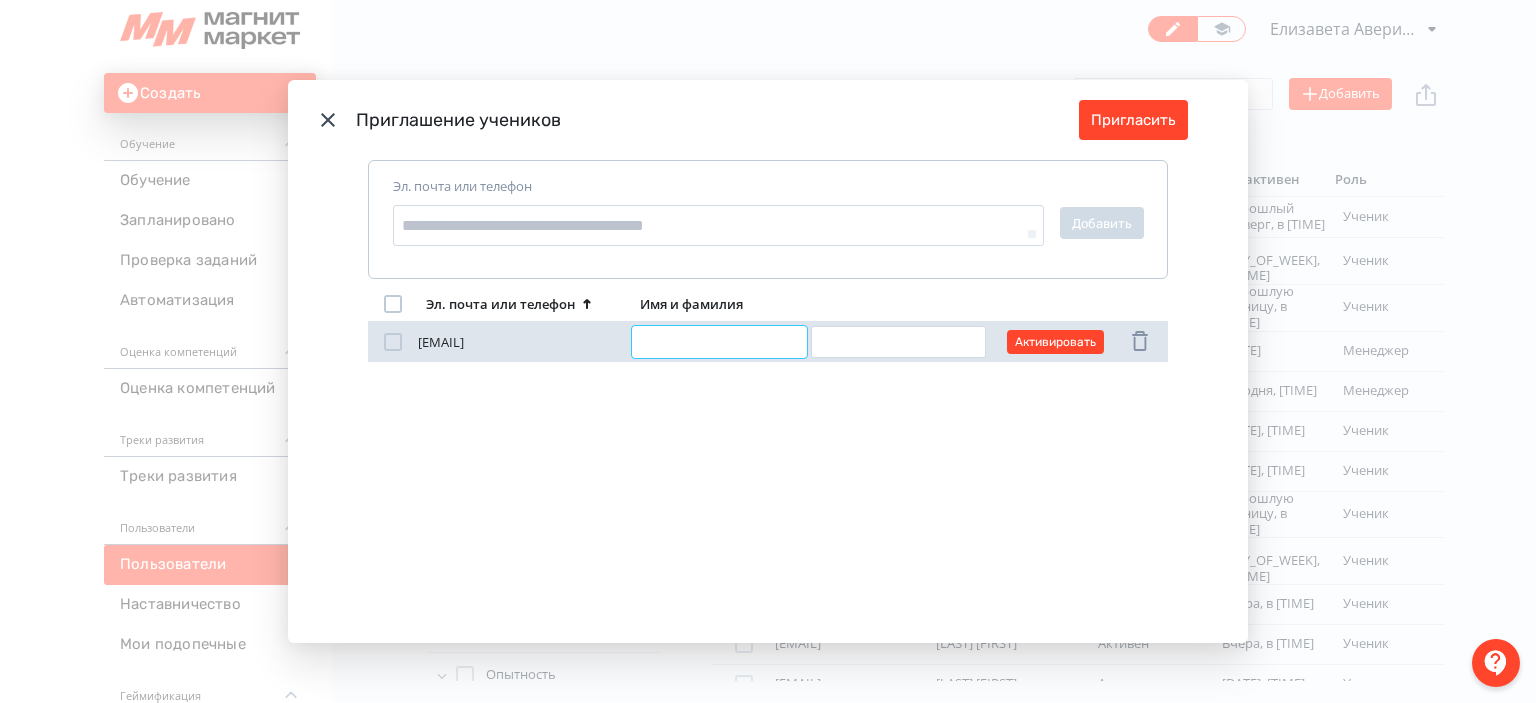 click at bounding box center (719, 342) 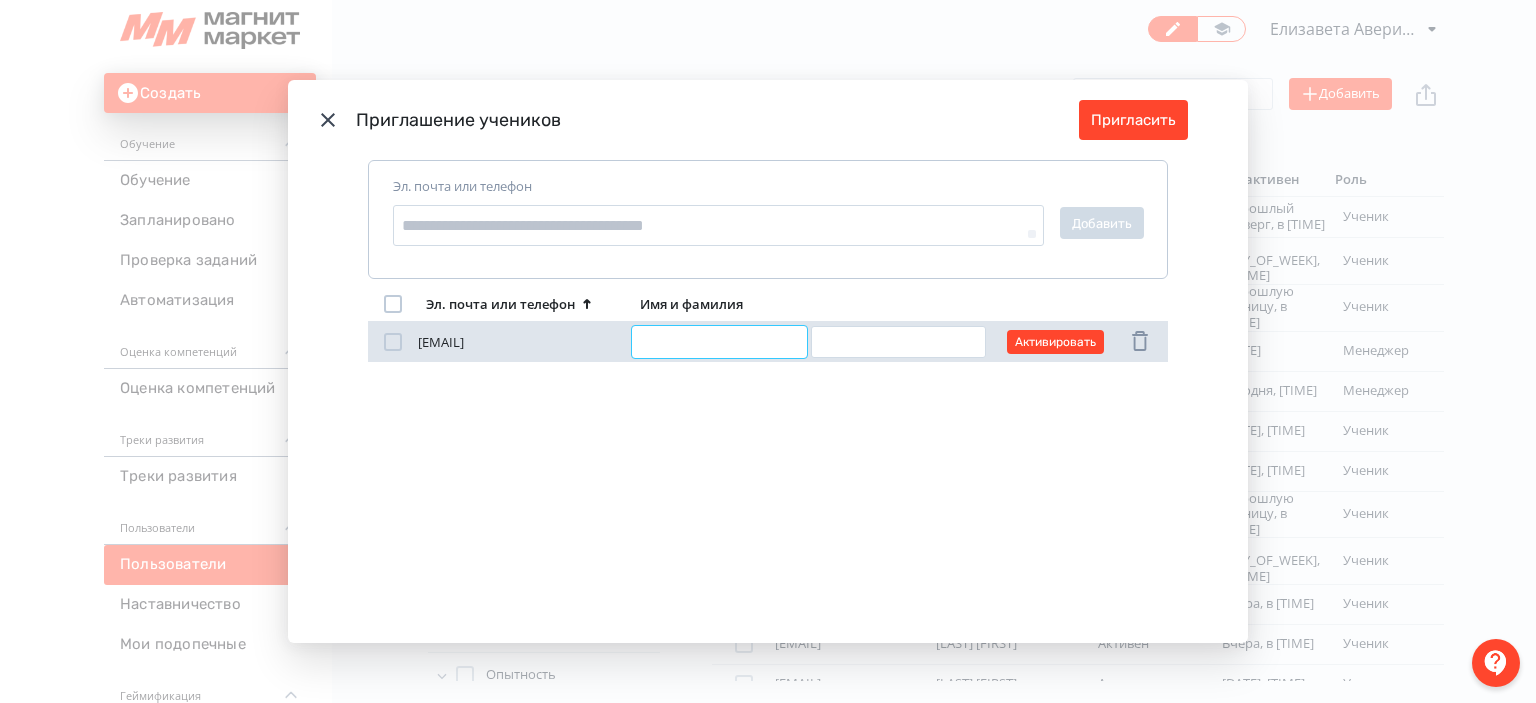 click at bounding box center [719, 342] 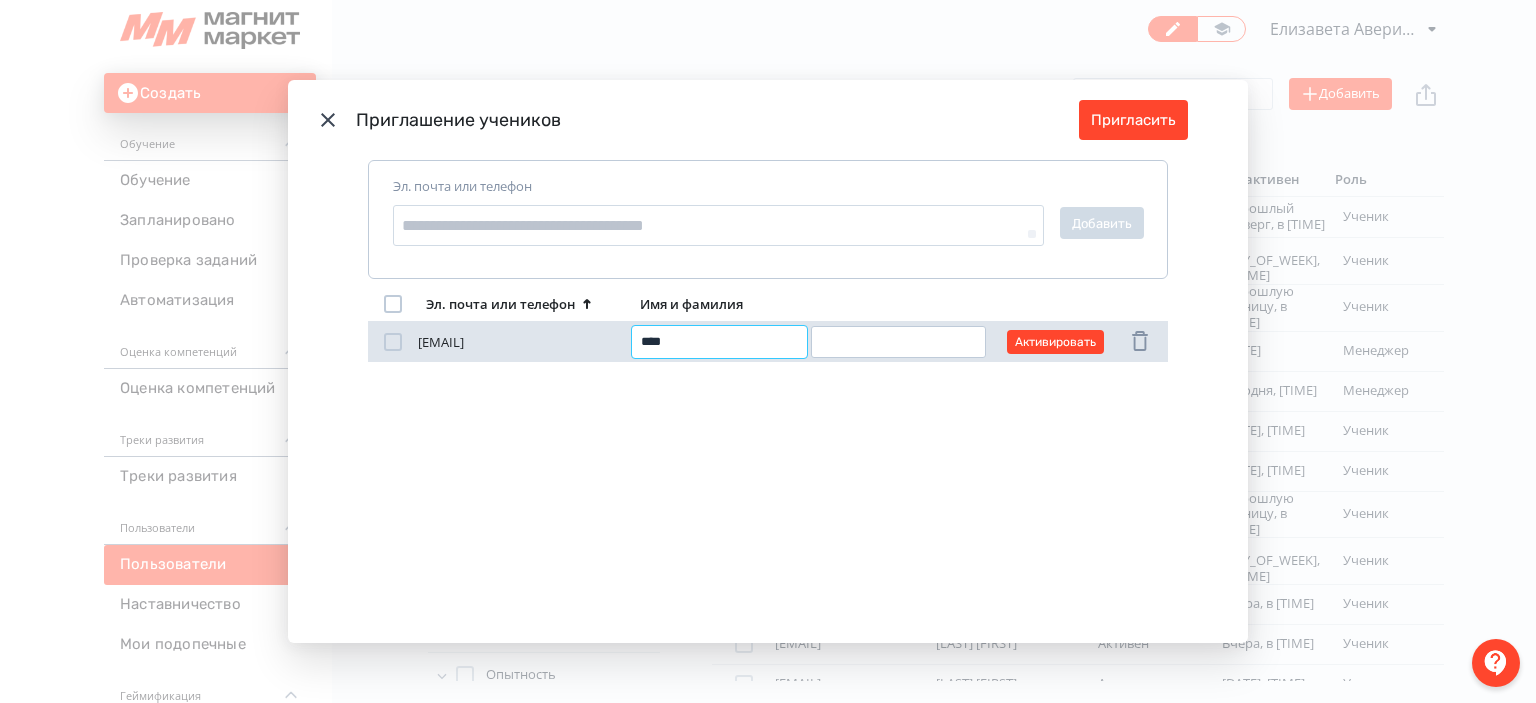 type on "****" 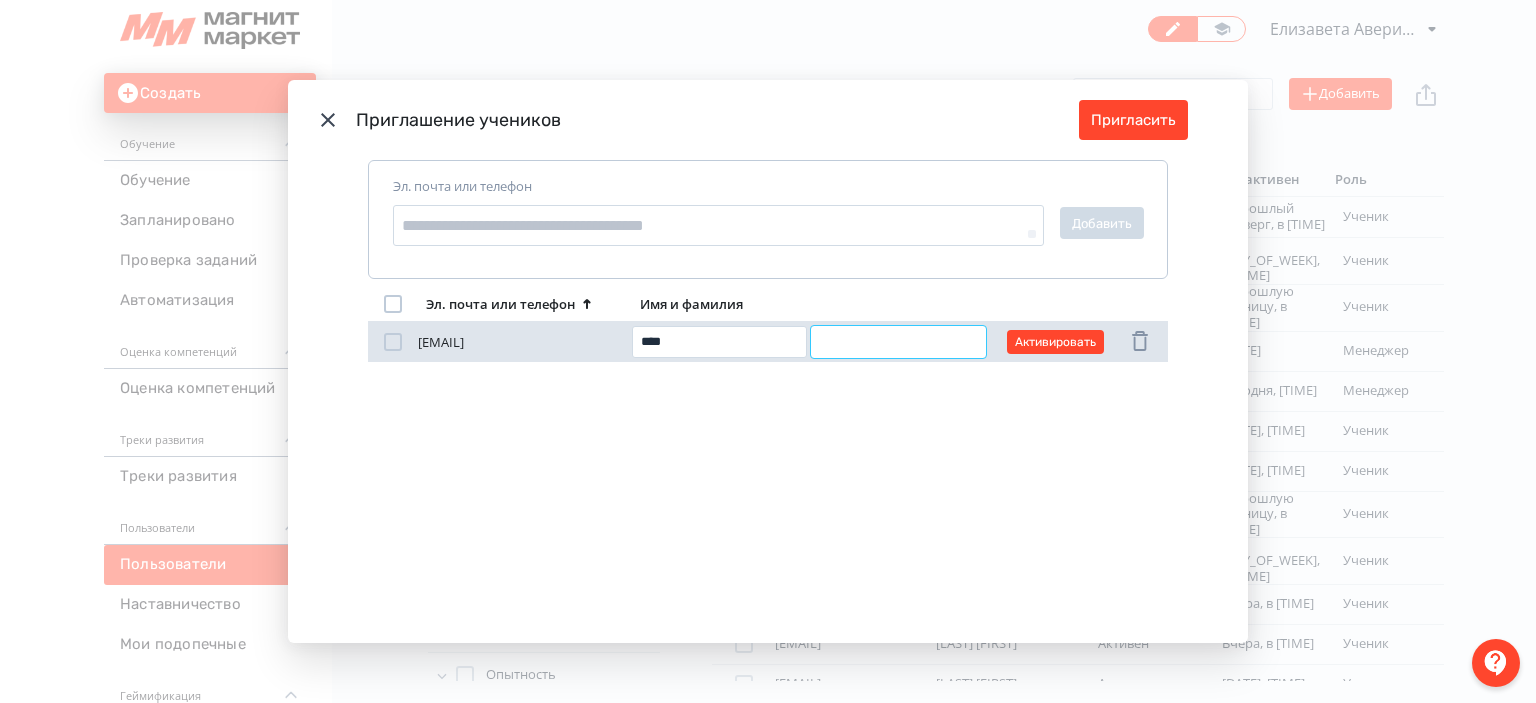 click at bounding box center [898, 342] 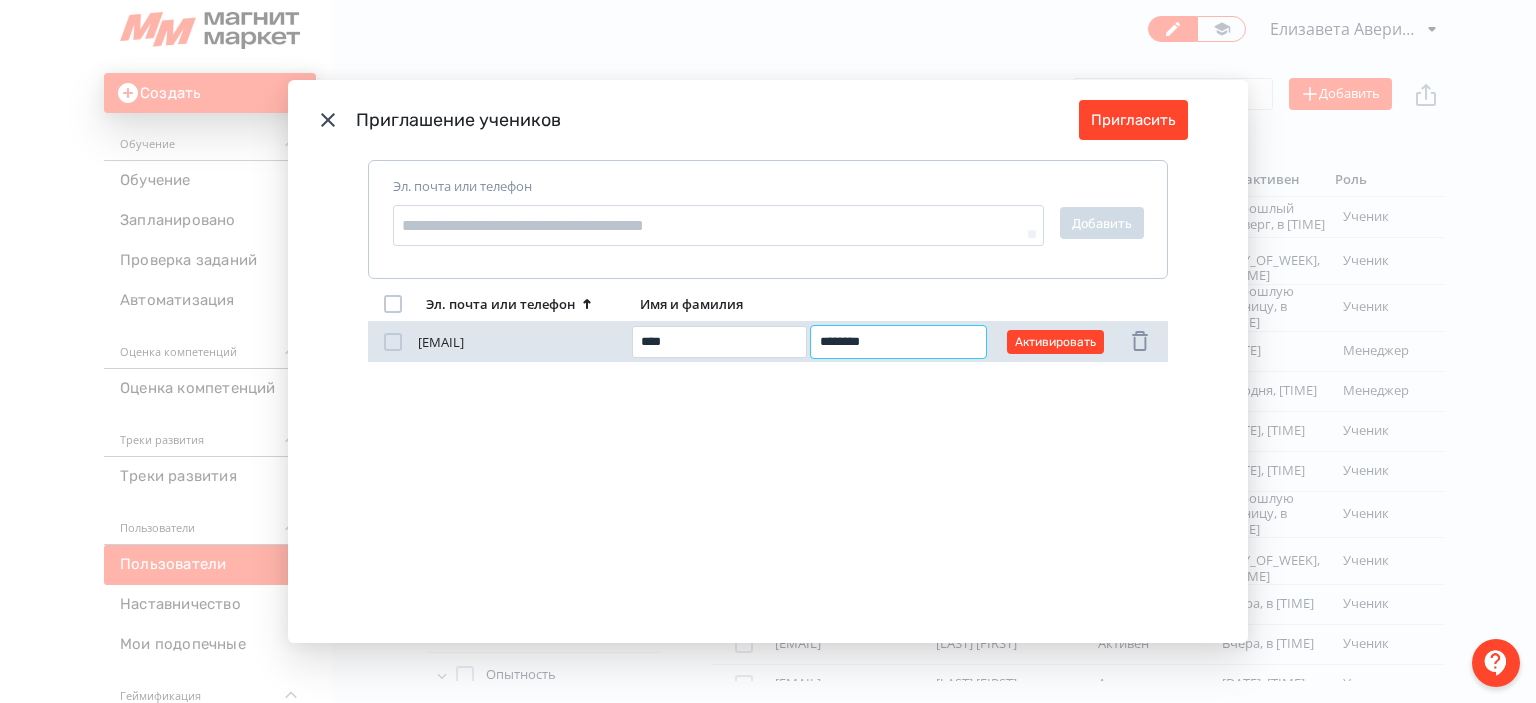 type on "*********" 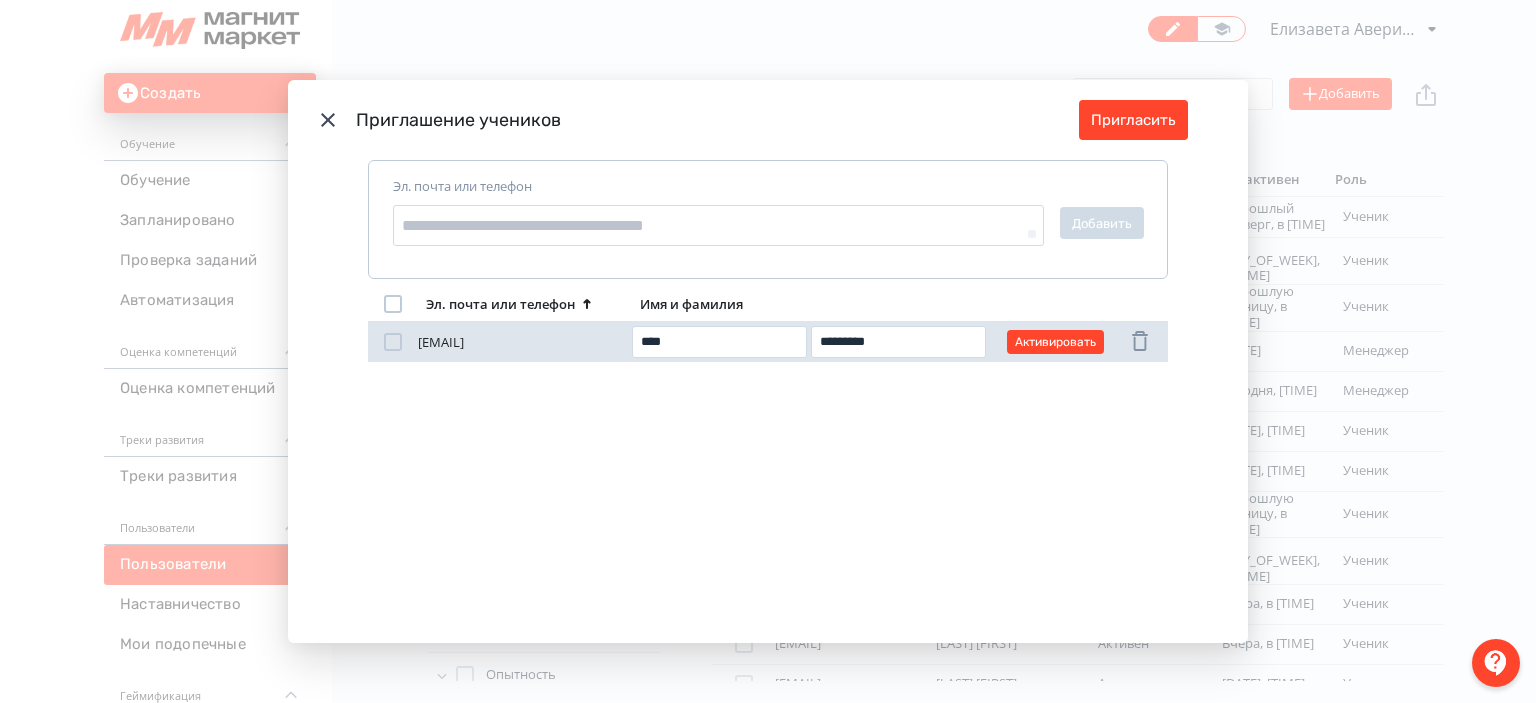 click at bounding box center (393, 342) 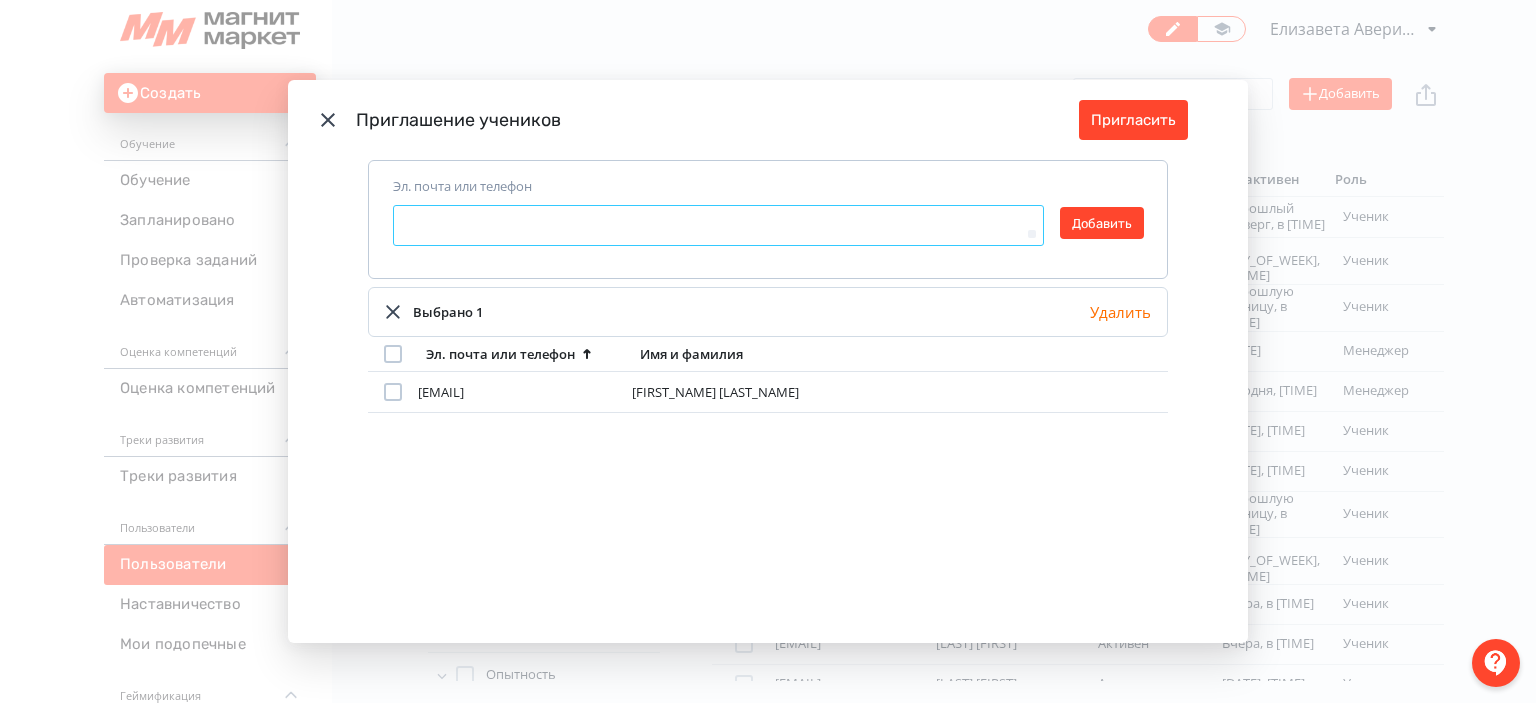 type on "*" 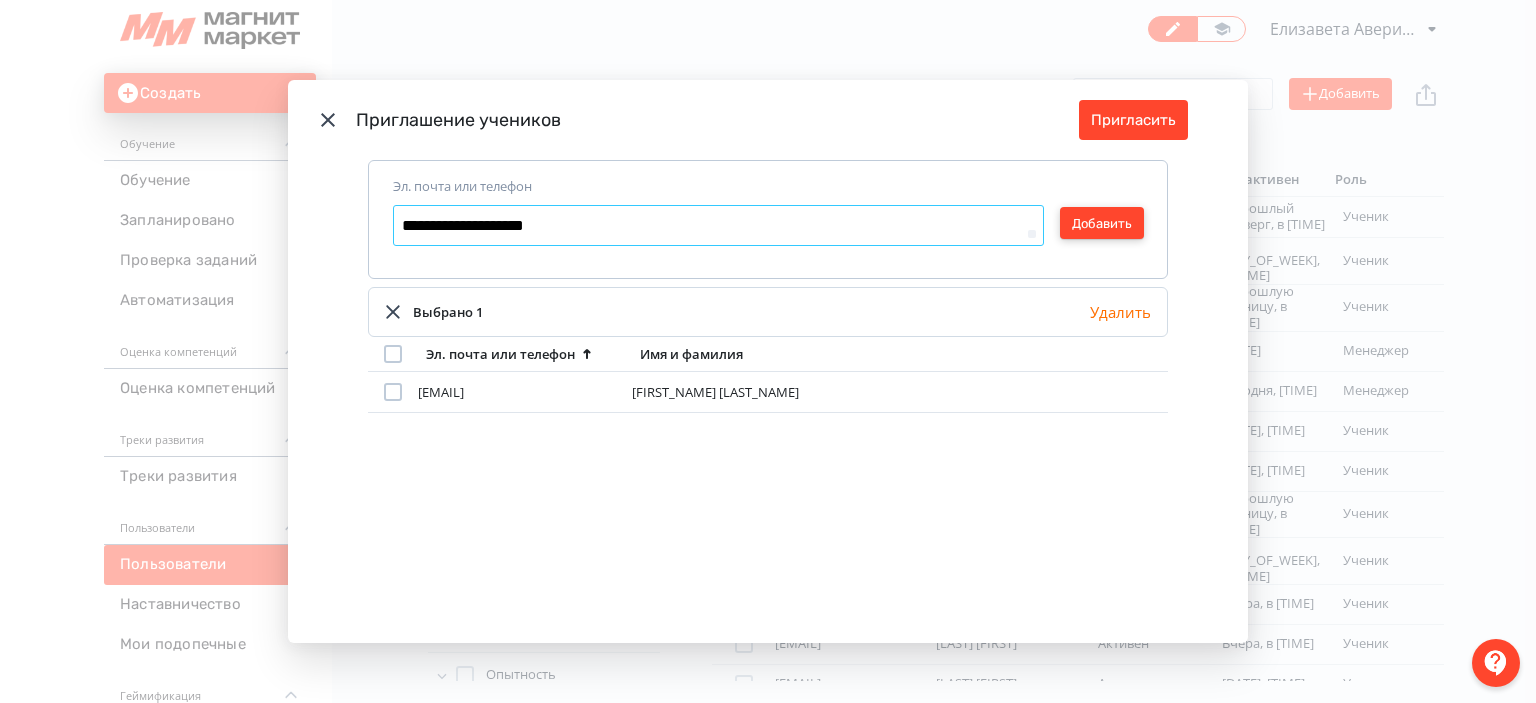 type on "**********" 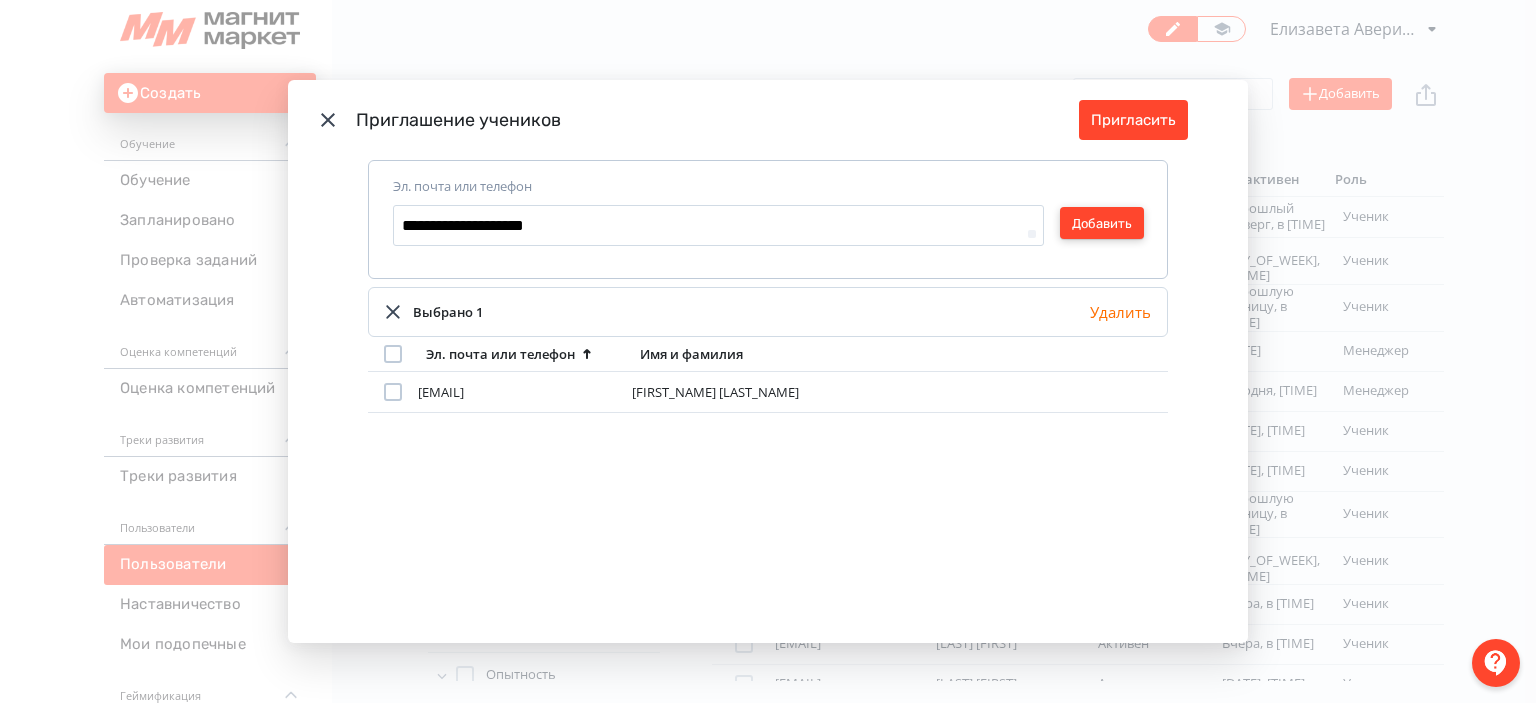 type on "*" 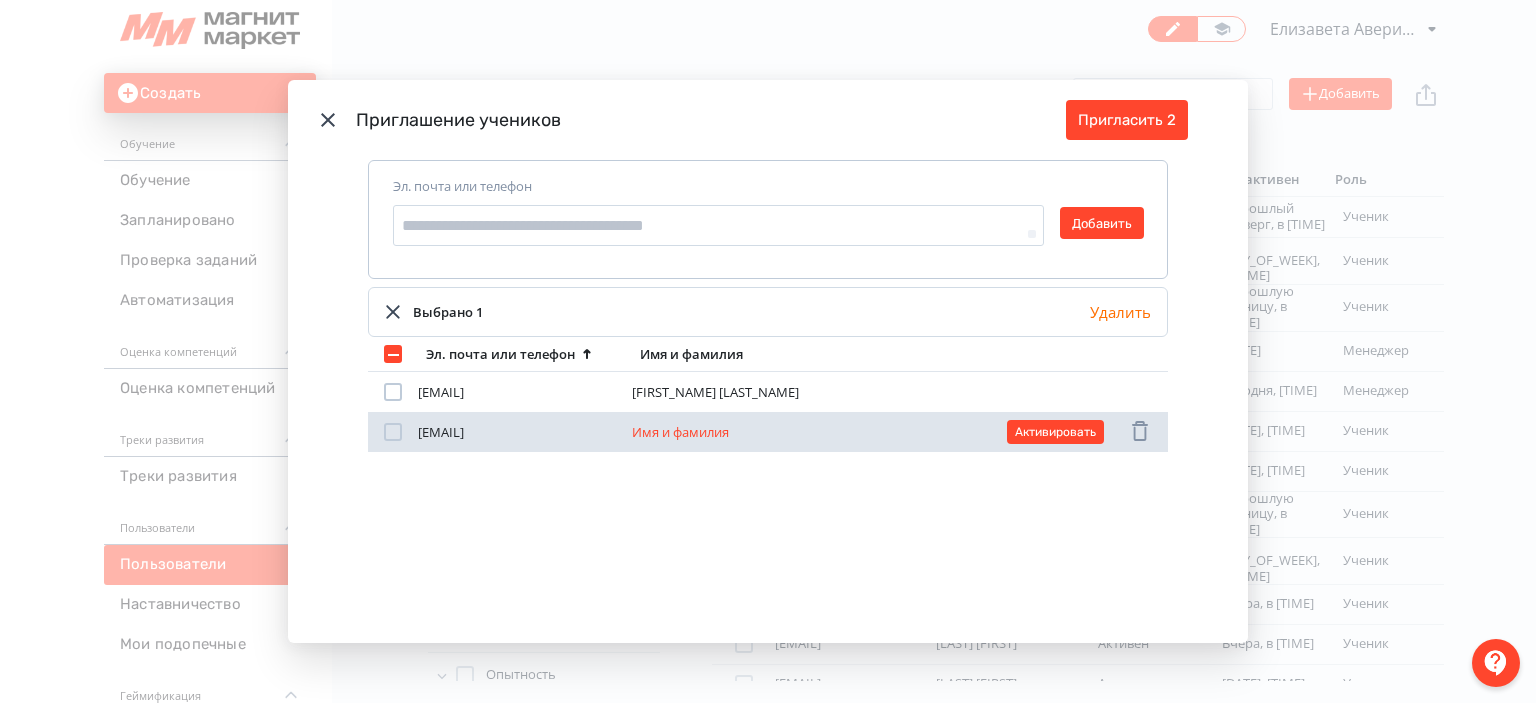 click at bounding box center (393, 432) 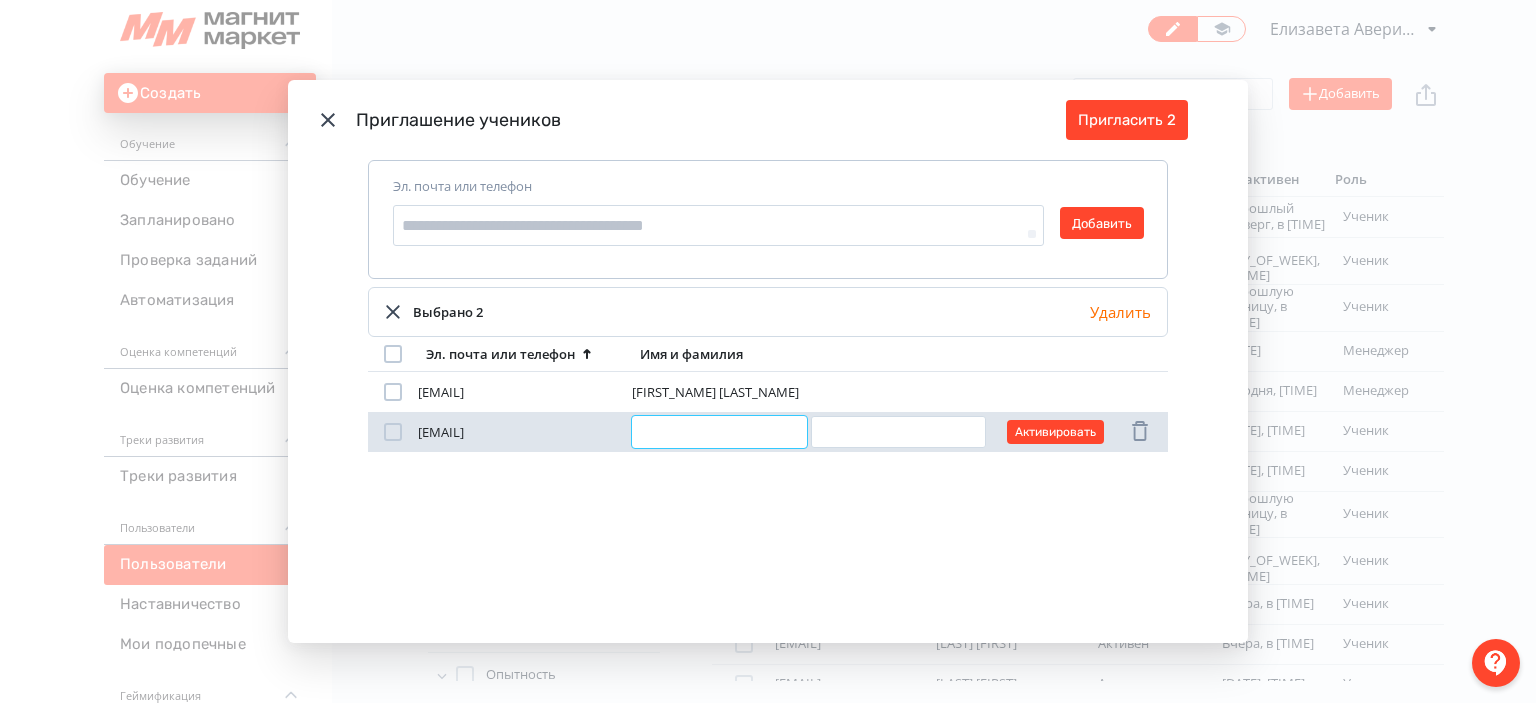 click at bounding box center (719, 432) 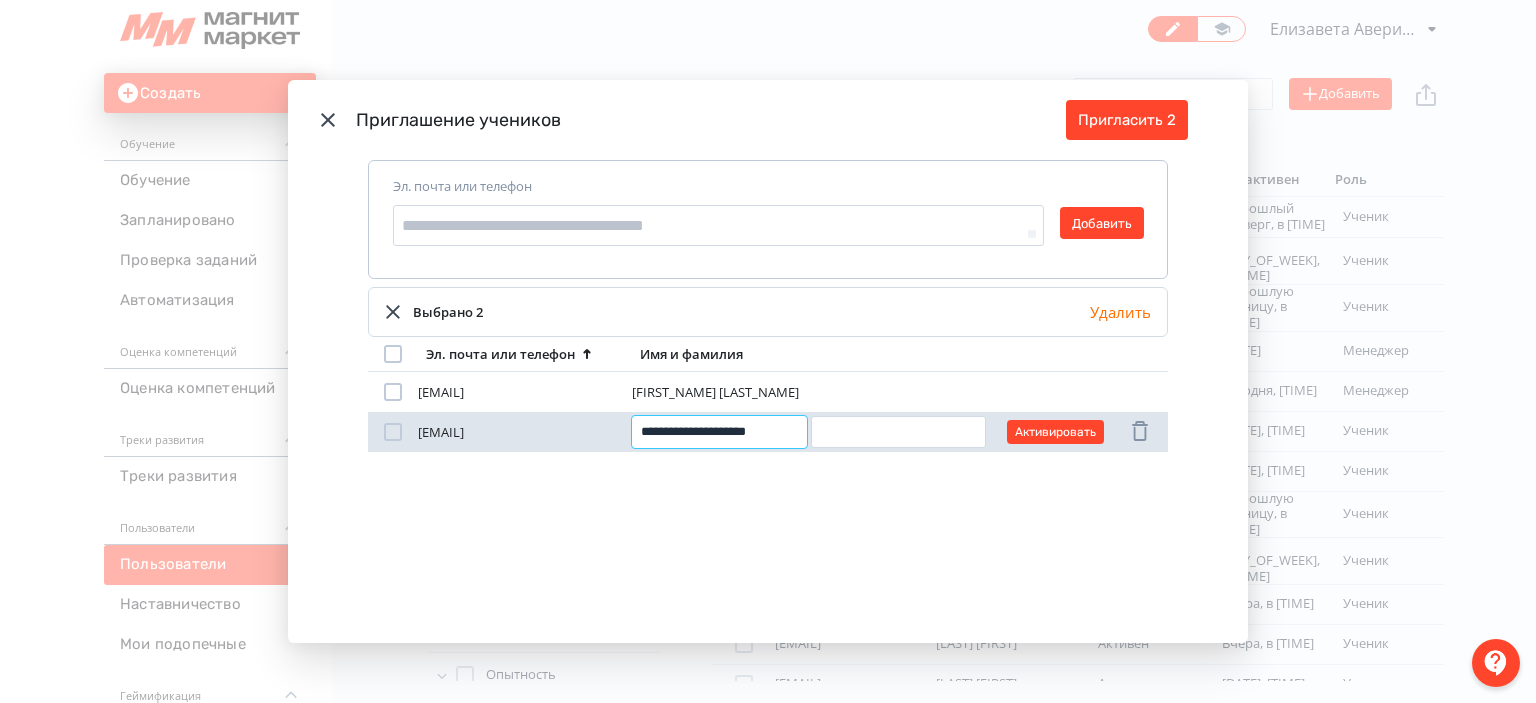 scroll, scrollTop: 0, scrollLeft: 4, axis: horizontal 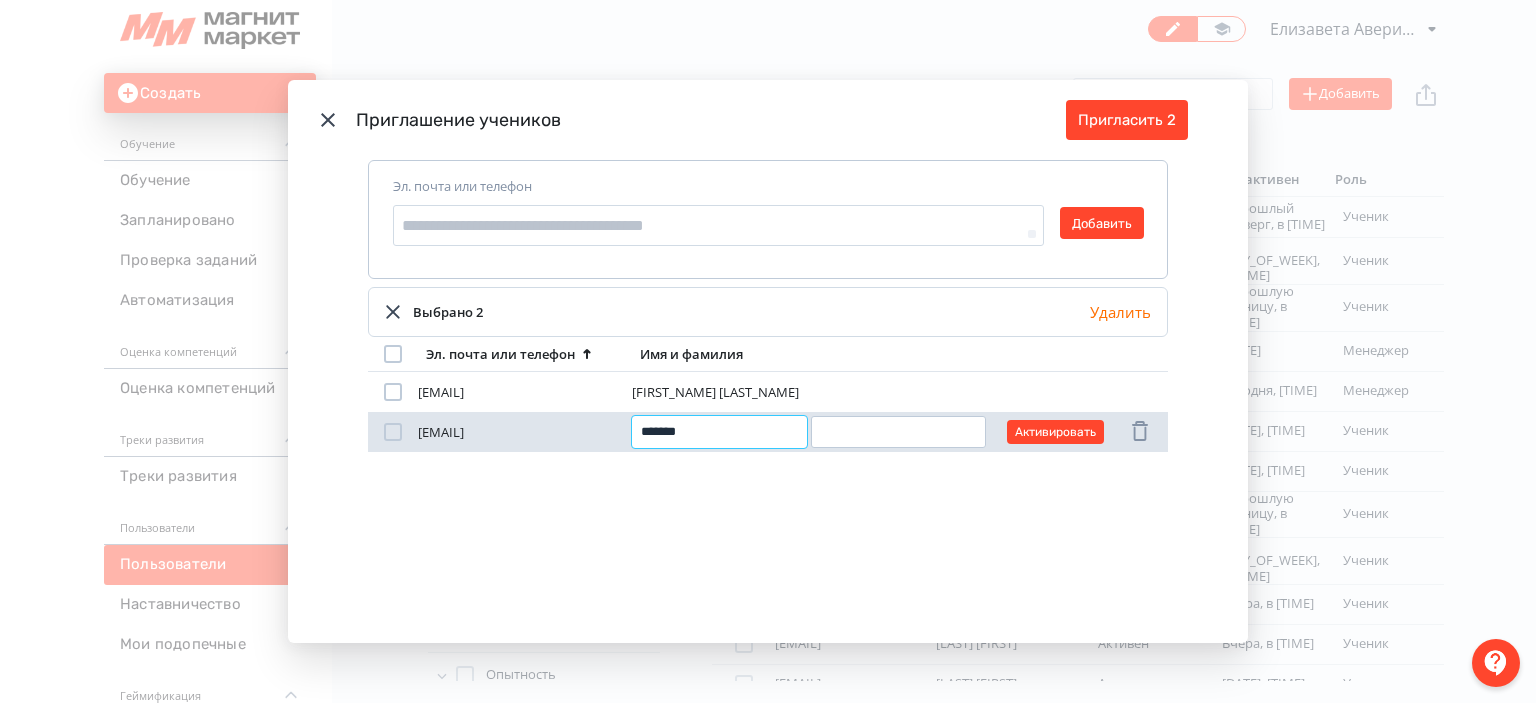 type on "*******" 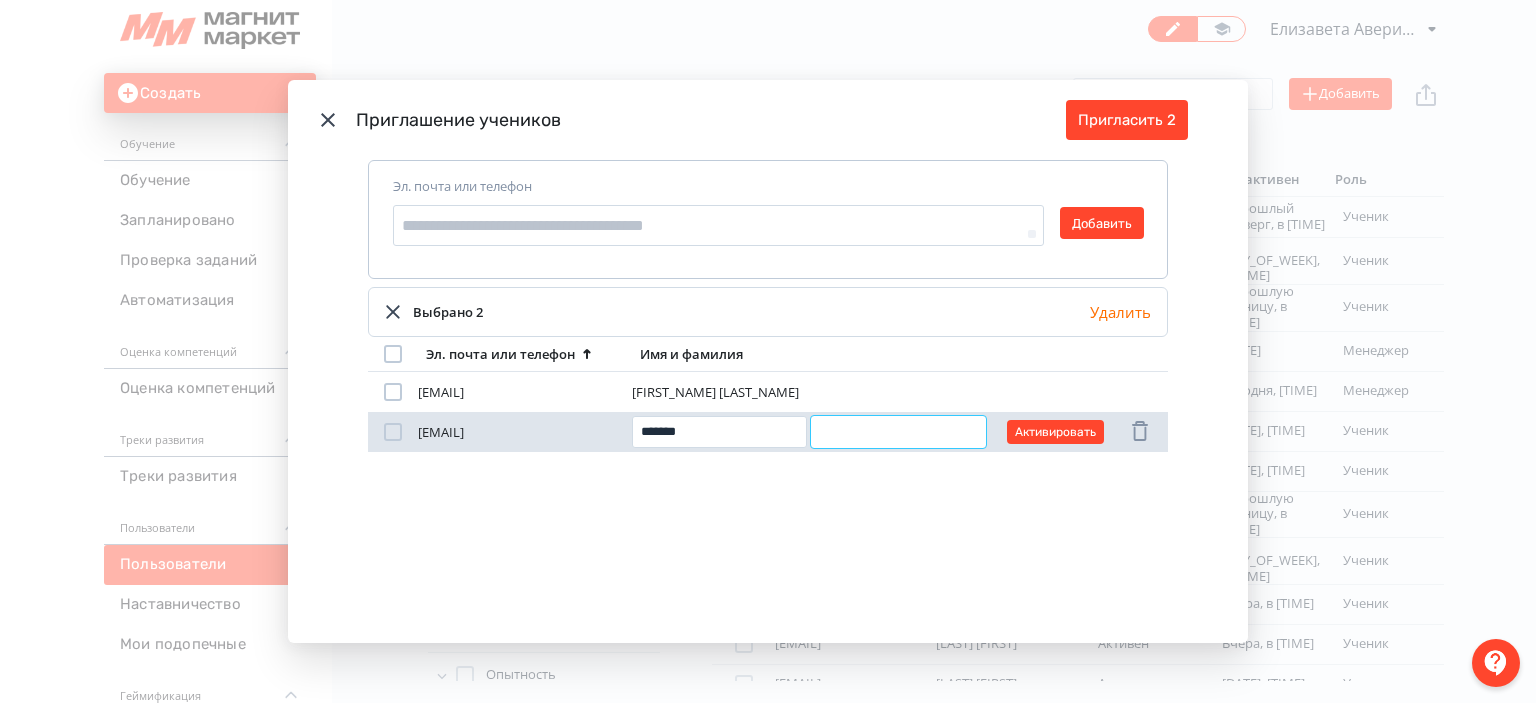 click at bounding box center (898, 432) 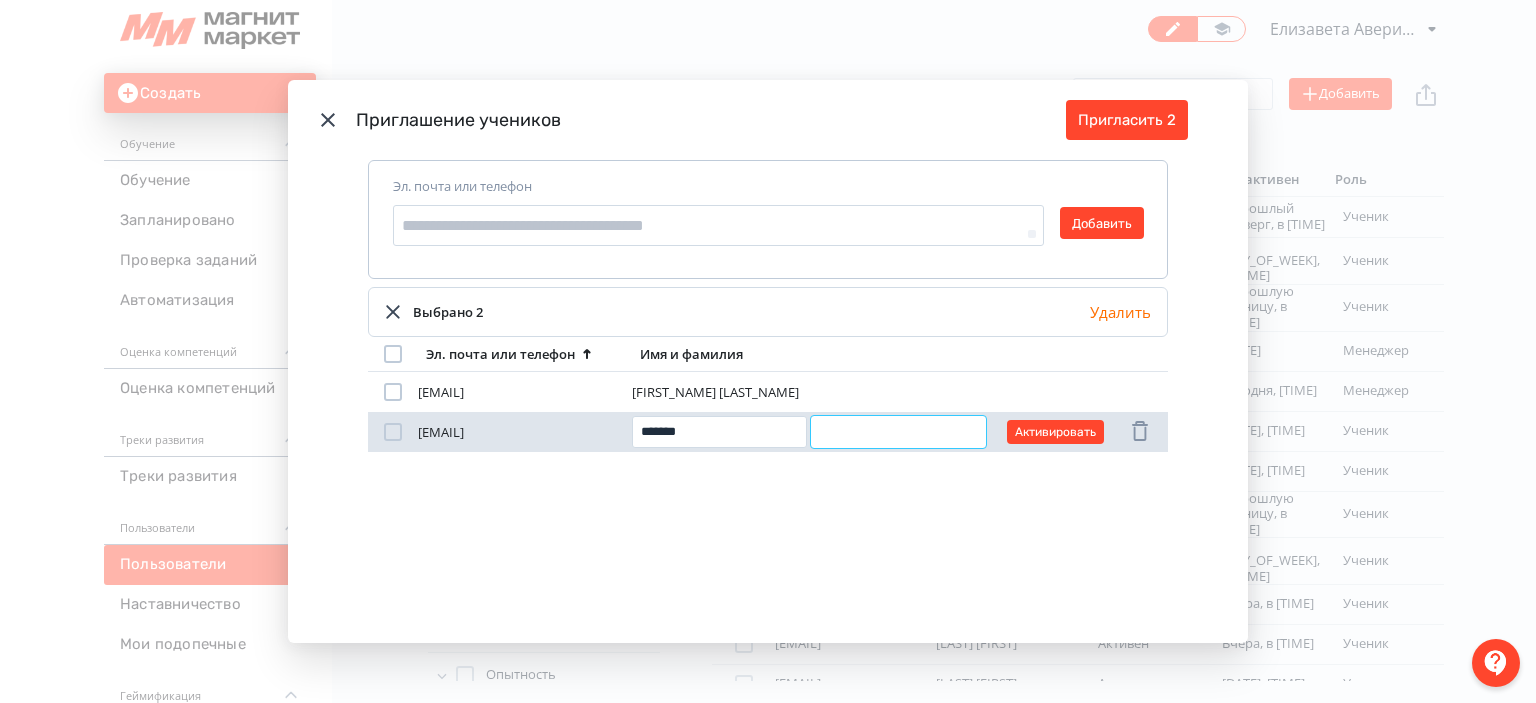 paste on "**********" 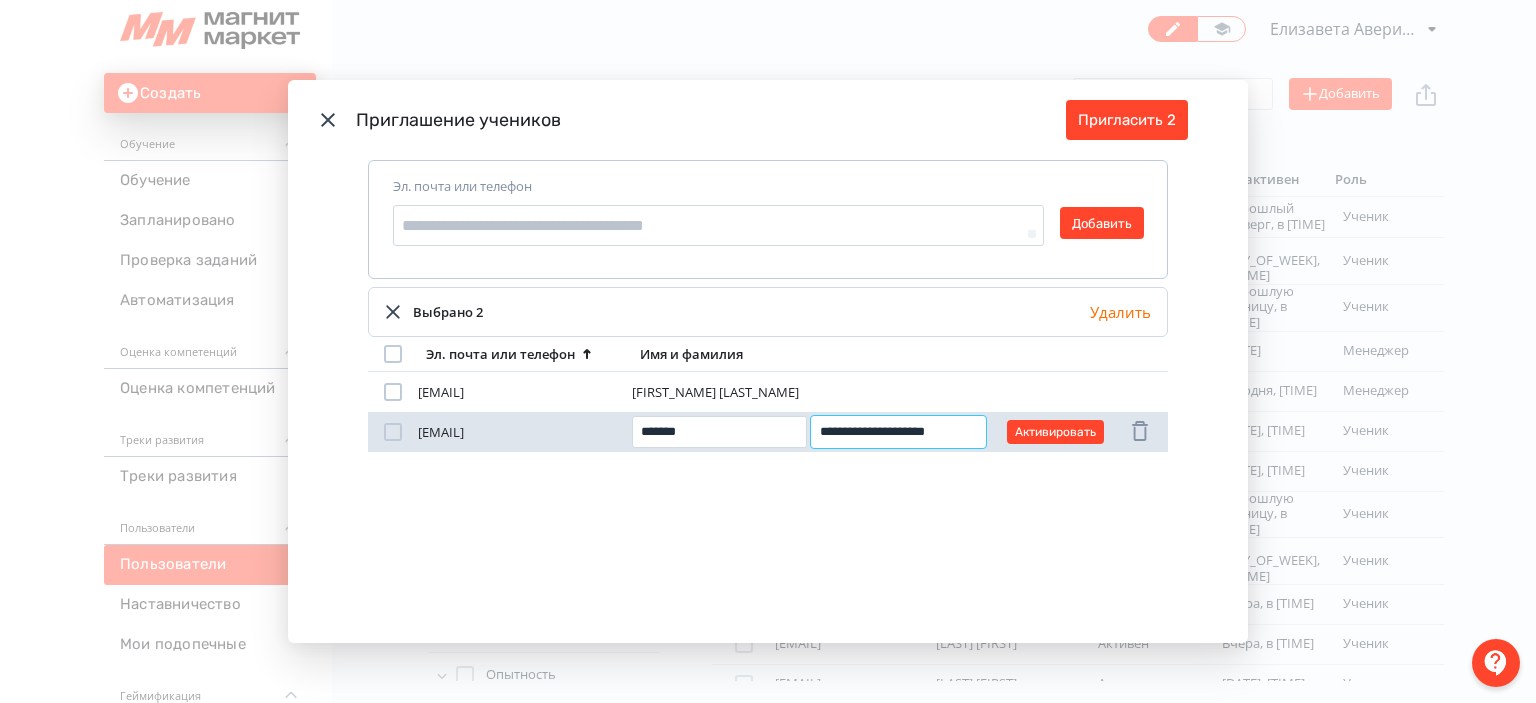 scroll, scrollTop: 0, scrollLeft: 4, axis: horizontal 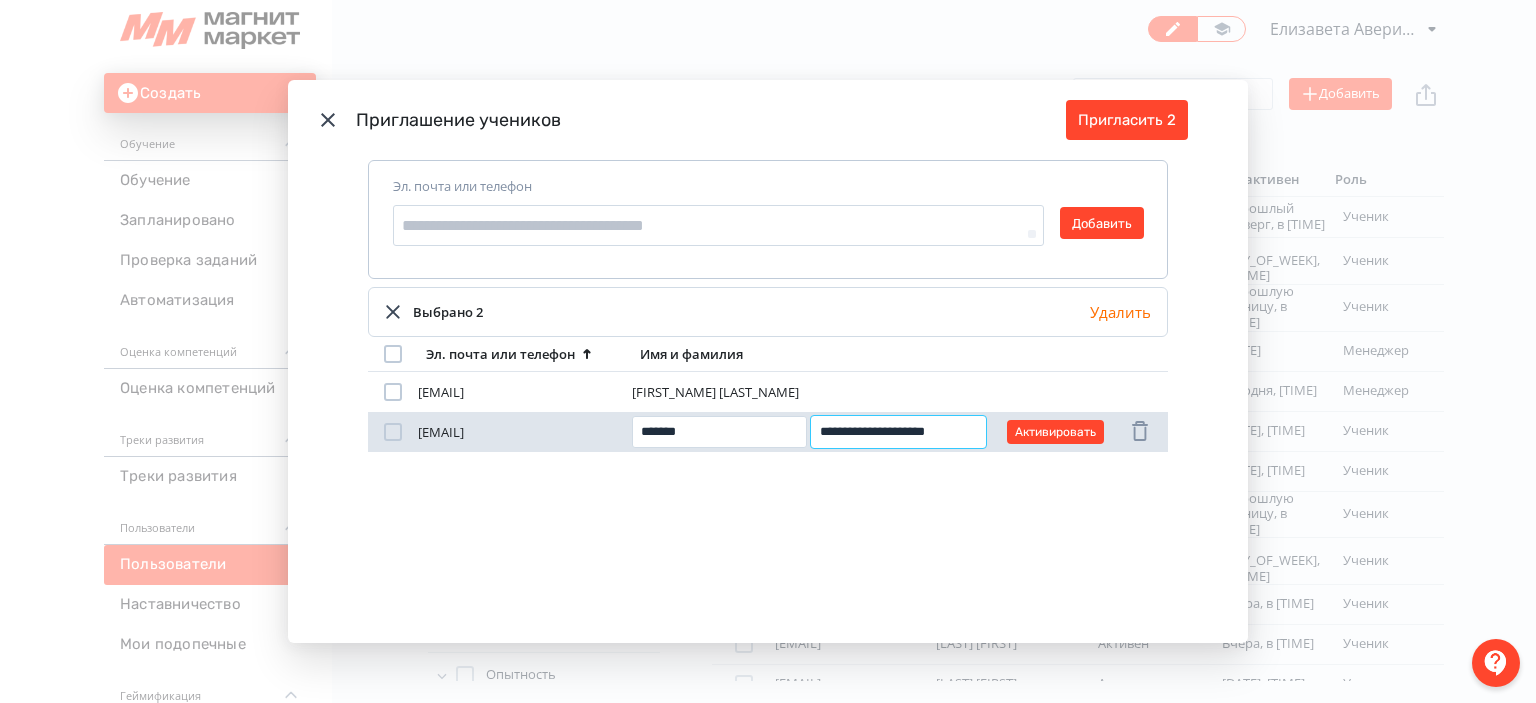 click on "**********" at bounding box center [898, 432] 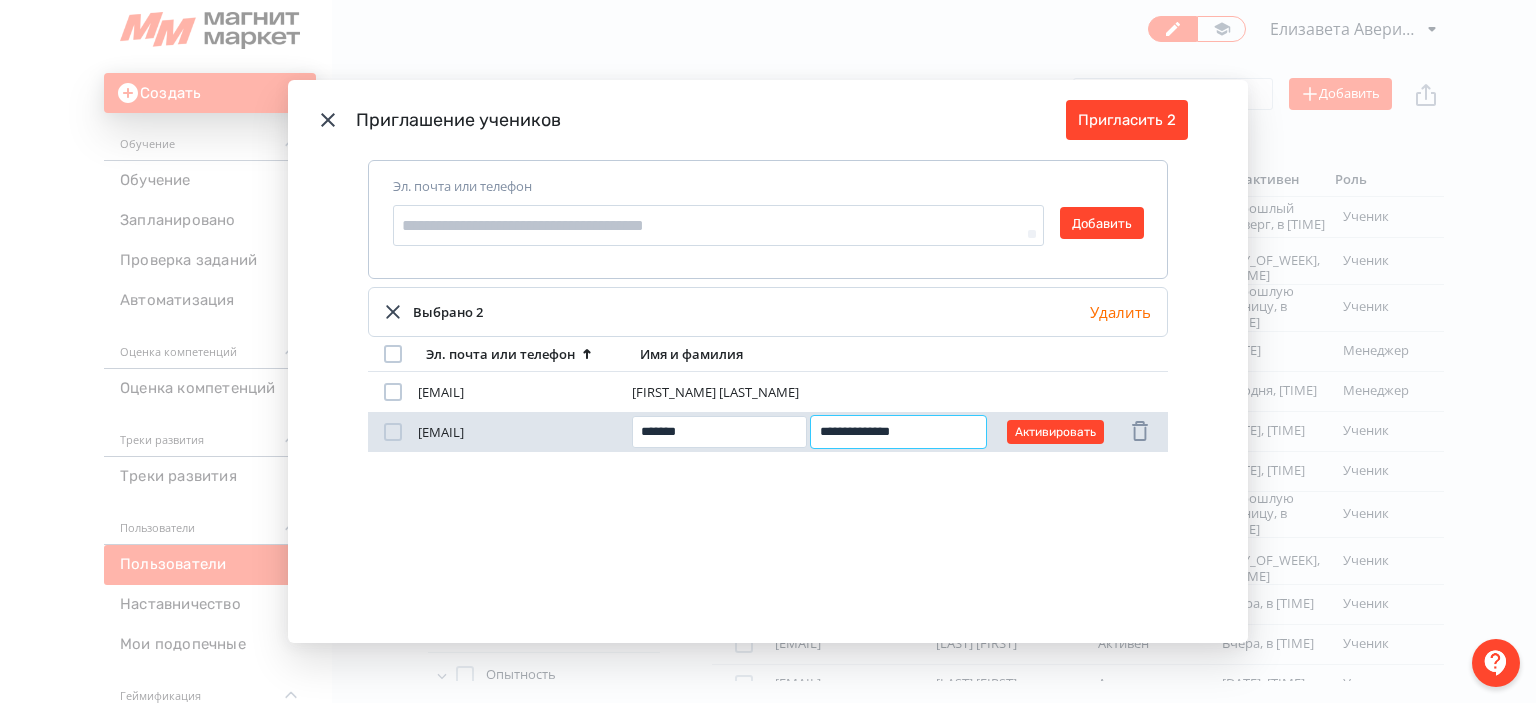 scroll, scrollTop: 0, scrollLeft: 0, axis: both 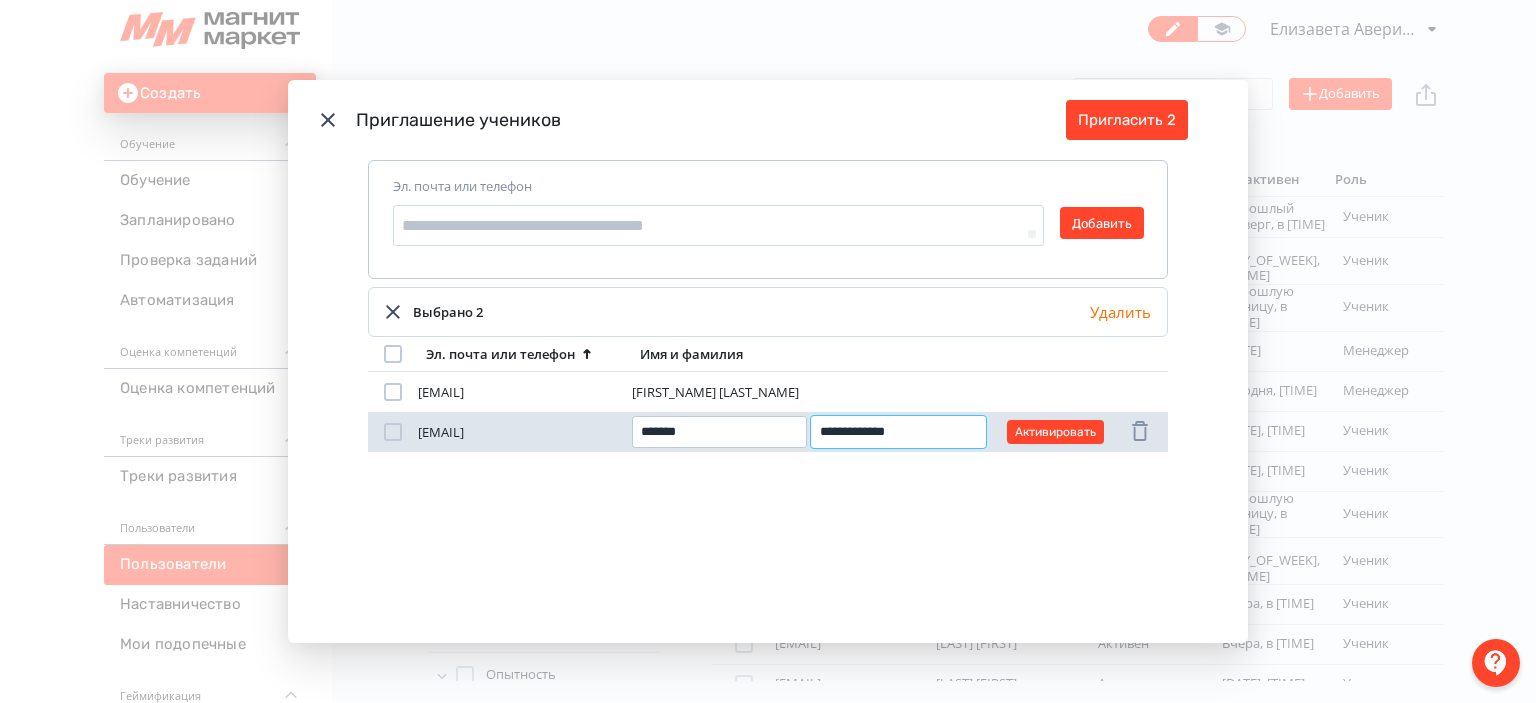 type on "**********" 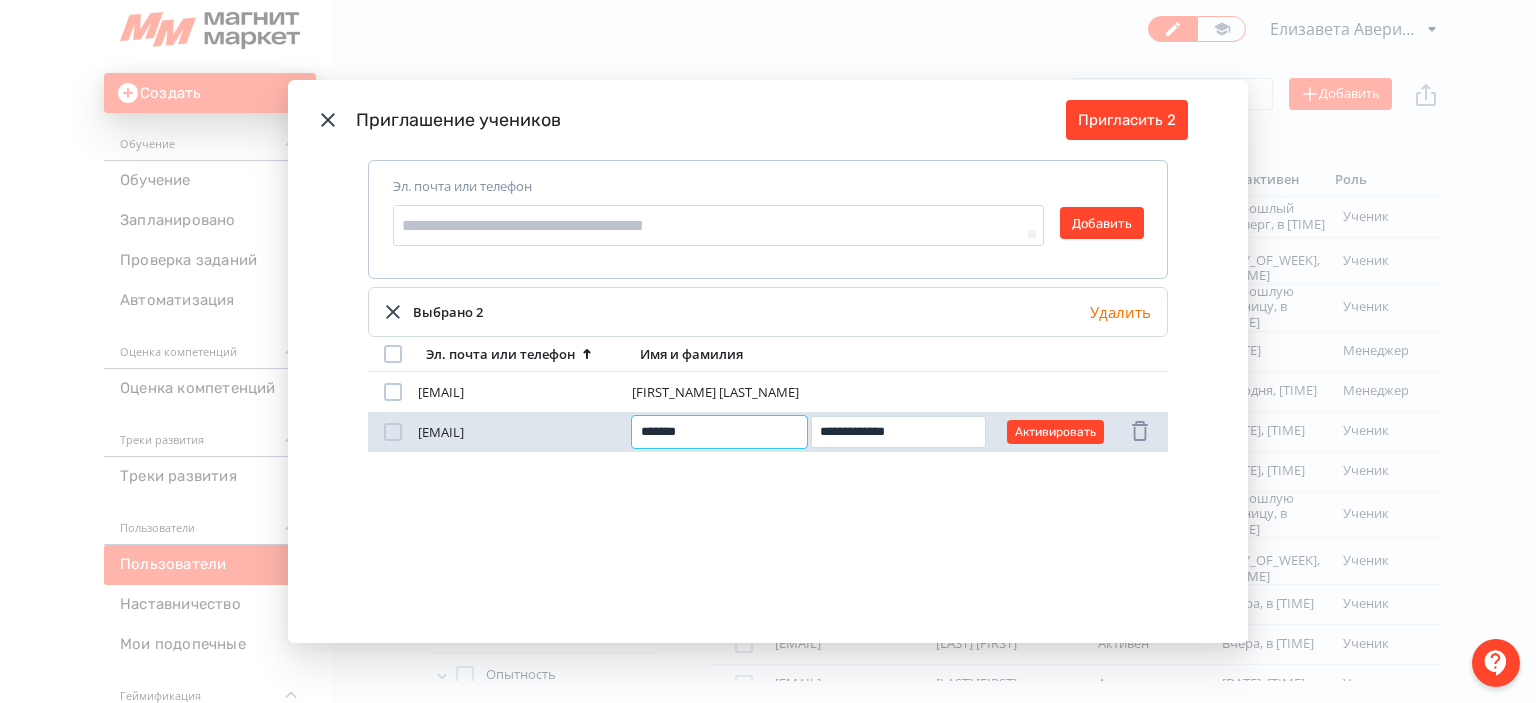 click on "*******" at bounding box center (719, 432) 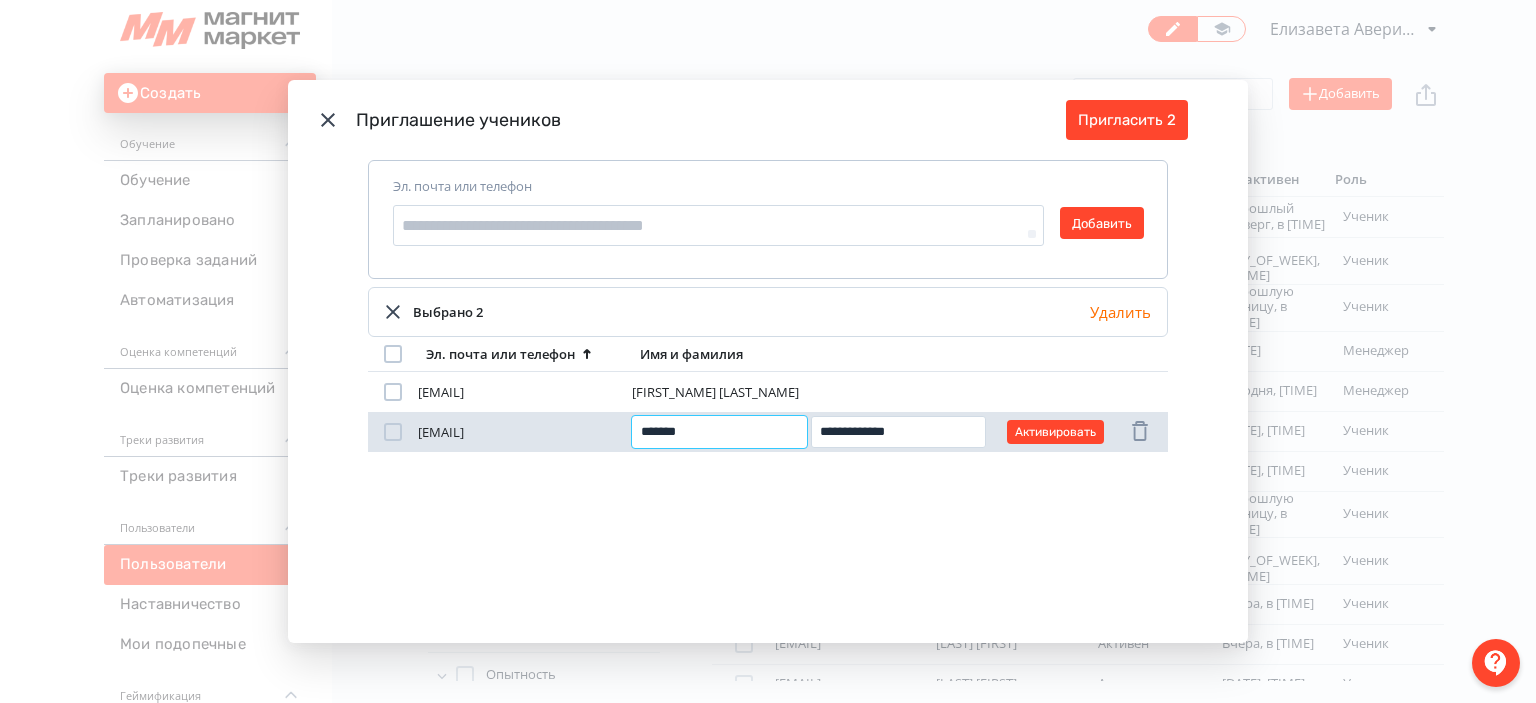 click on "*******" at bounding box center [719, 432] 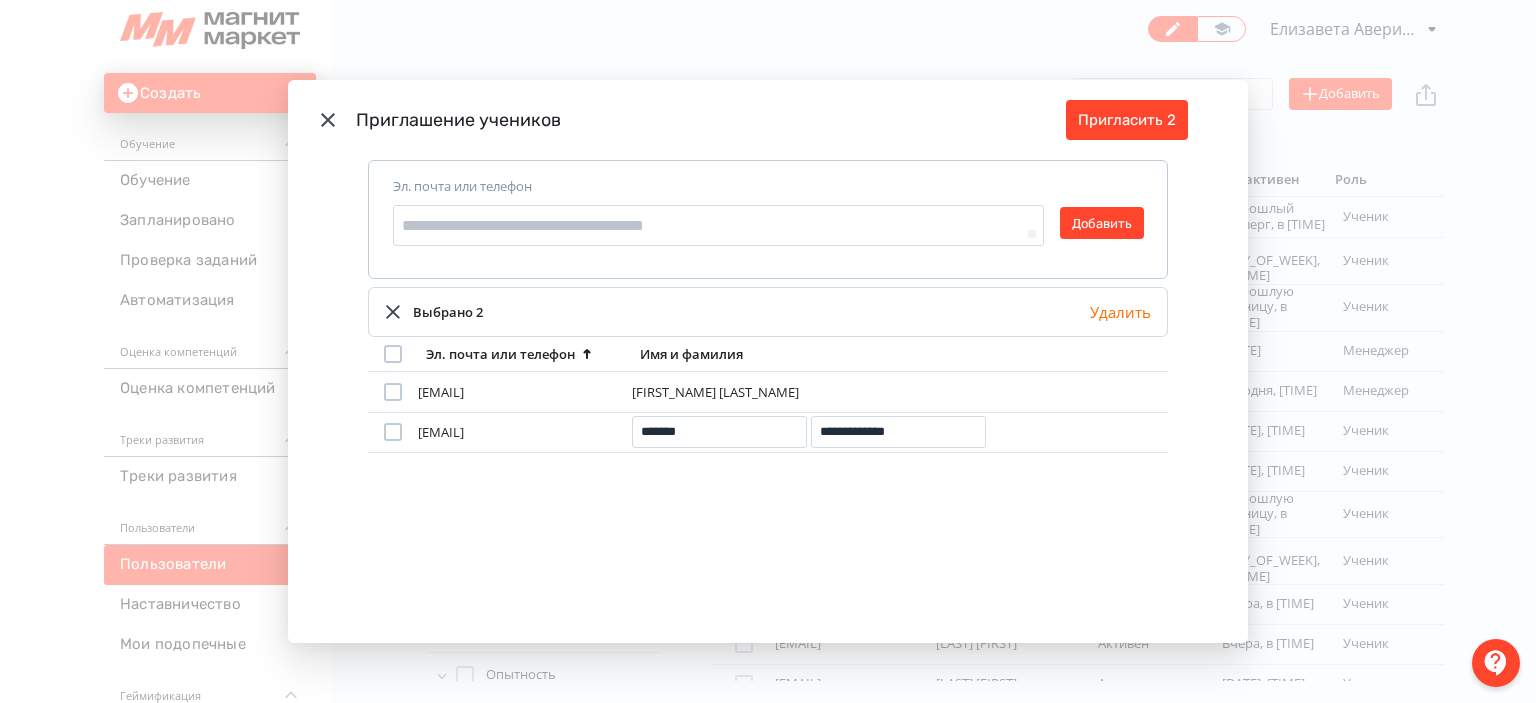 click on "[EMAIL] [FIRST] [LAST] Активировать [EMAIL] [FIRST] [LAST] Активировать" at bounding box center [768, 477] 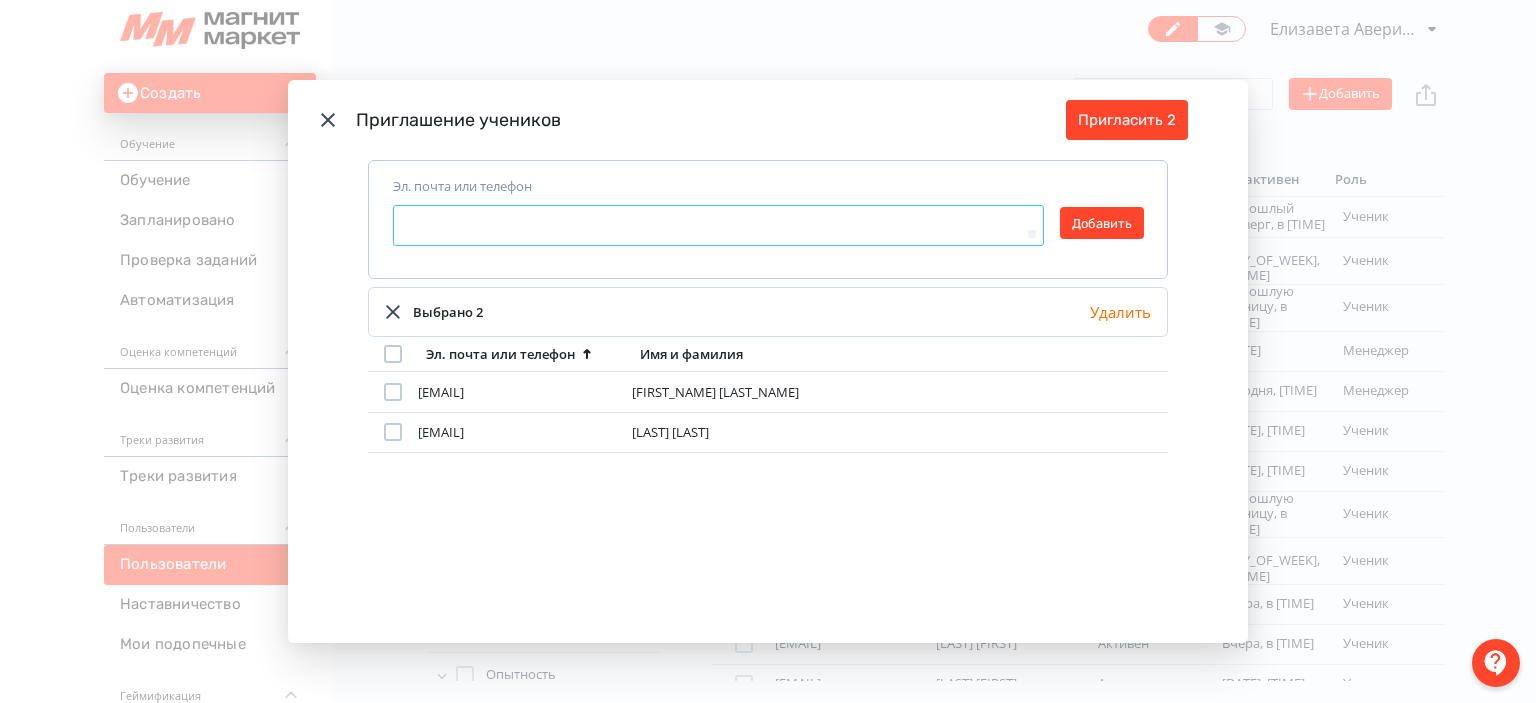 type on "*" 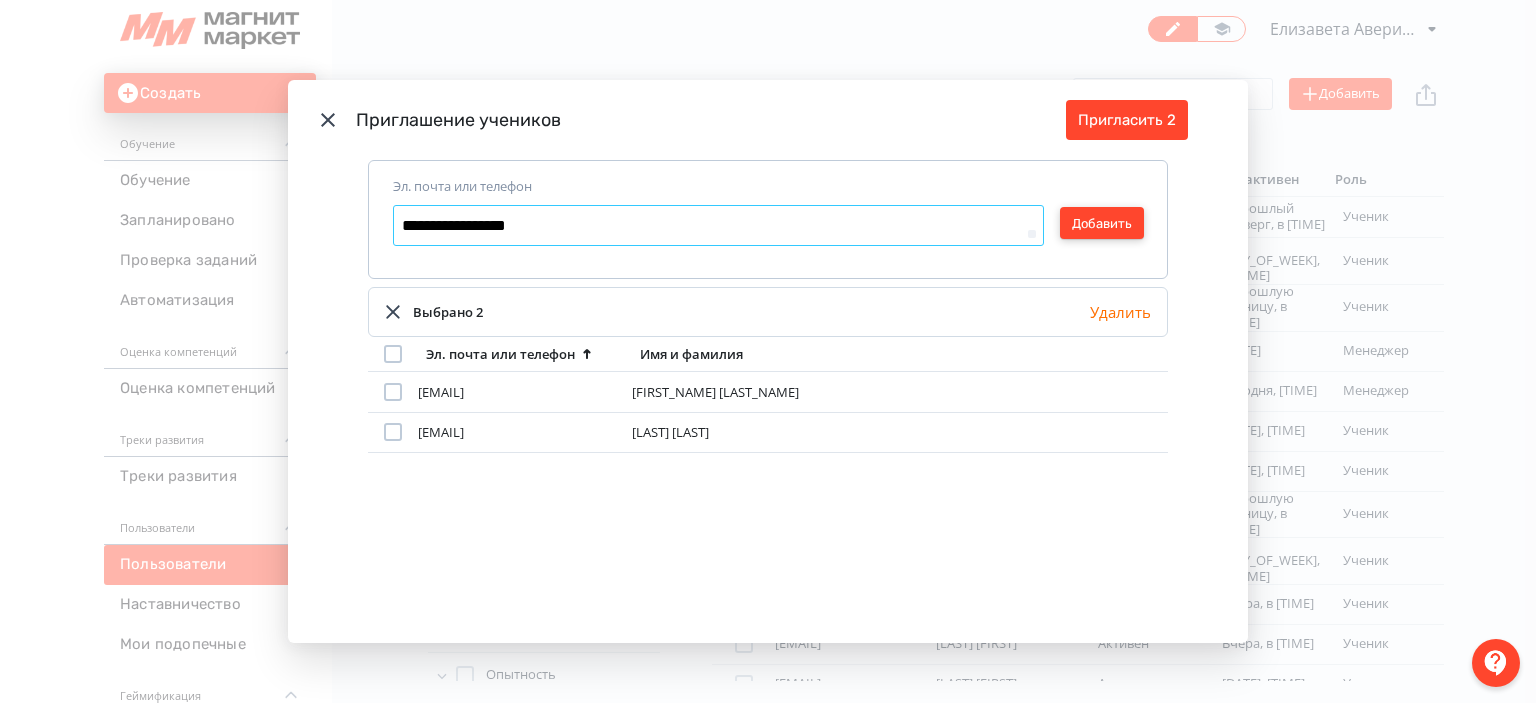 type on "**********" 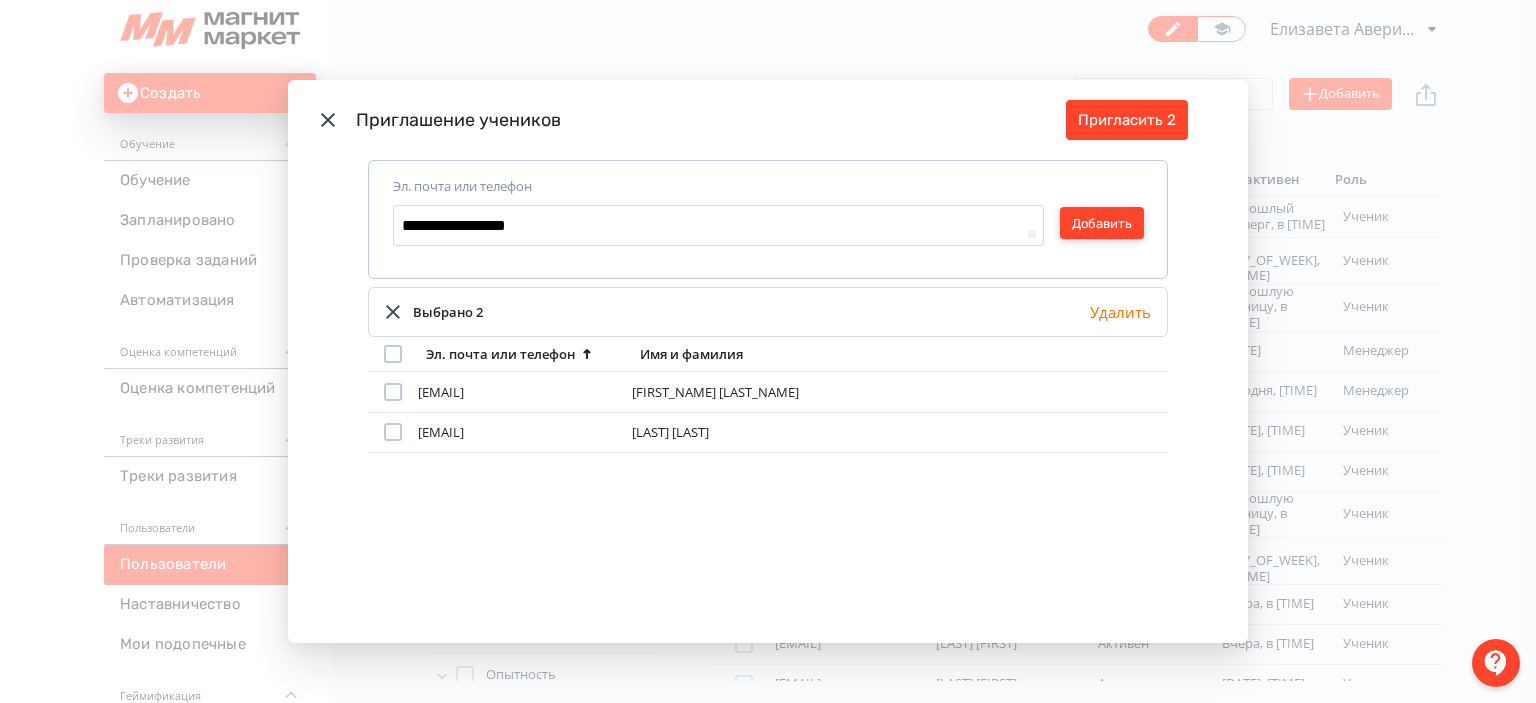 type on "*" 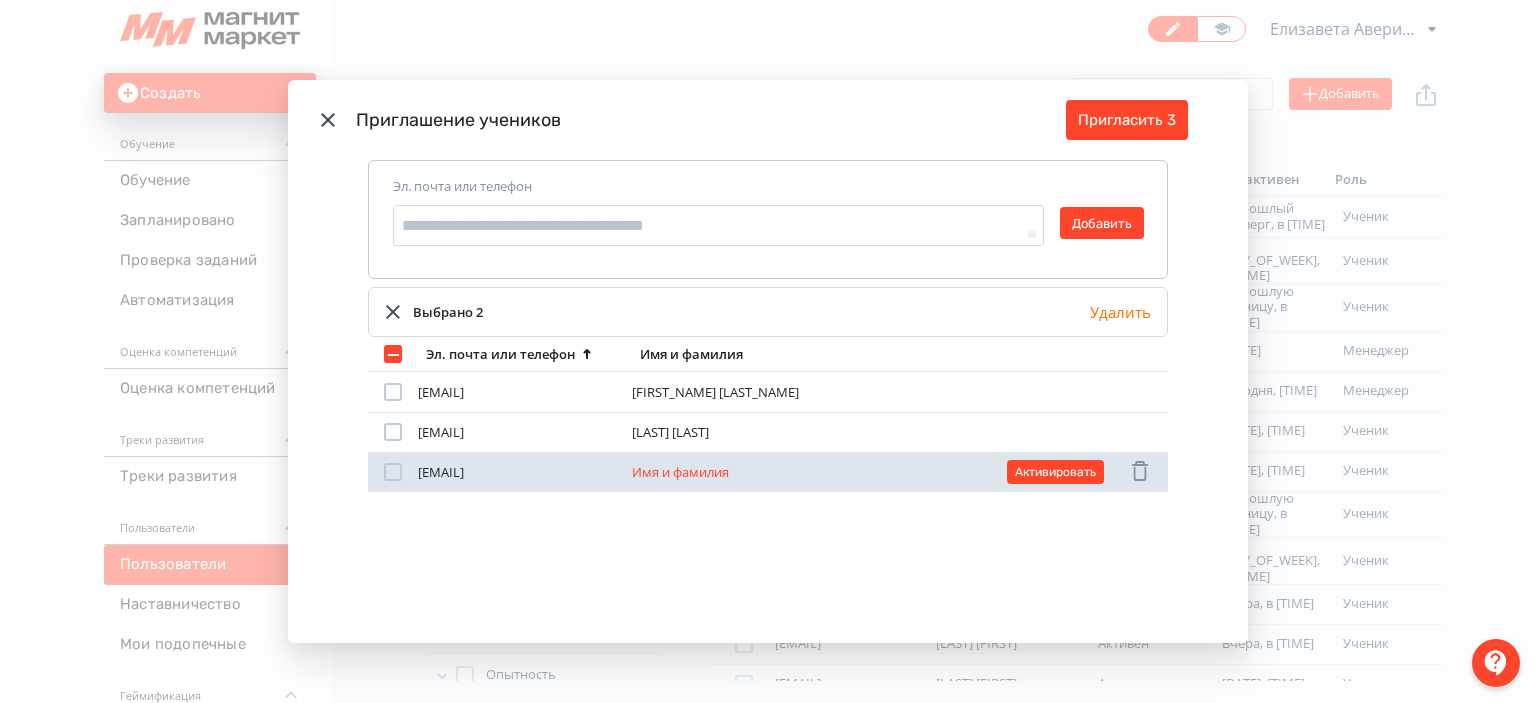 click at bounding box center (393, 472) 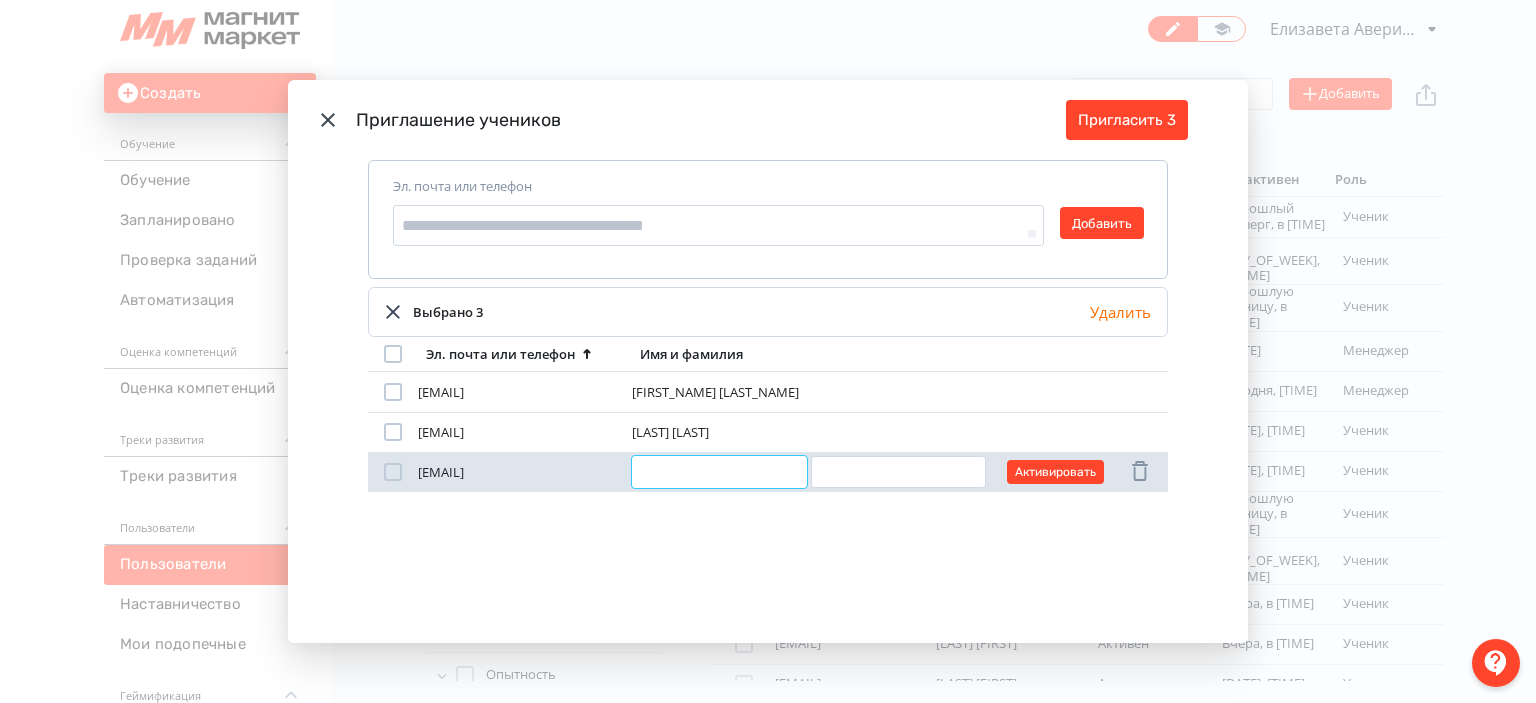 click at bounding box center (719, 472) 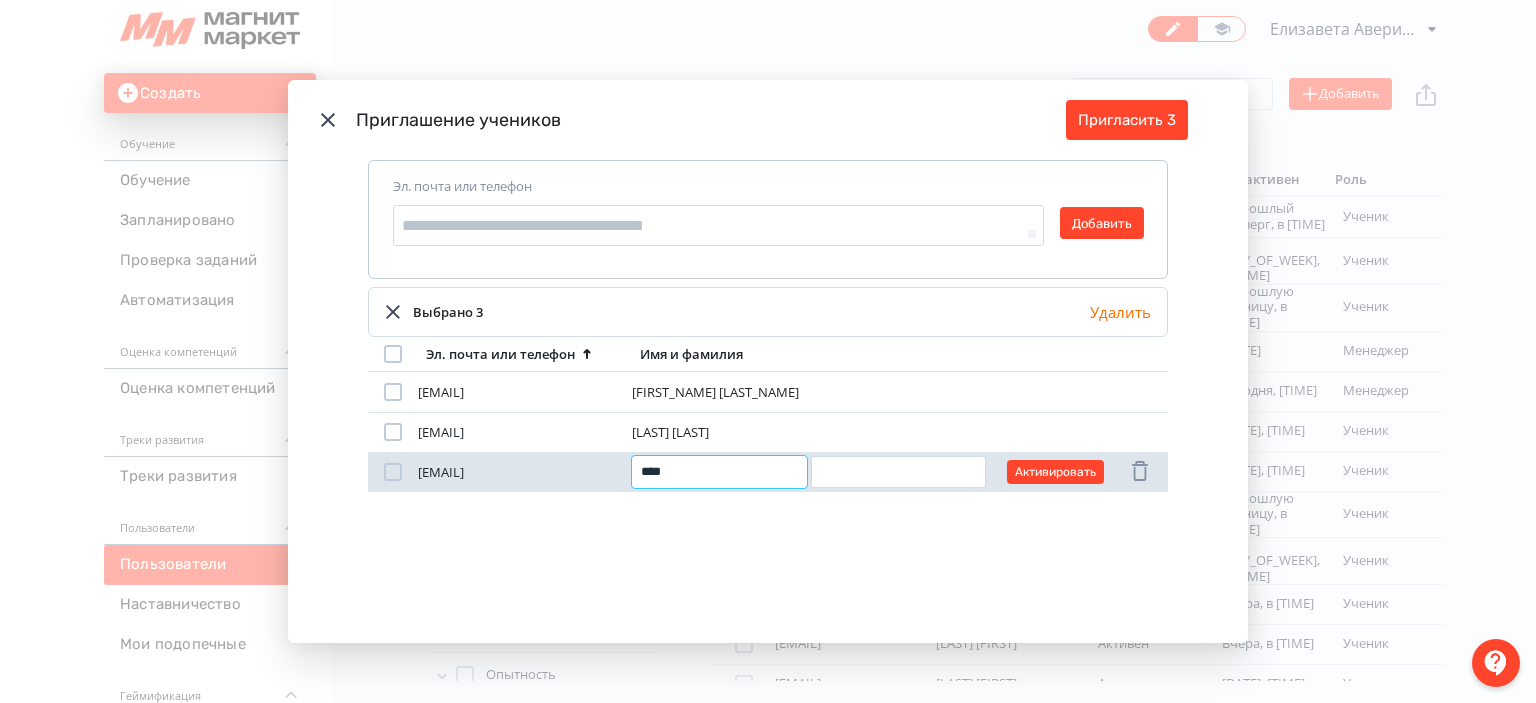 type on "*****" 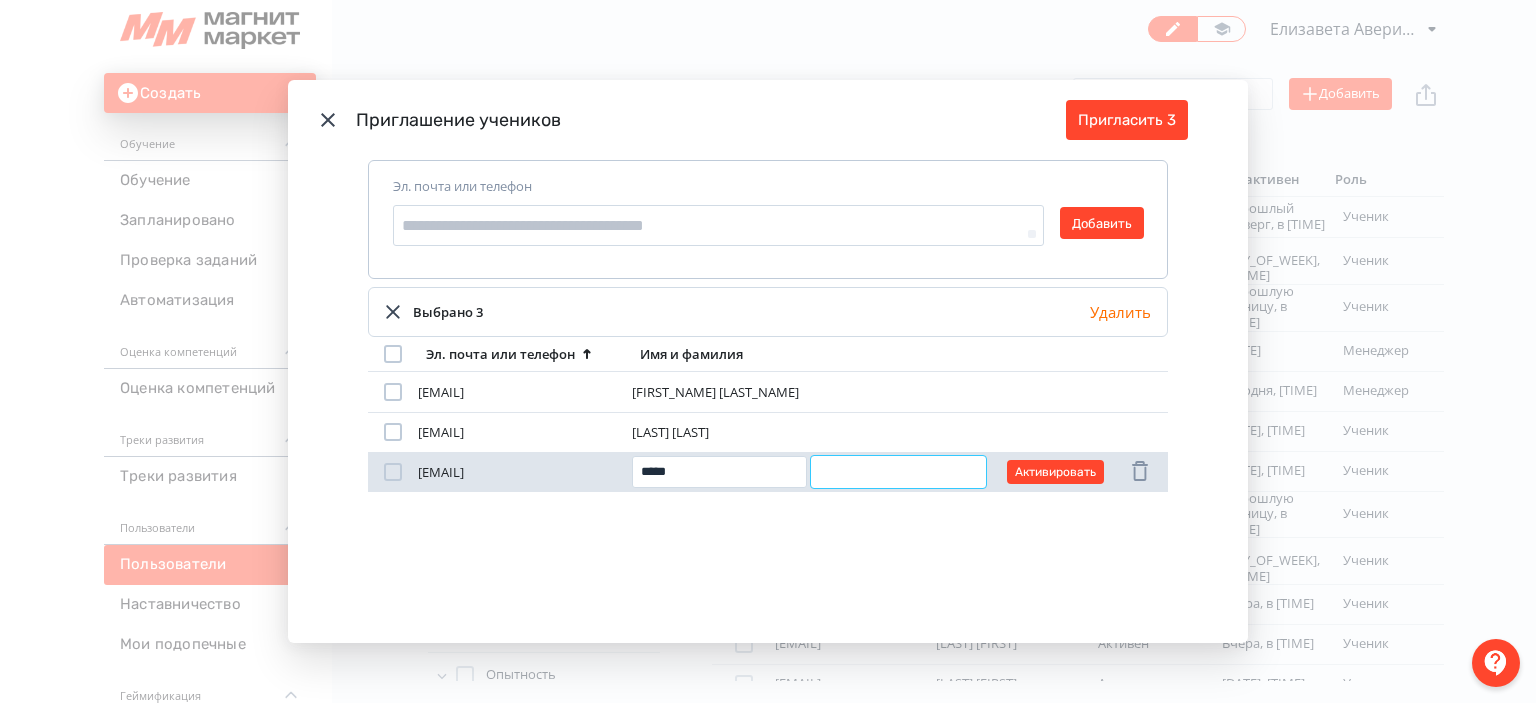 click at bounding box center (898, 472) 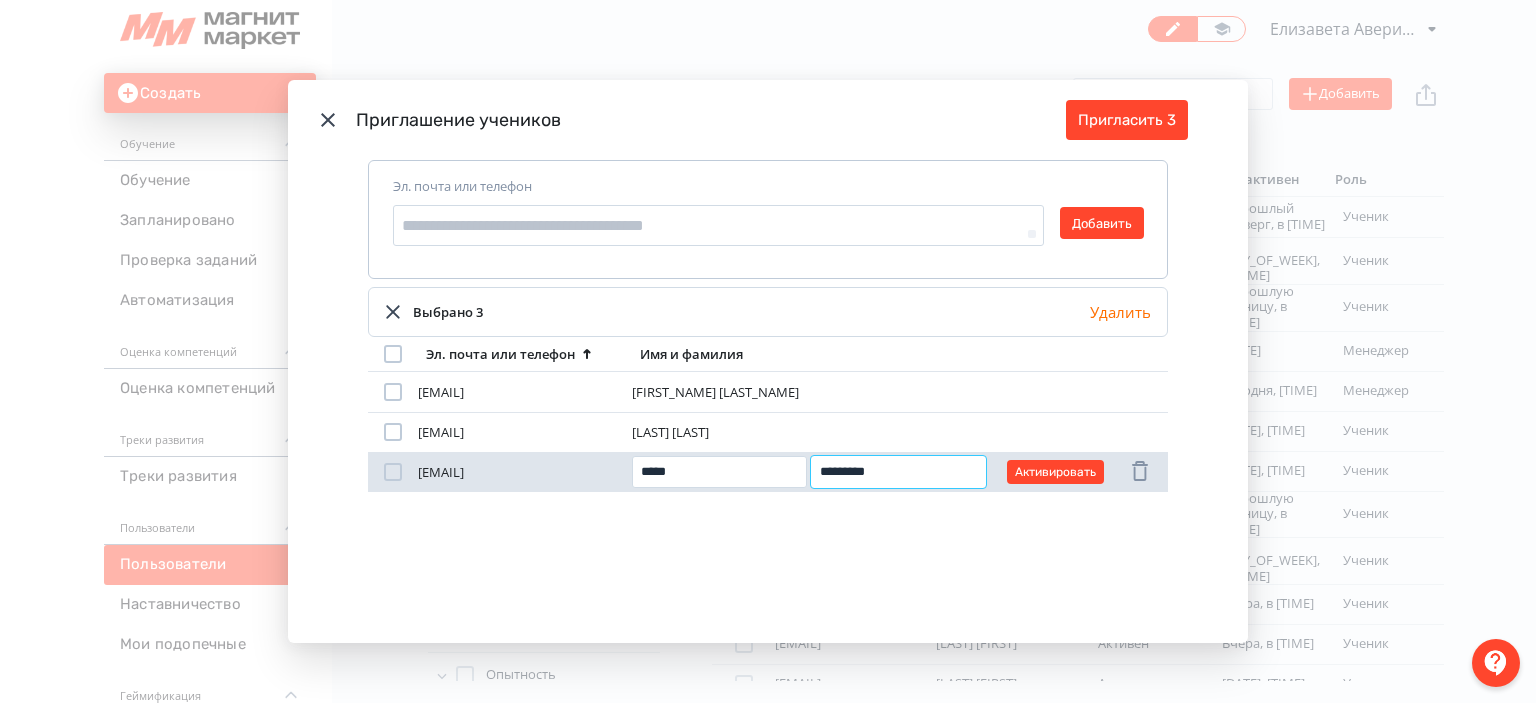 type on "**********" 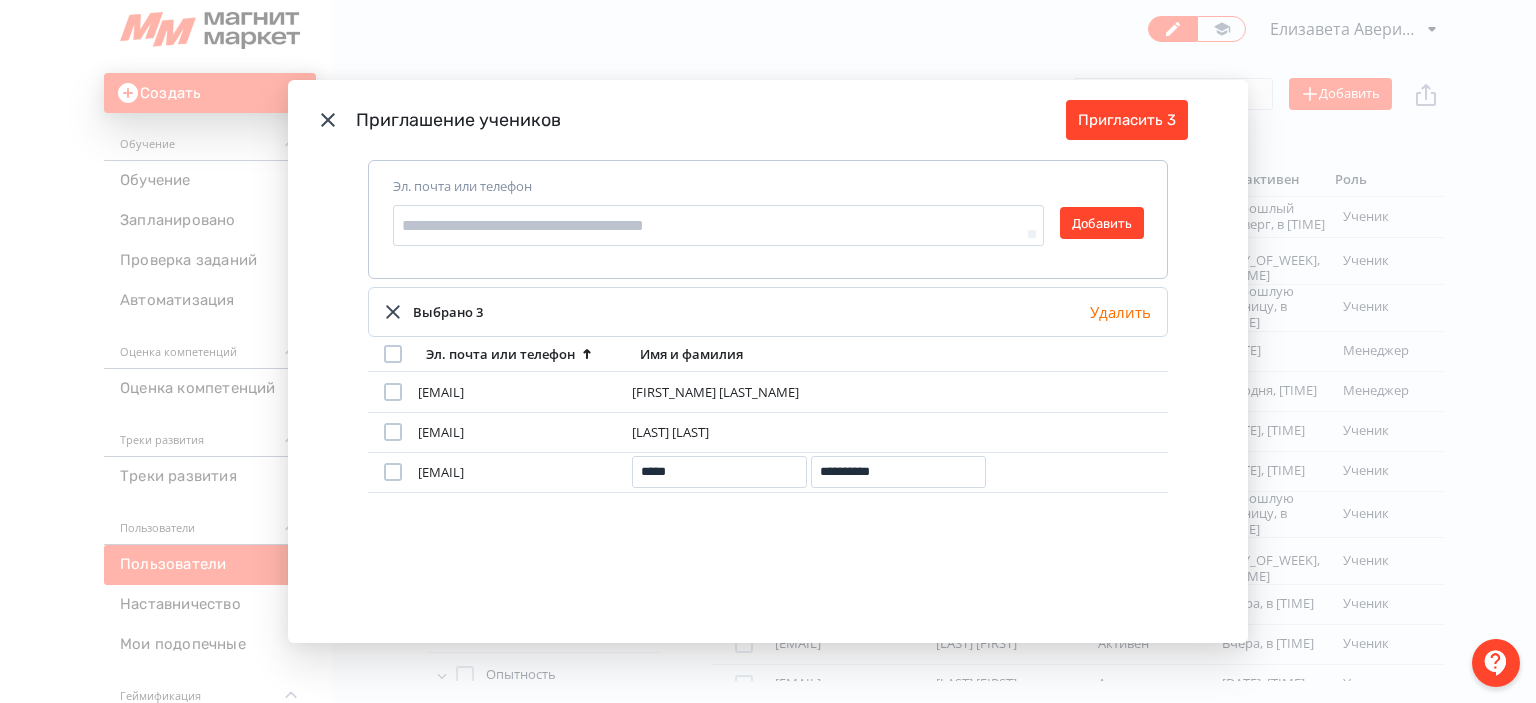 click on "[EMAIL] [FIRST] [LAST] Активировать [EMAIL] [FIRST] [LAST] Активировать [EMAIL] [FIRST] [LAST] Активировать" at bounding box center (768, 477) 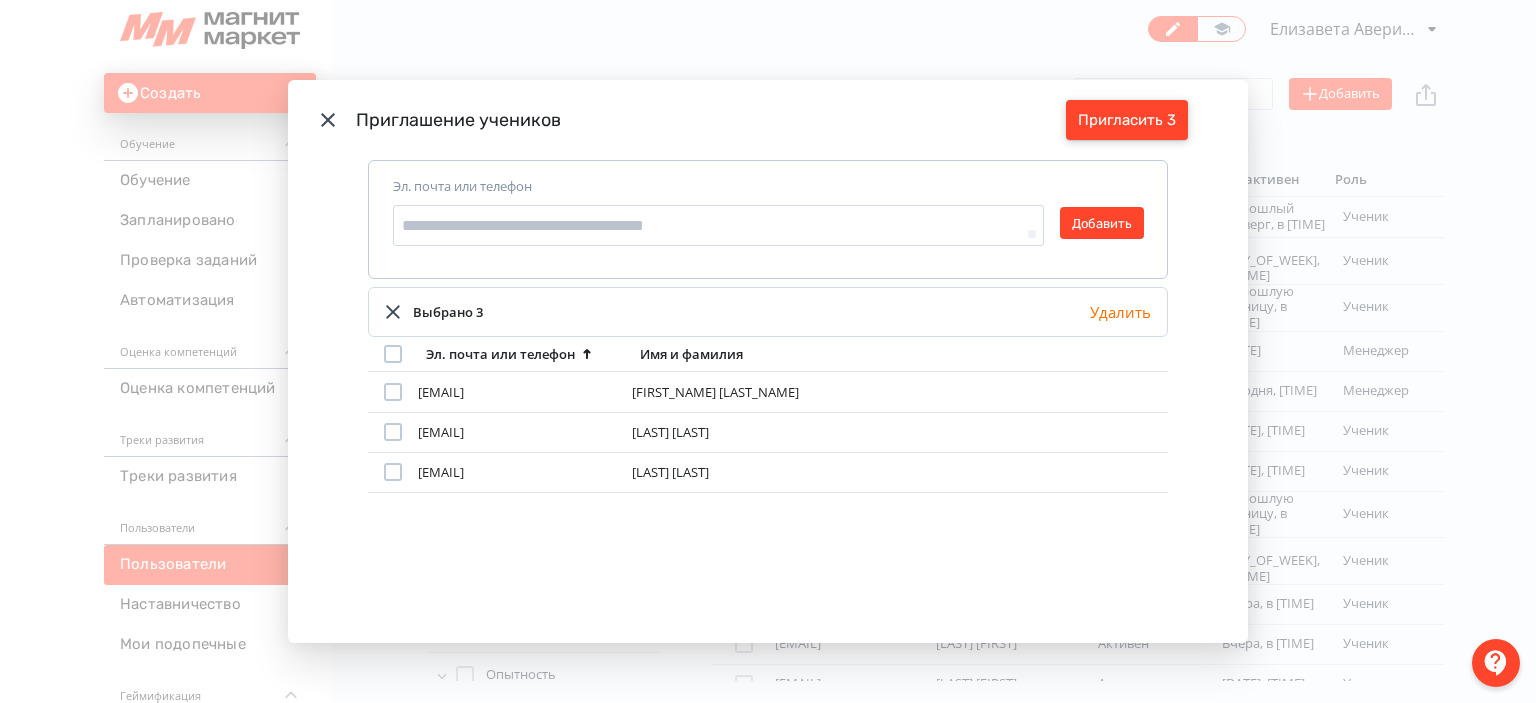 click on "Пригласить 3" at bounding box center (1127, 120) 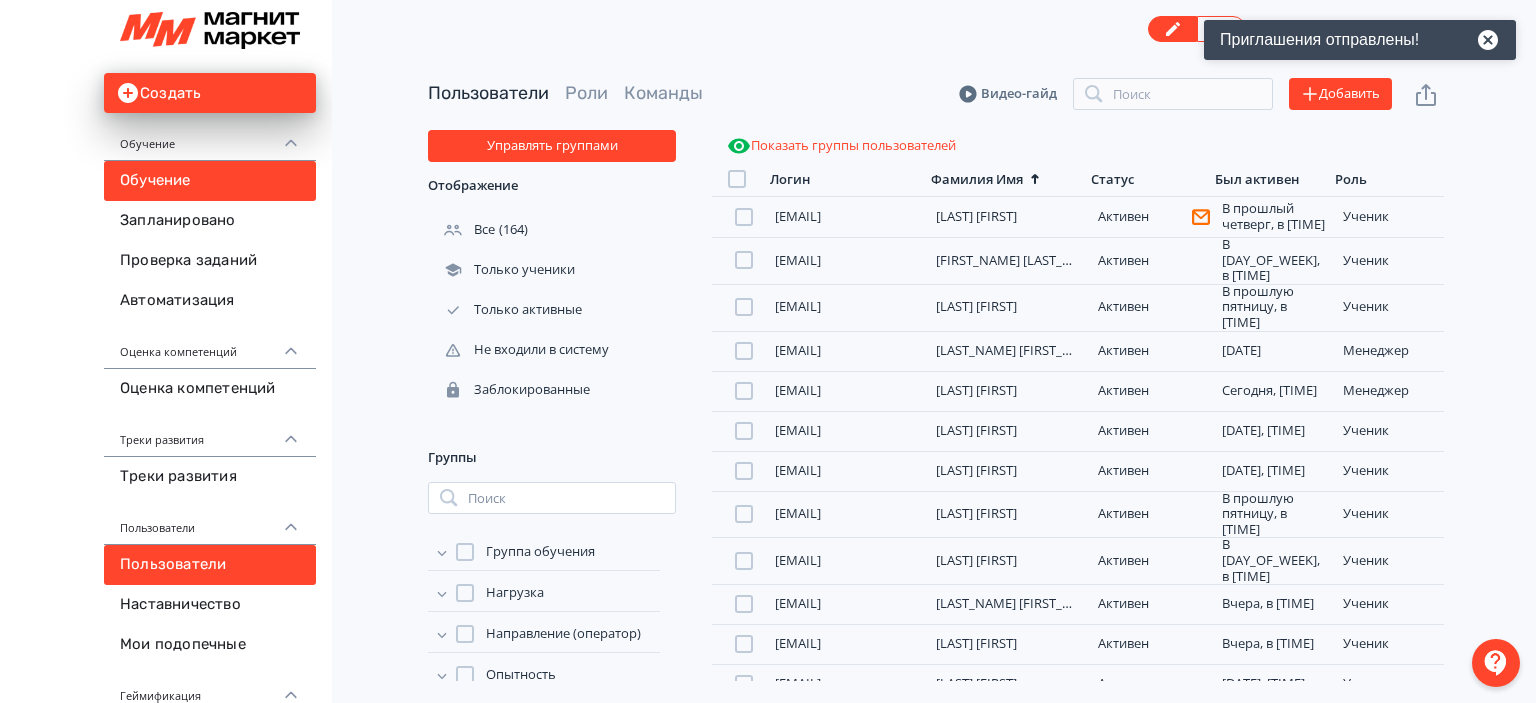 click on "Обучение" at bounding box center [210, 181] 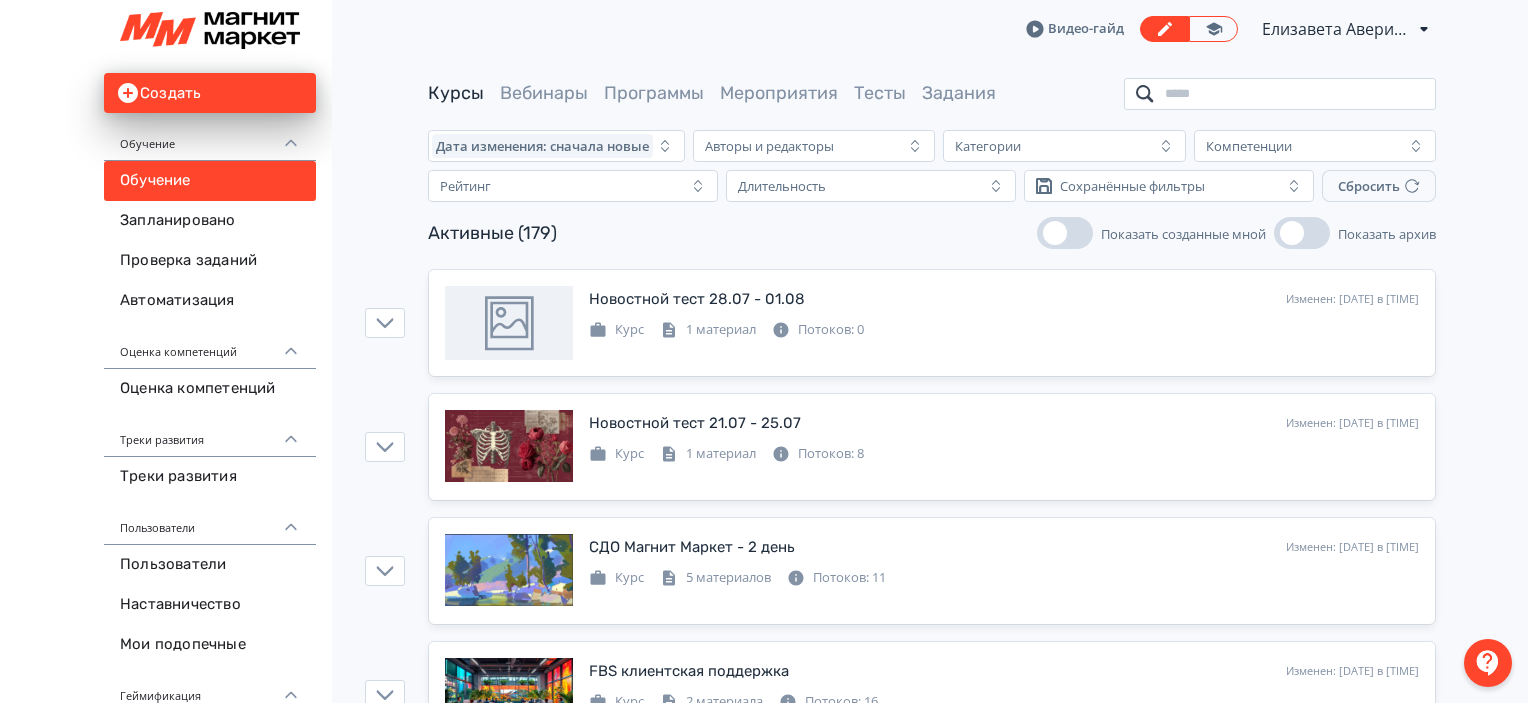 click at bounding box center (1280, 94) 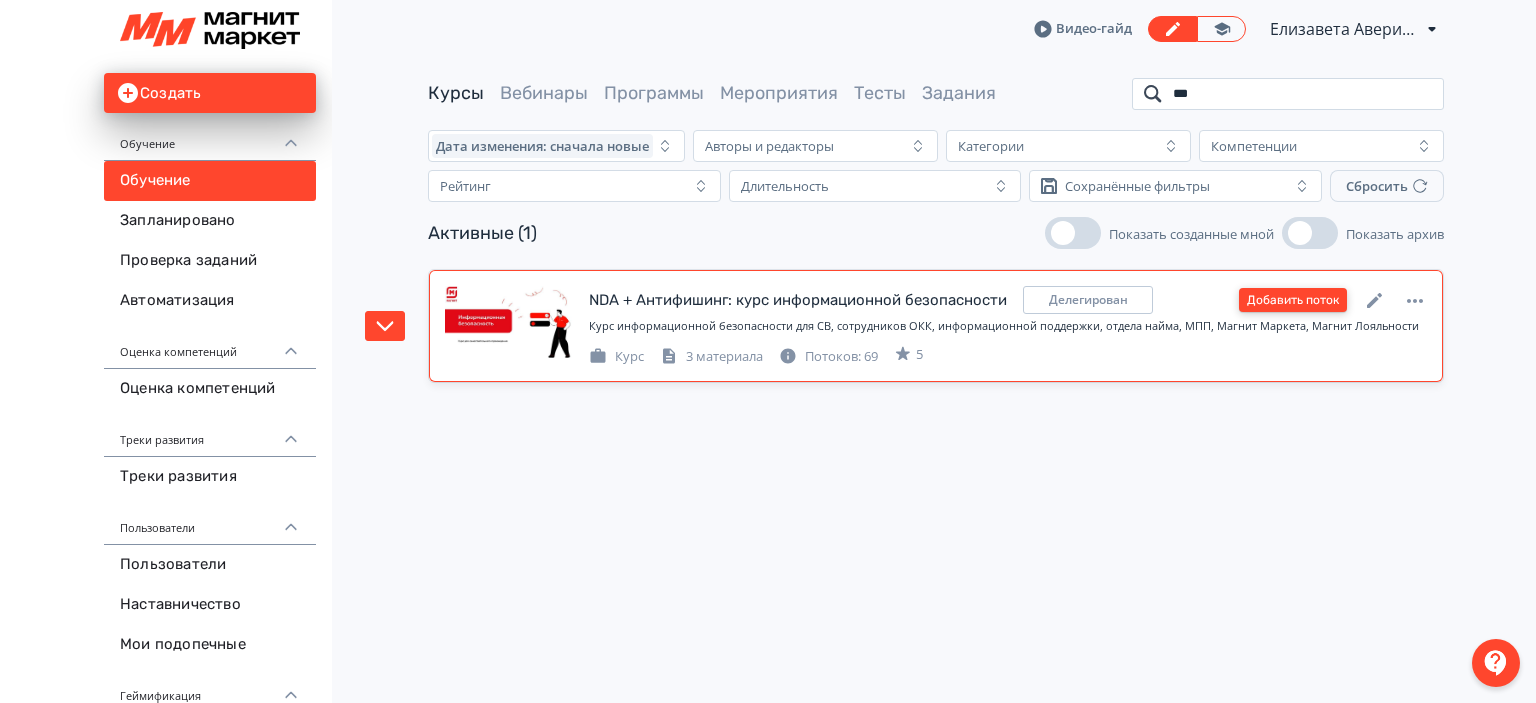type on "***" 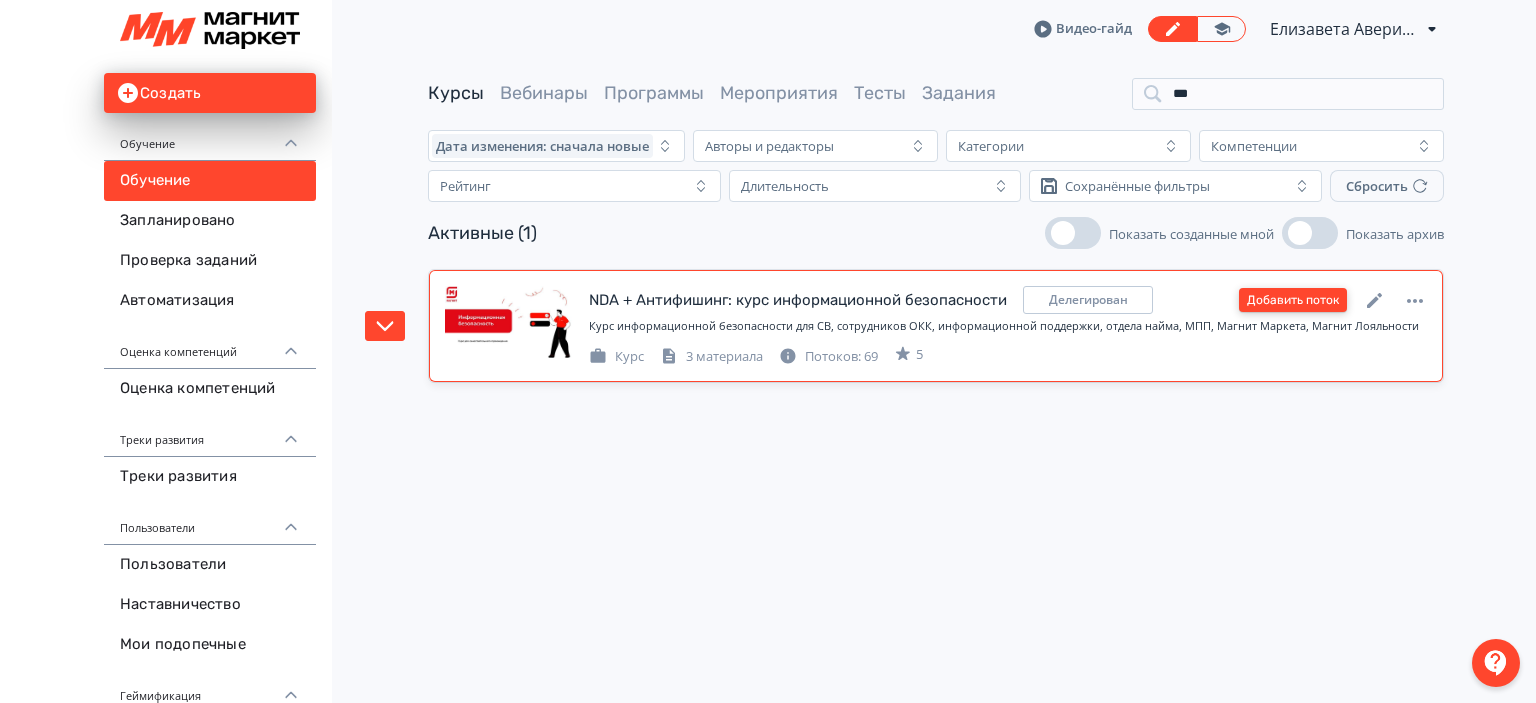 click on "Добавить поток" at bounding box center [1293, 300] 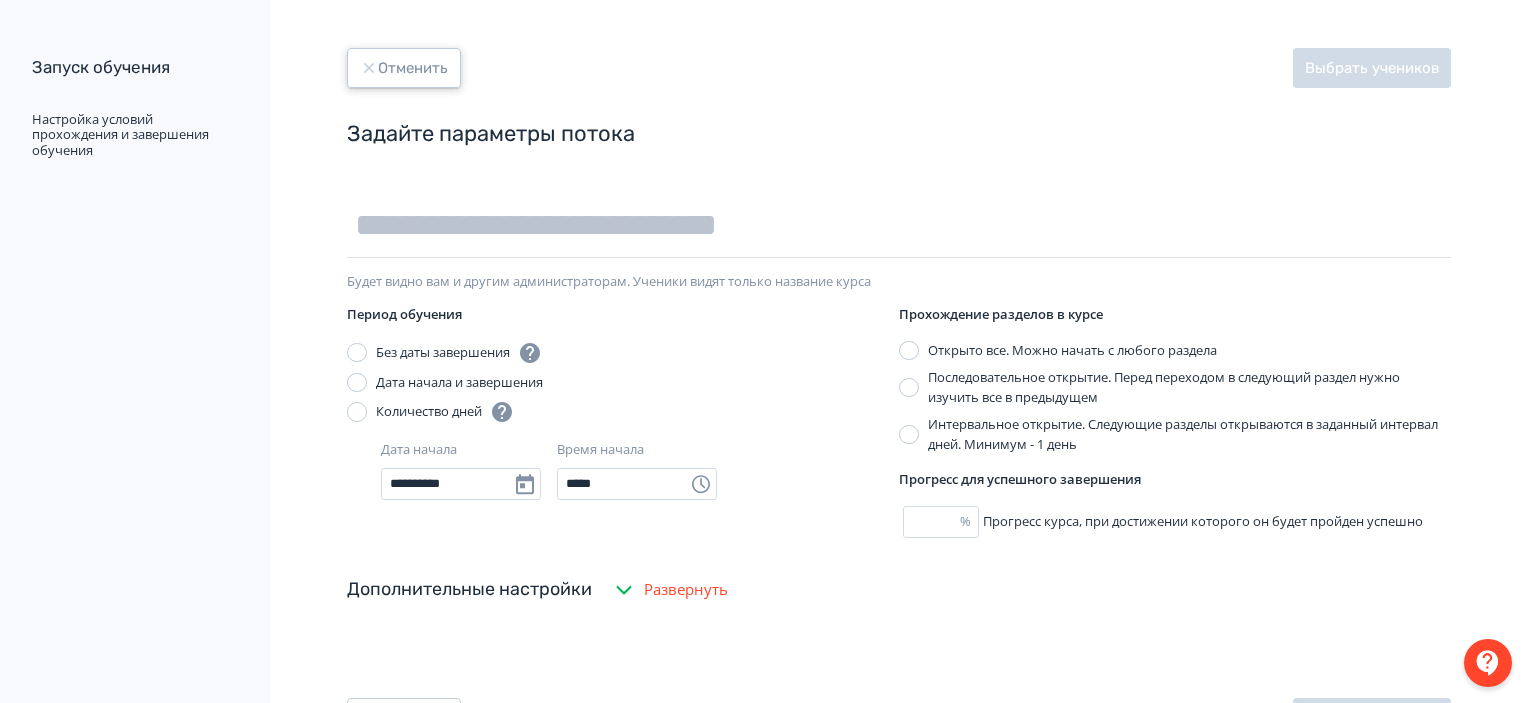 click on "Отменить" at bounding box center [404, 68] 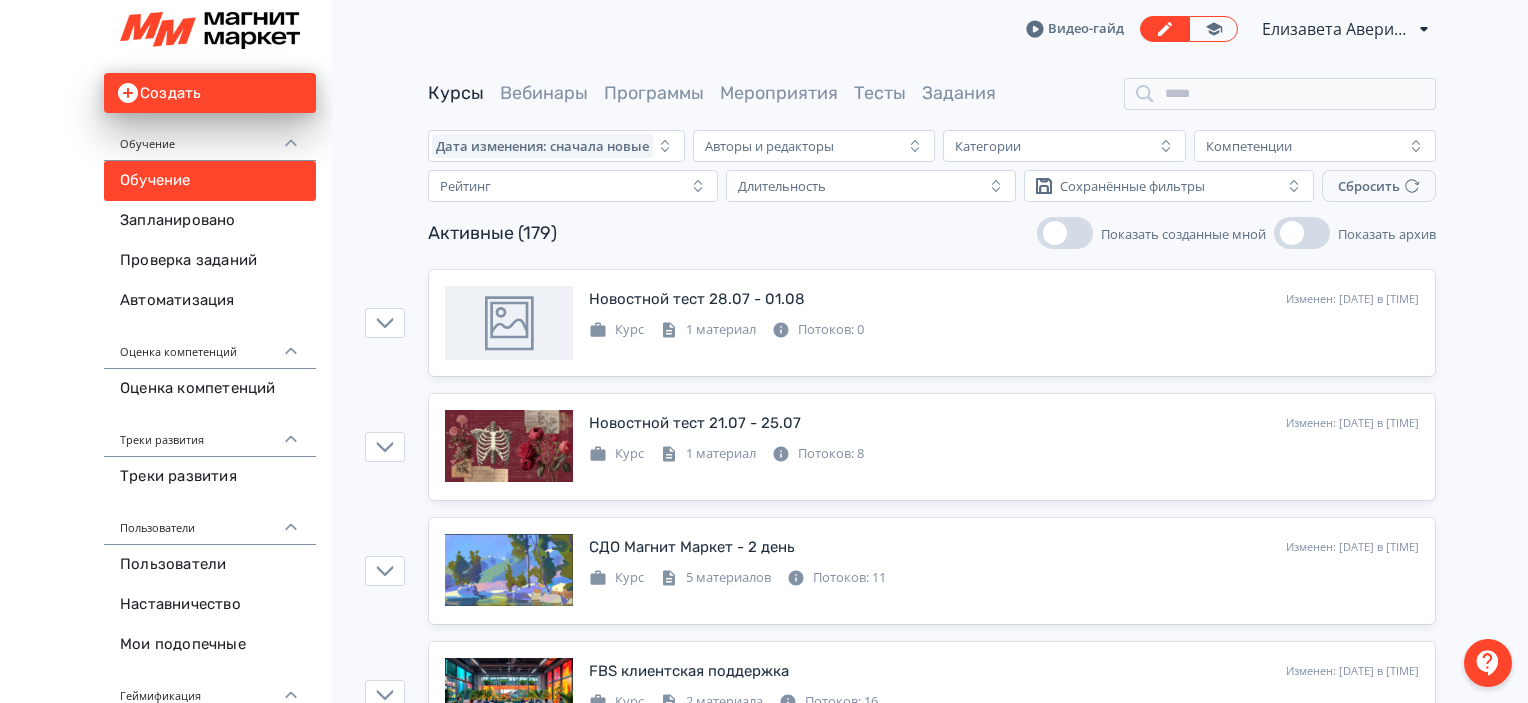 click on "Видео-гайд Елизавета Аверина PRO Повысьте эффективность платформы при помощи дополнительных возможностей." at bounding box center (932, 29) 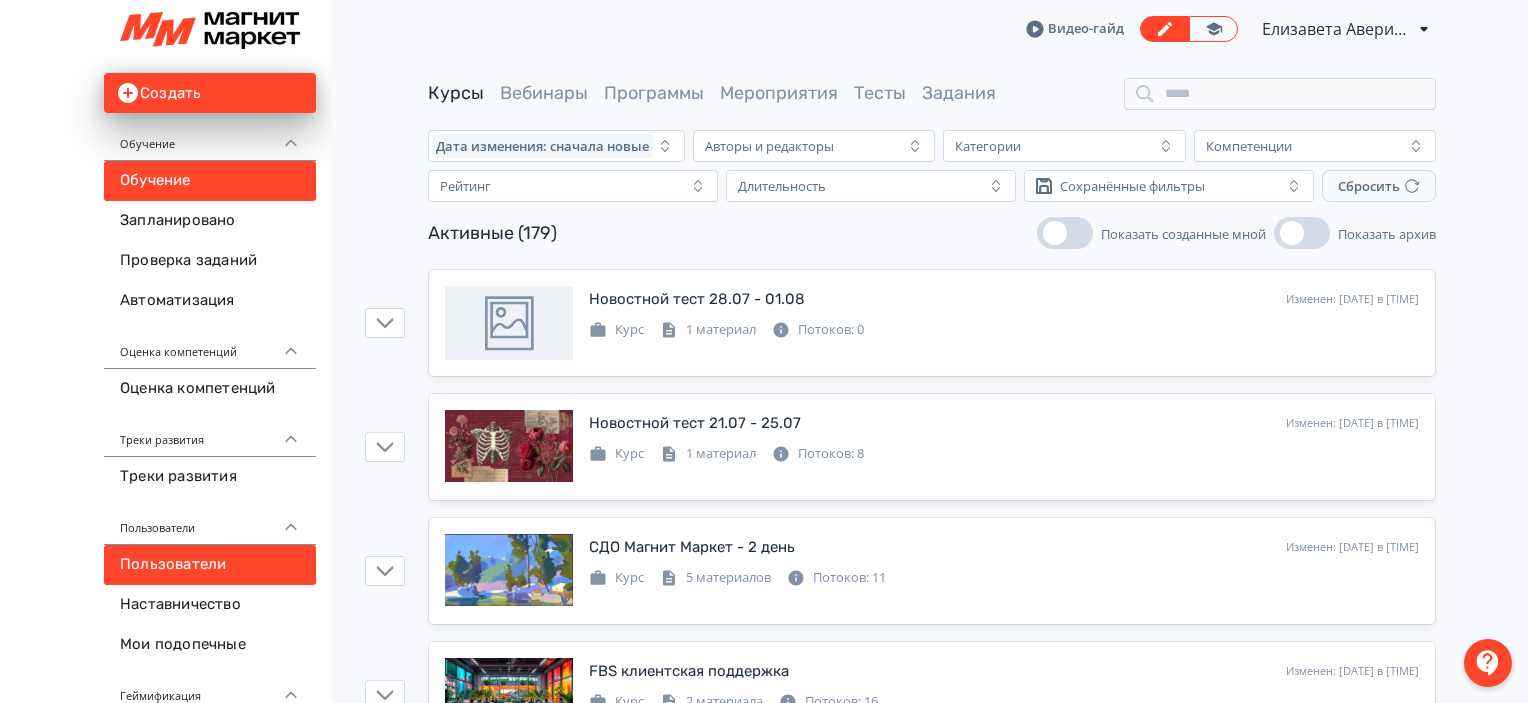click on "Пользователи" at bounding box center [210, 565] 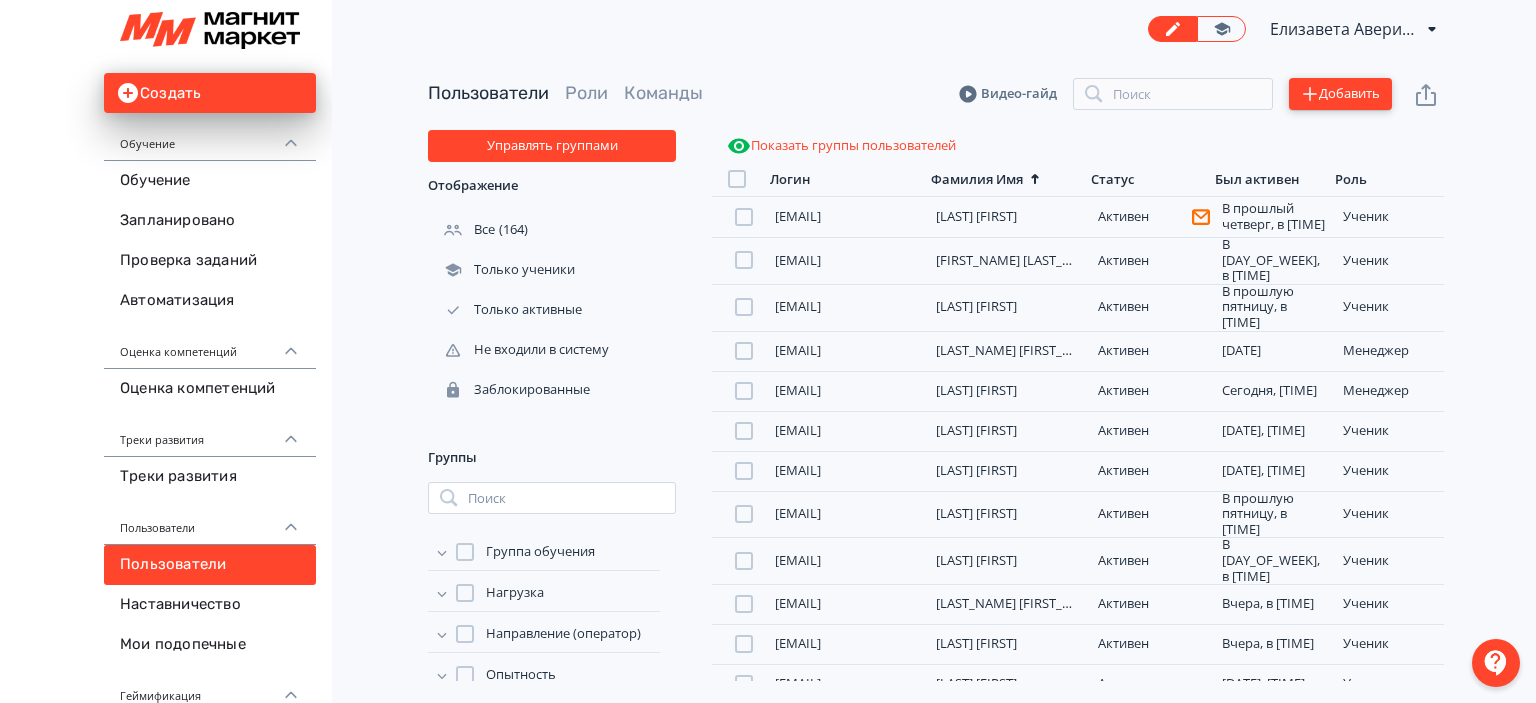 click on "Добавить" at bounding box center [1340, 94] 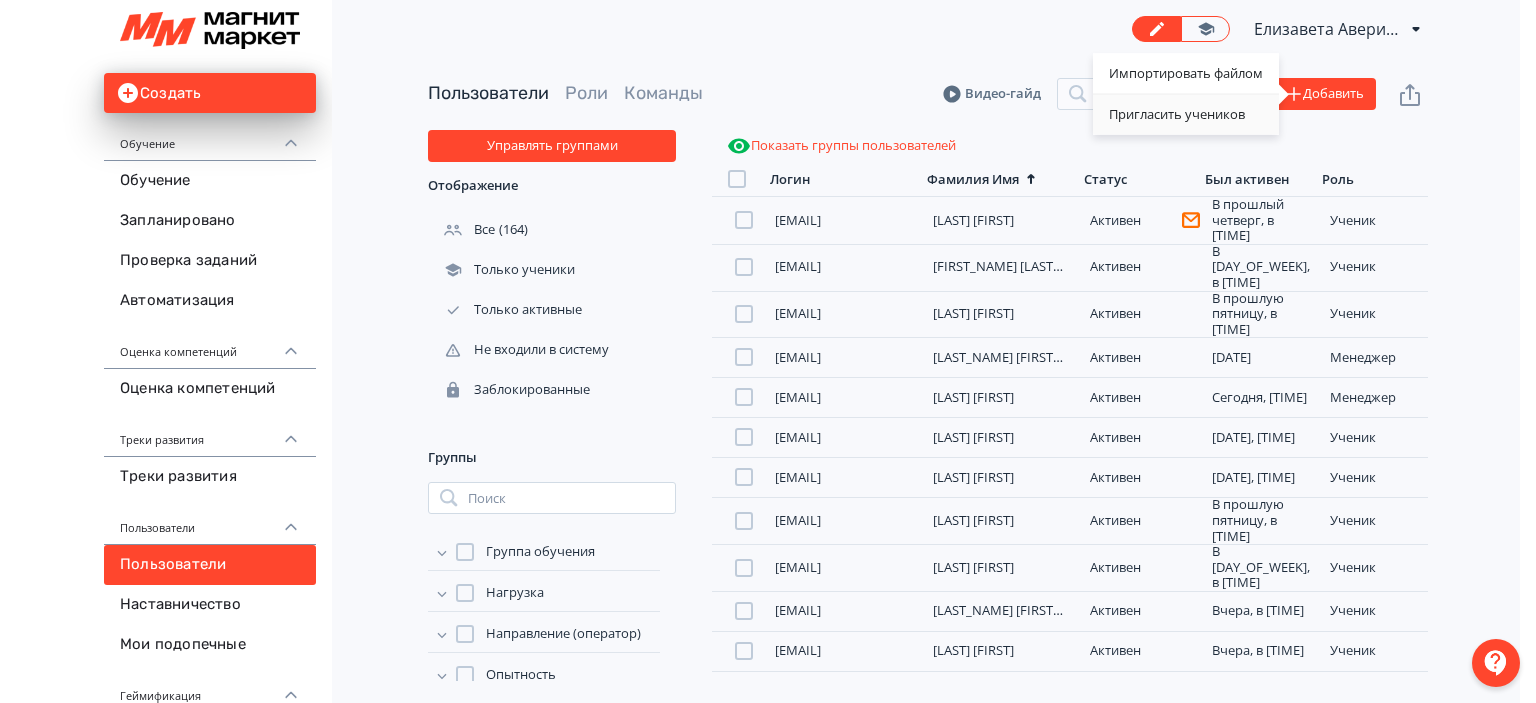 click on "Пригласить учеников" at bounding box center [1186, 115] 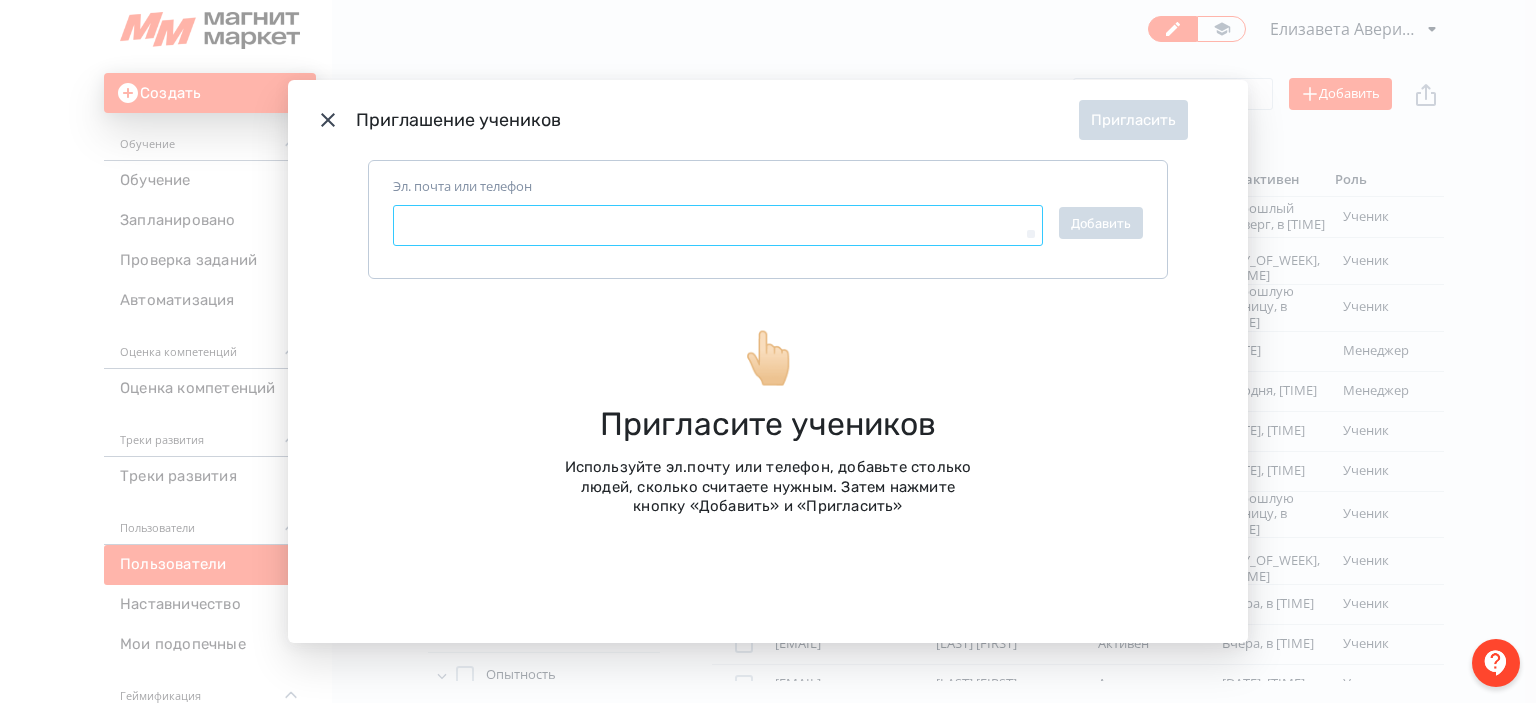 click on "Эл. почта или телефон" at bounding box center [718, 226] 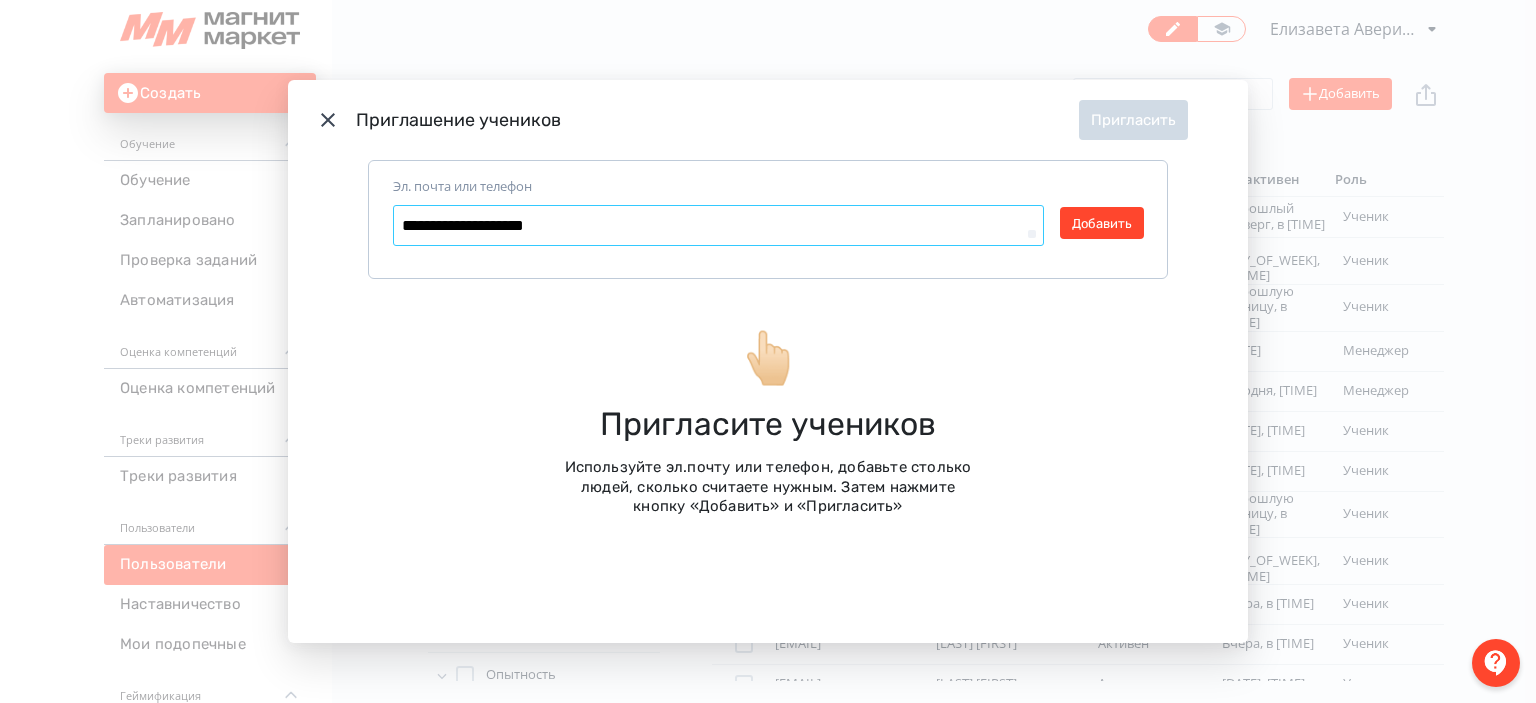 type on "**********" 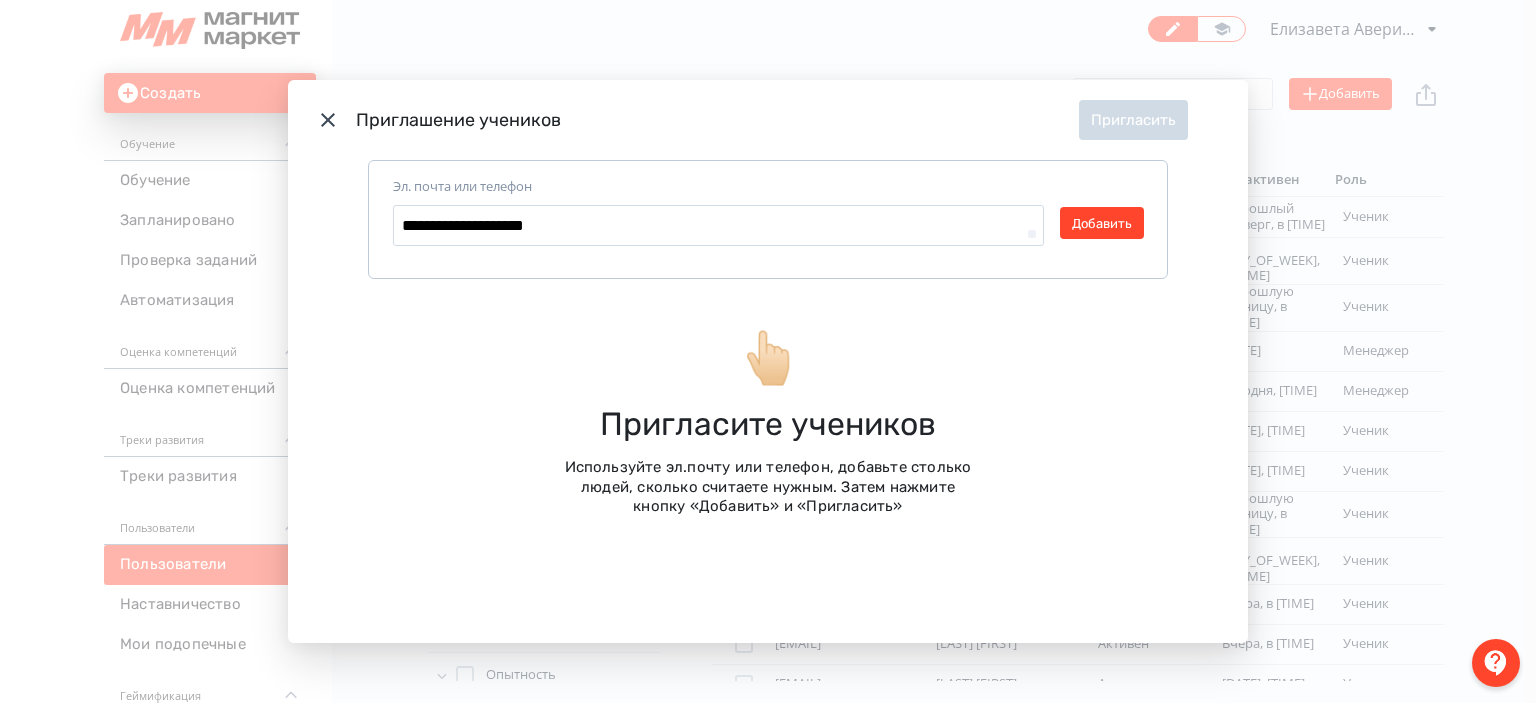 click on "**********" at bounding box center [768, 219] 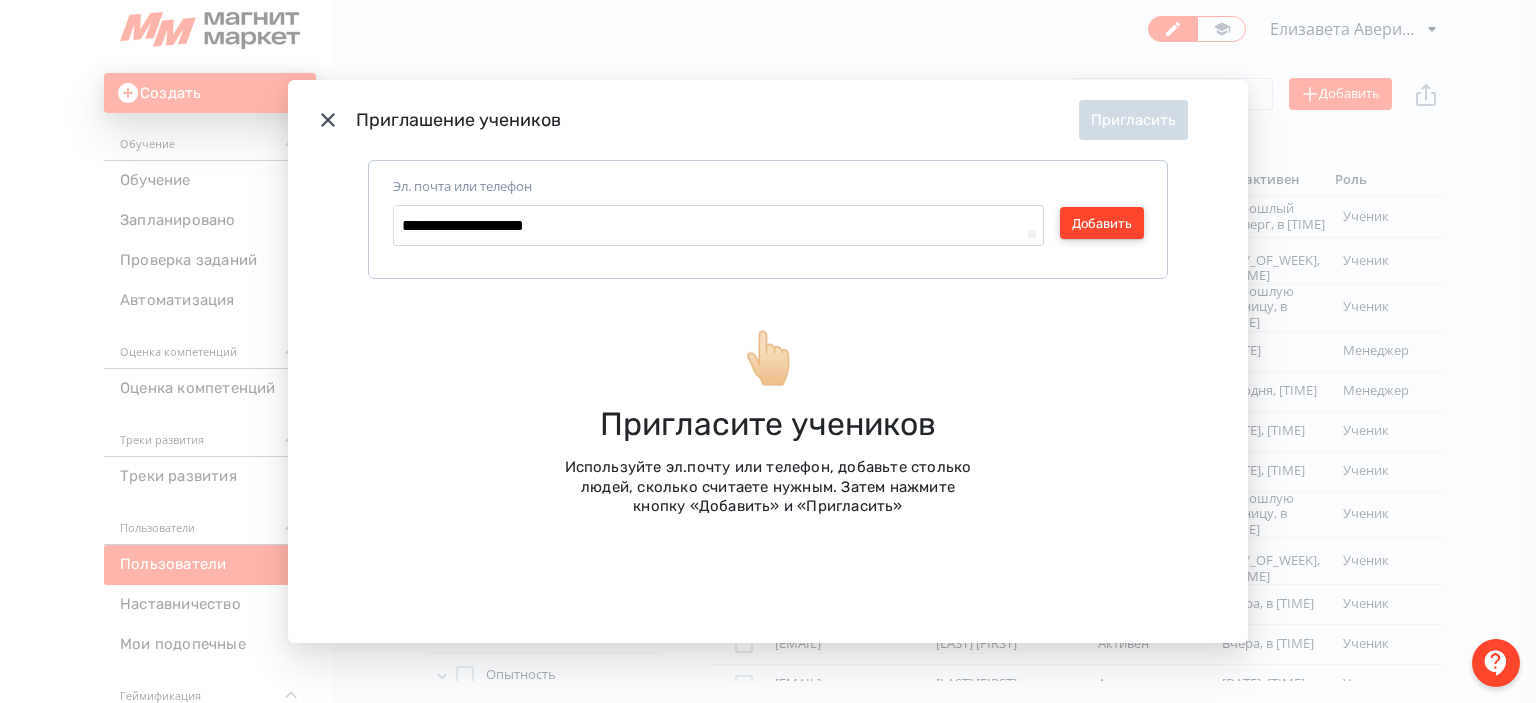 click on "Добавить" at bounding box center (1102, 223) 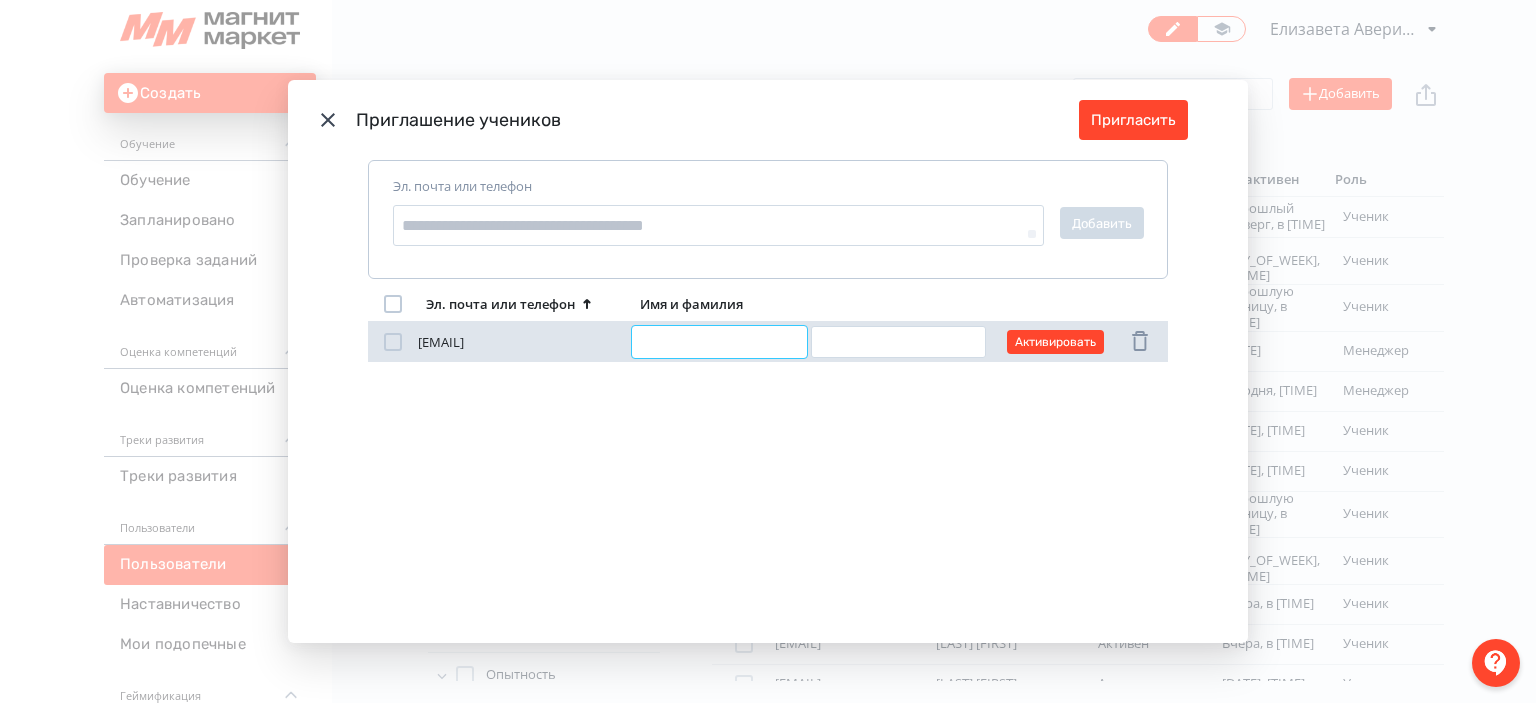 click at bounding box center [719, 342] 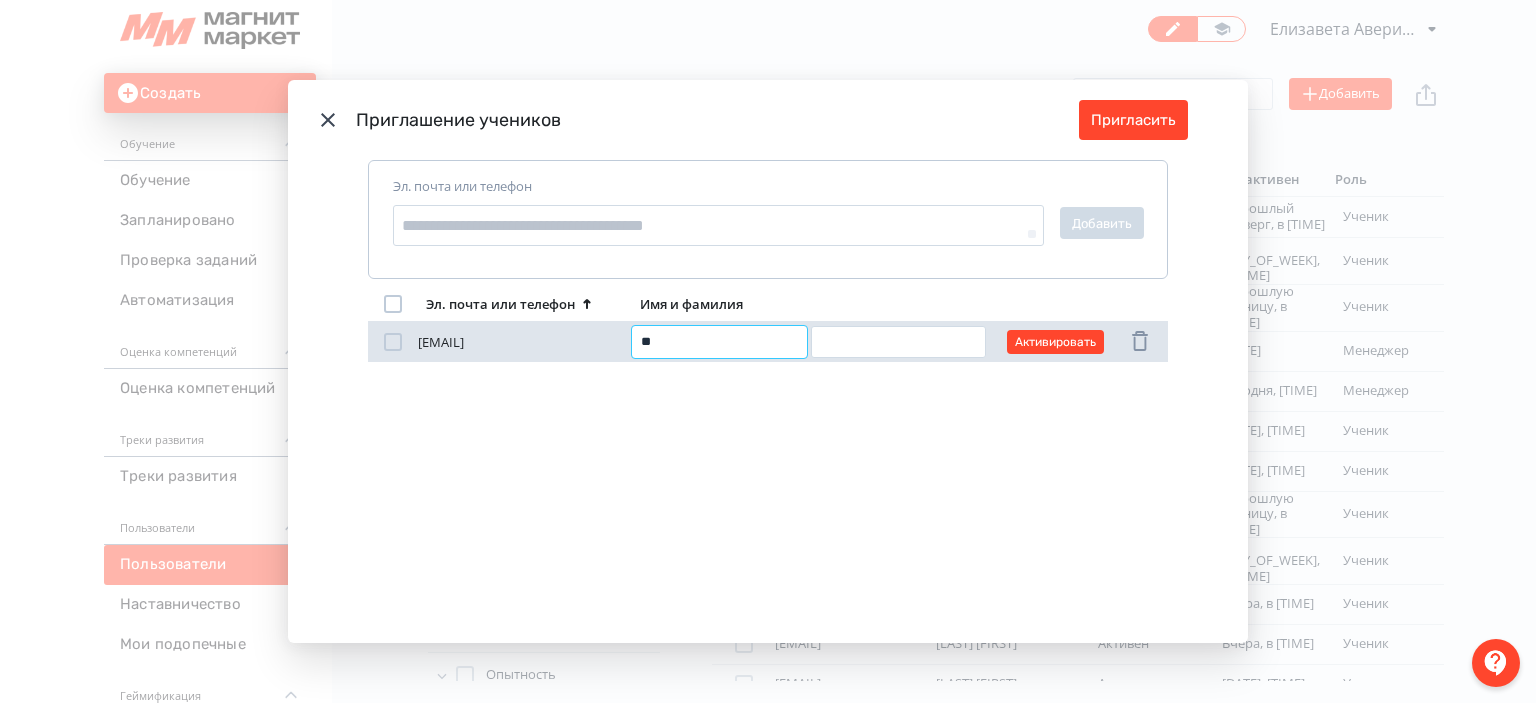 type on "*" 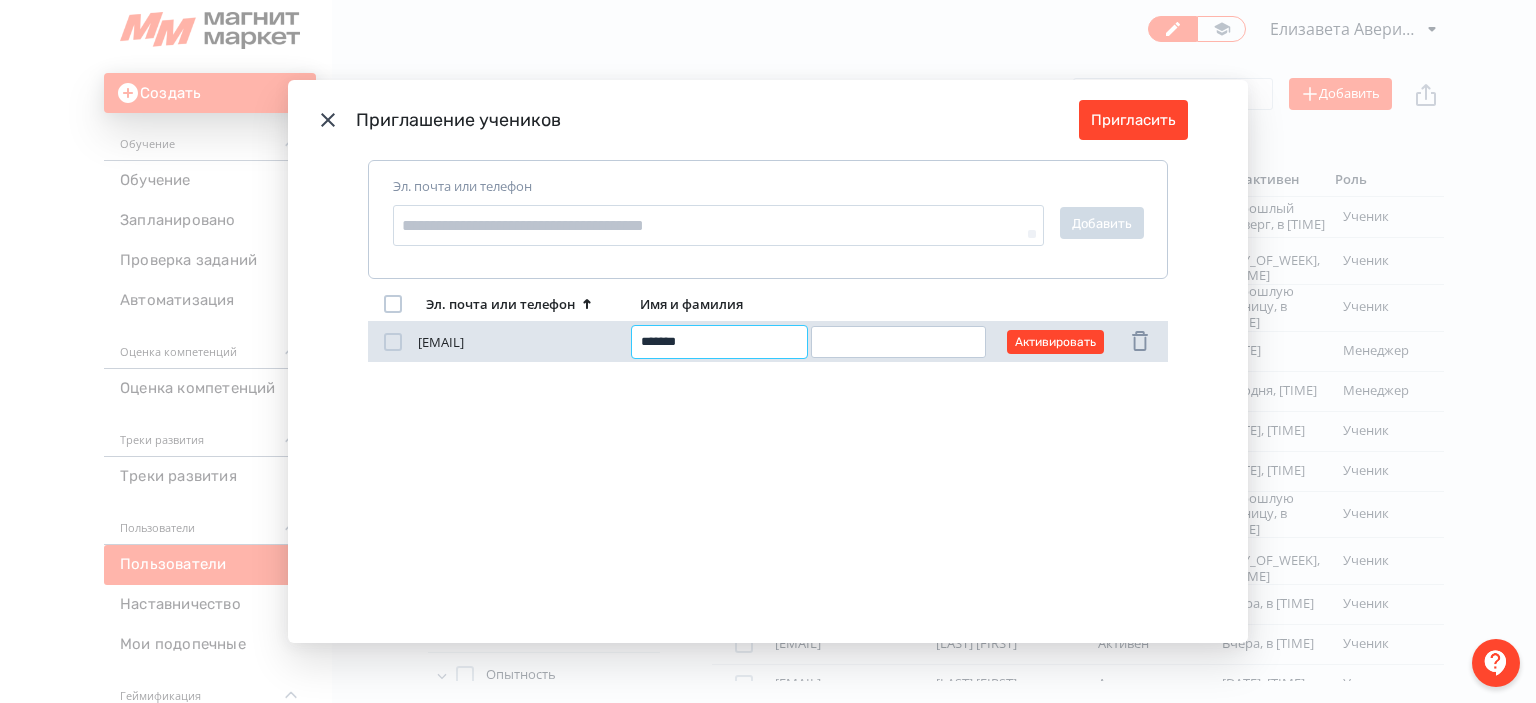 type on "*******" 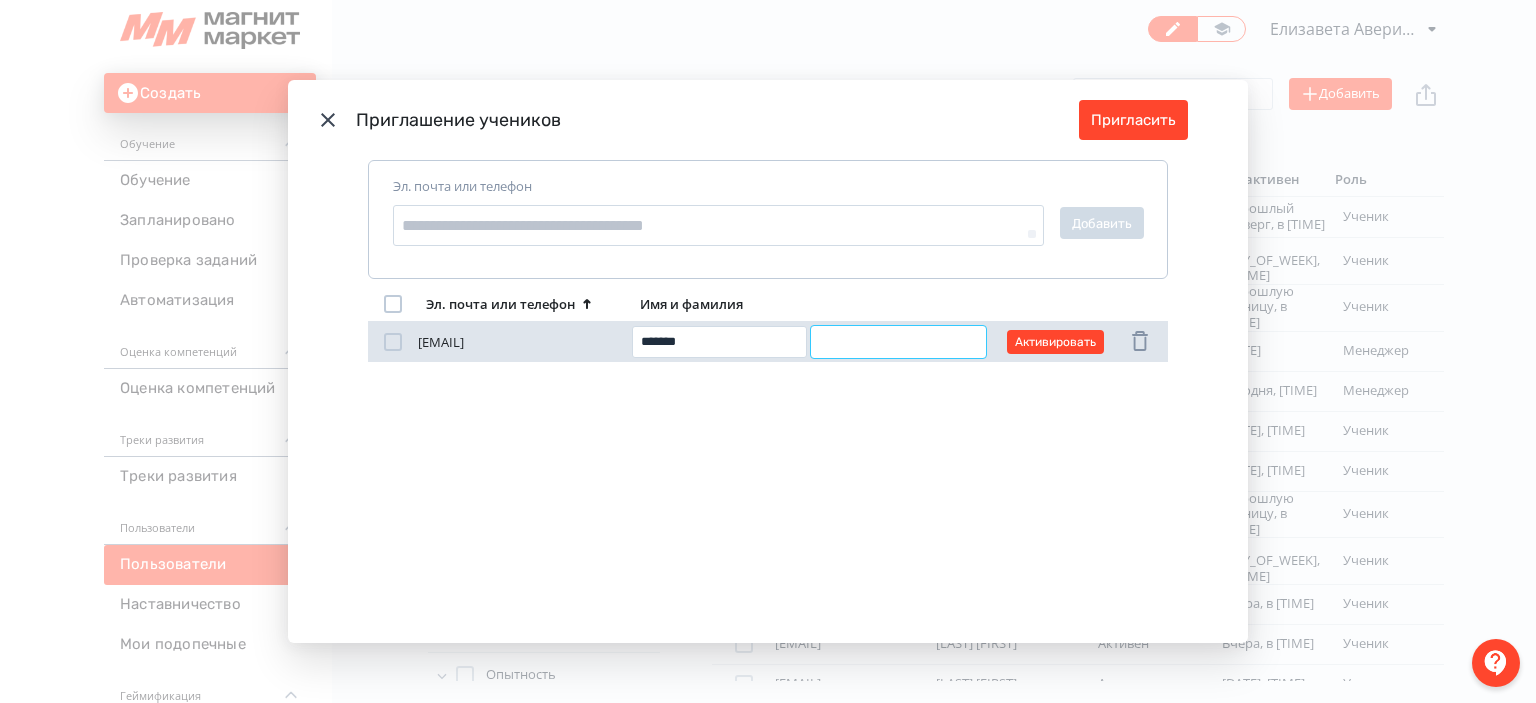 click at bounding box center [898, 342] 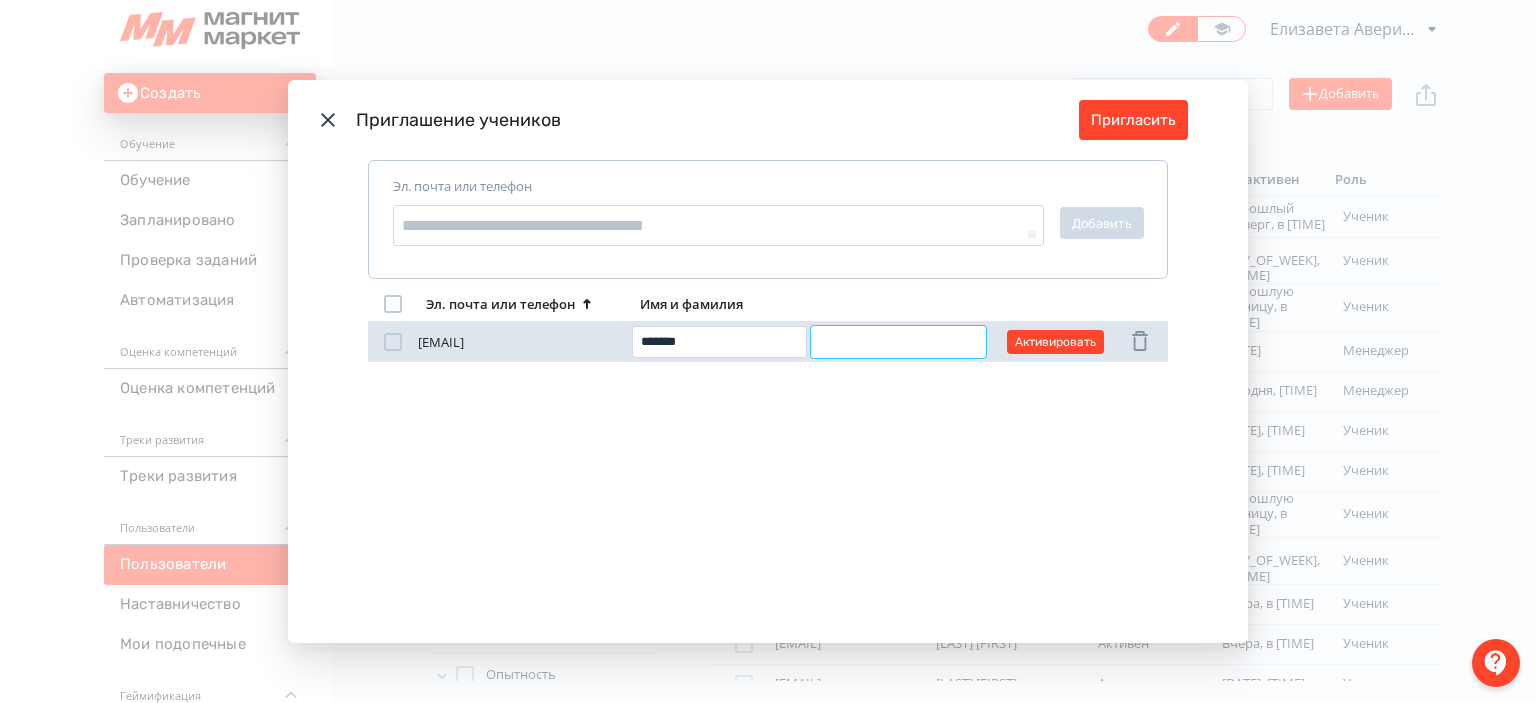 click at bounding box center [898, 342] 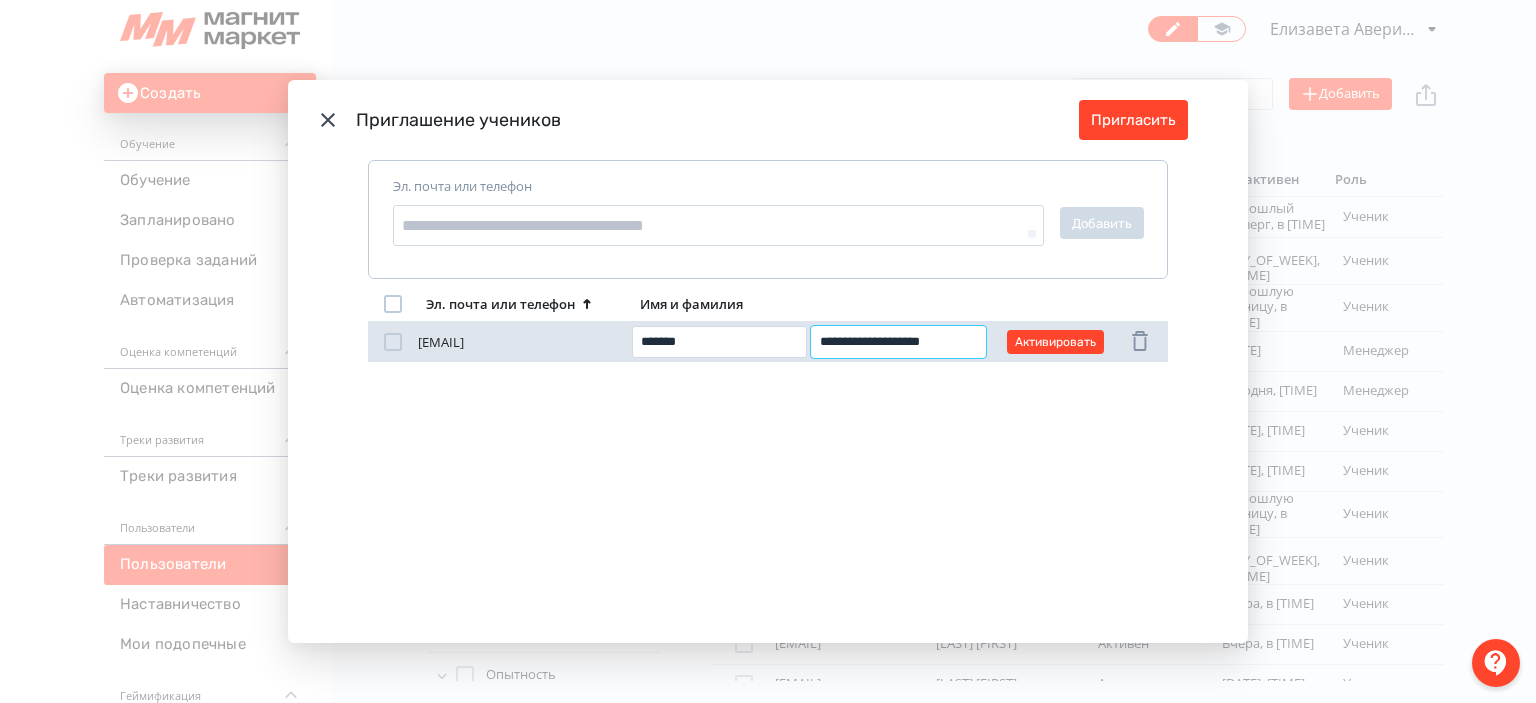 click on "**********" at bounding box center (898, 342) 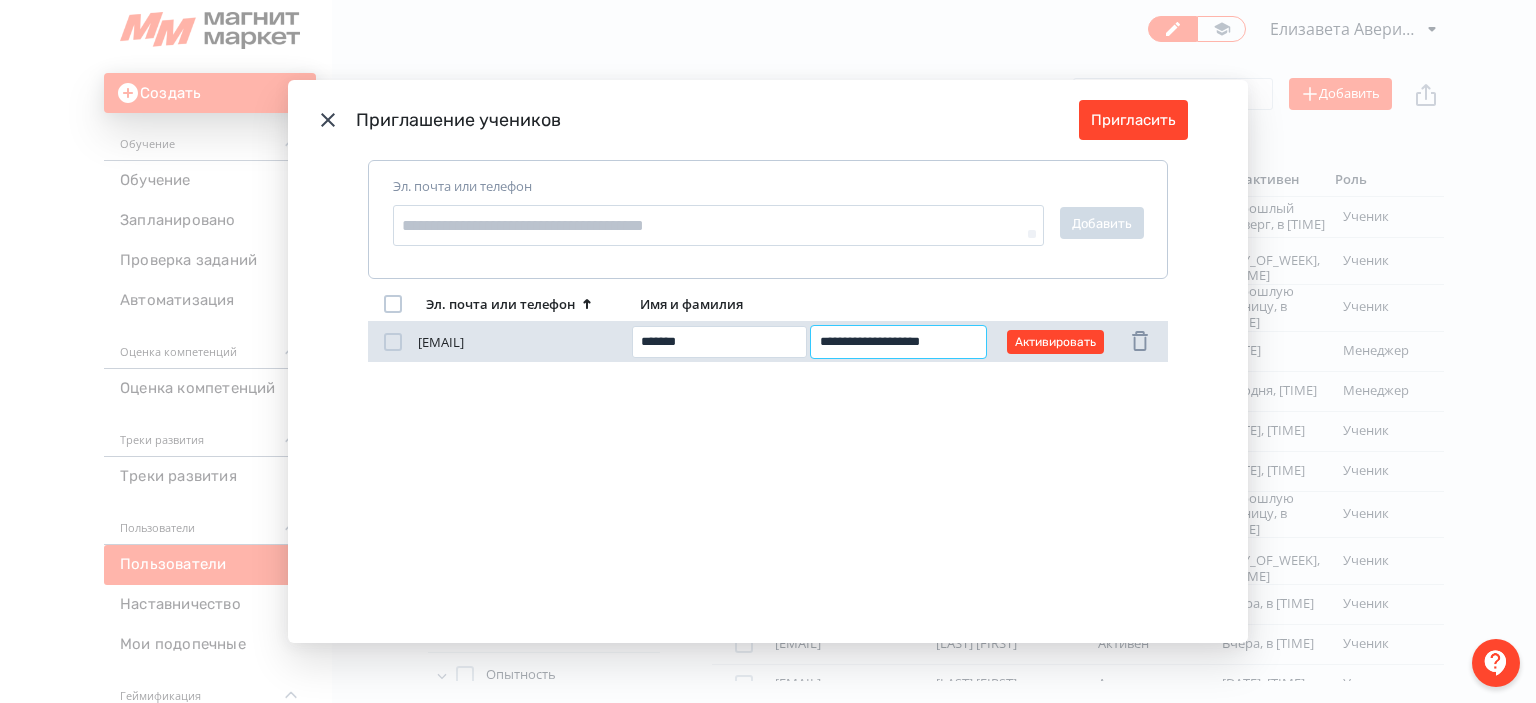 paste on "*" 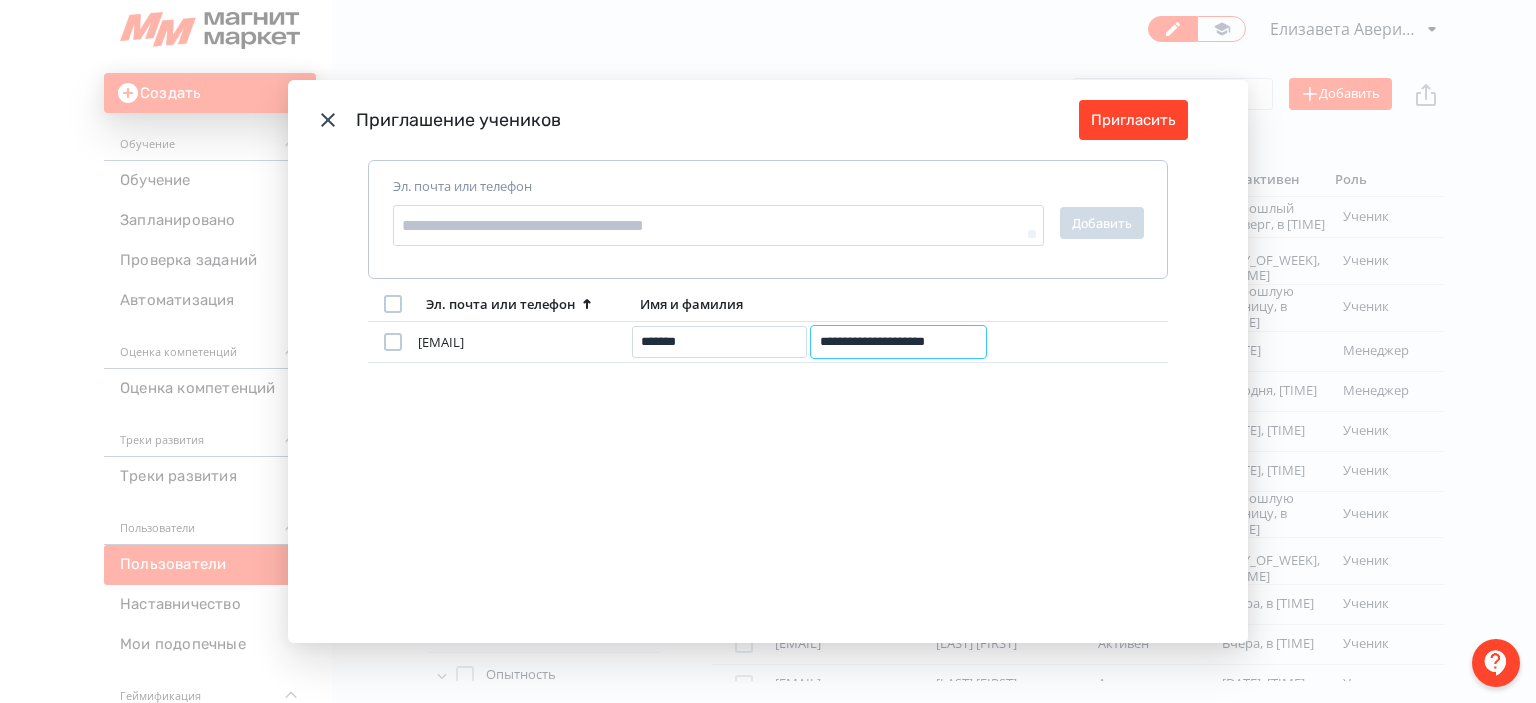 scroll, scrollTop: 0, scrollLeft: 4, axis: horizontal 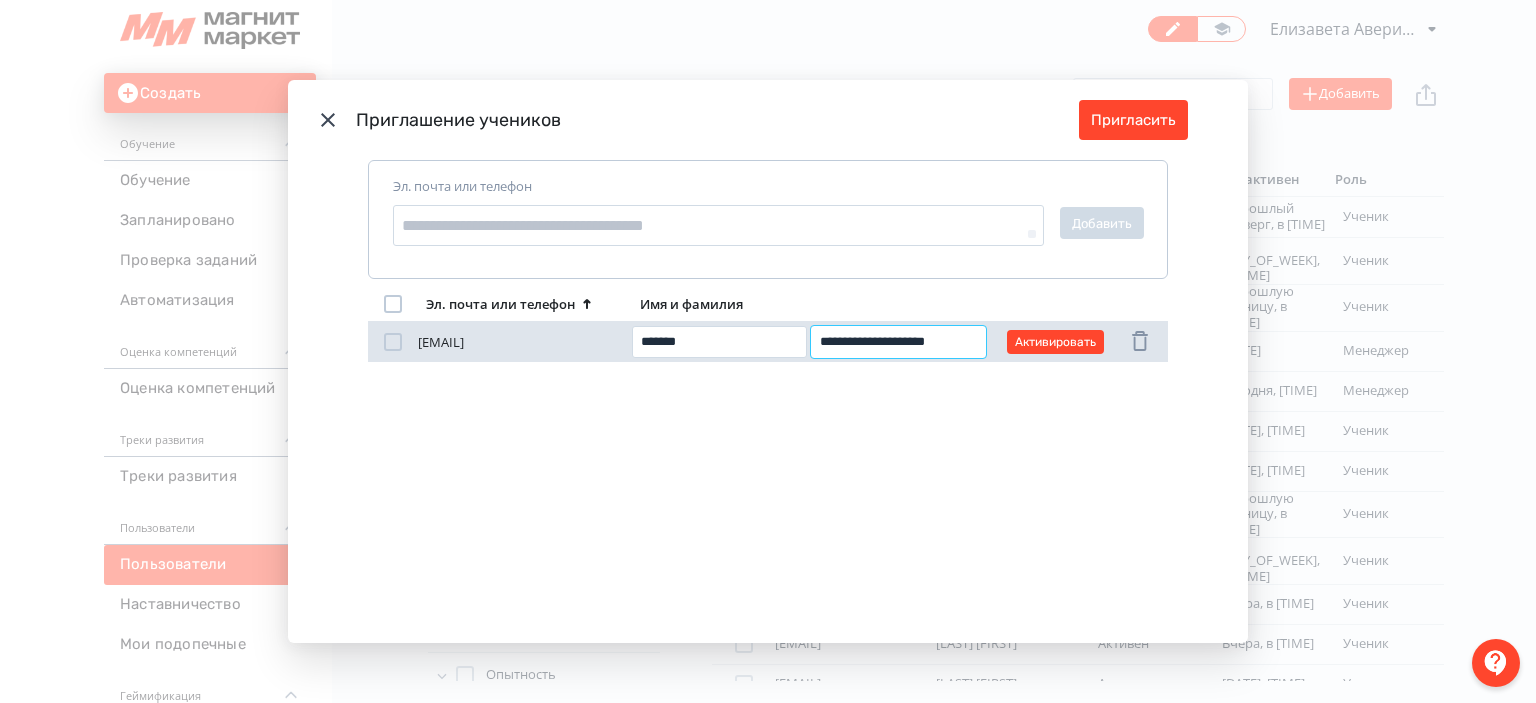 click on "**********" at bounding box center (898, 342) 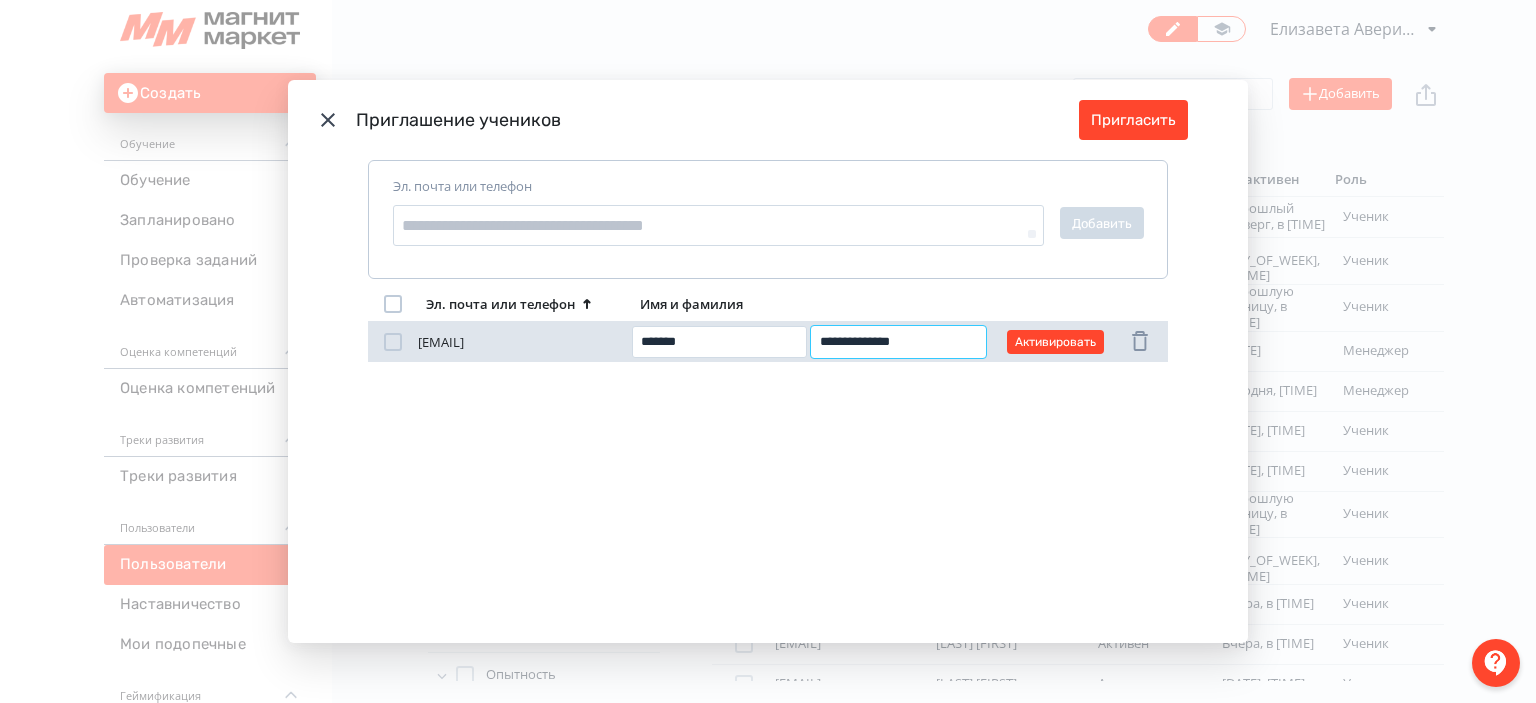 scroll, scrollTop: 0, scrollLeft: 0, axis: both 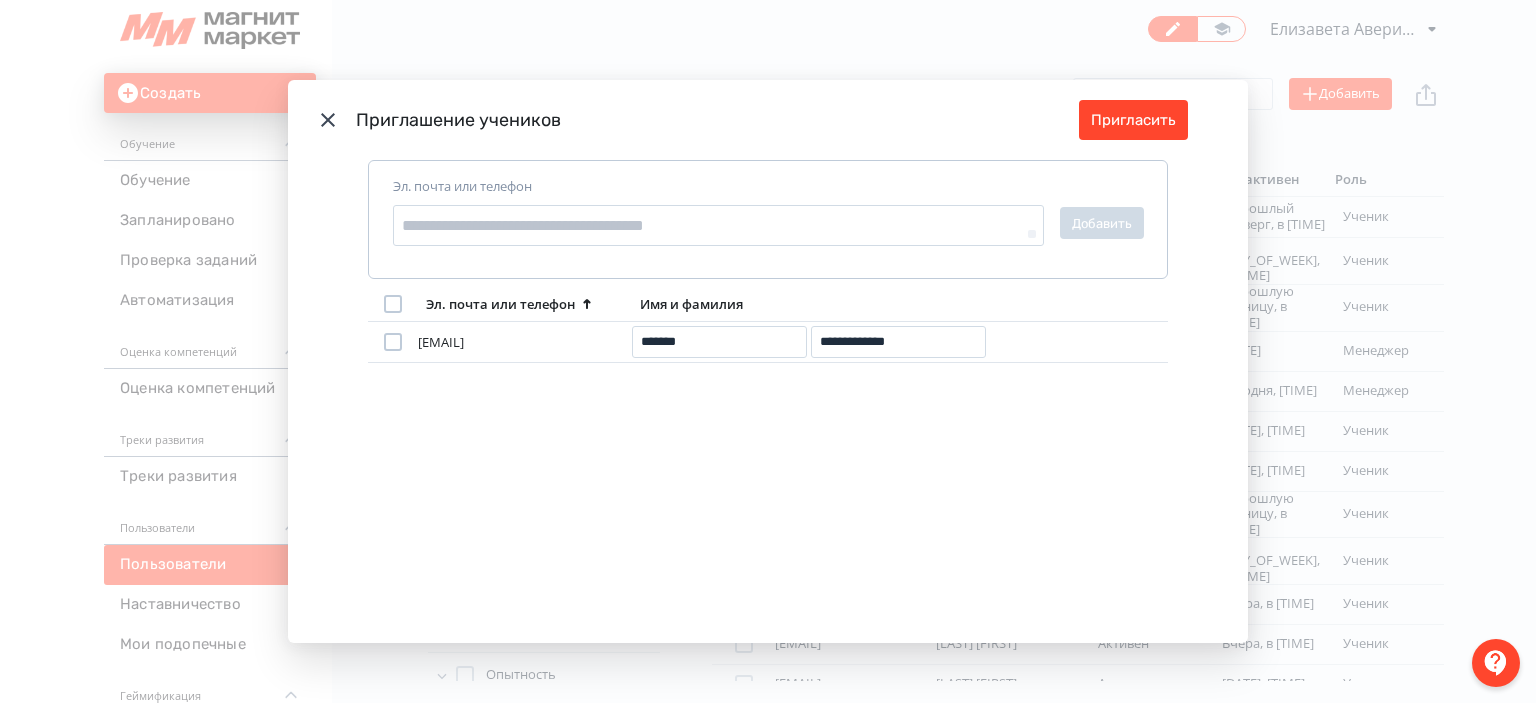 click on "[EMAIL] [FIRST] [LAST] Активировать" at bounding box center [768, 452] 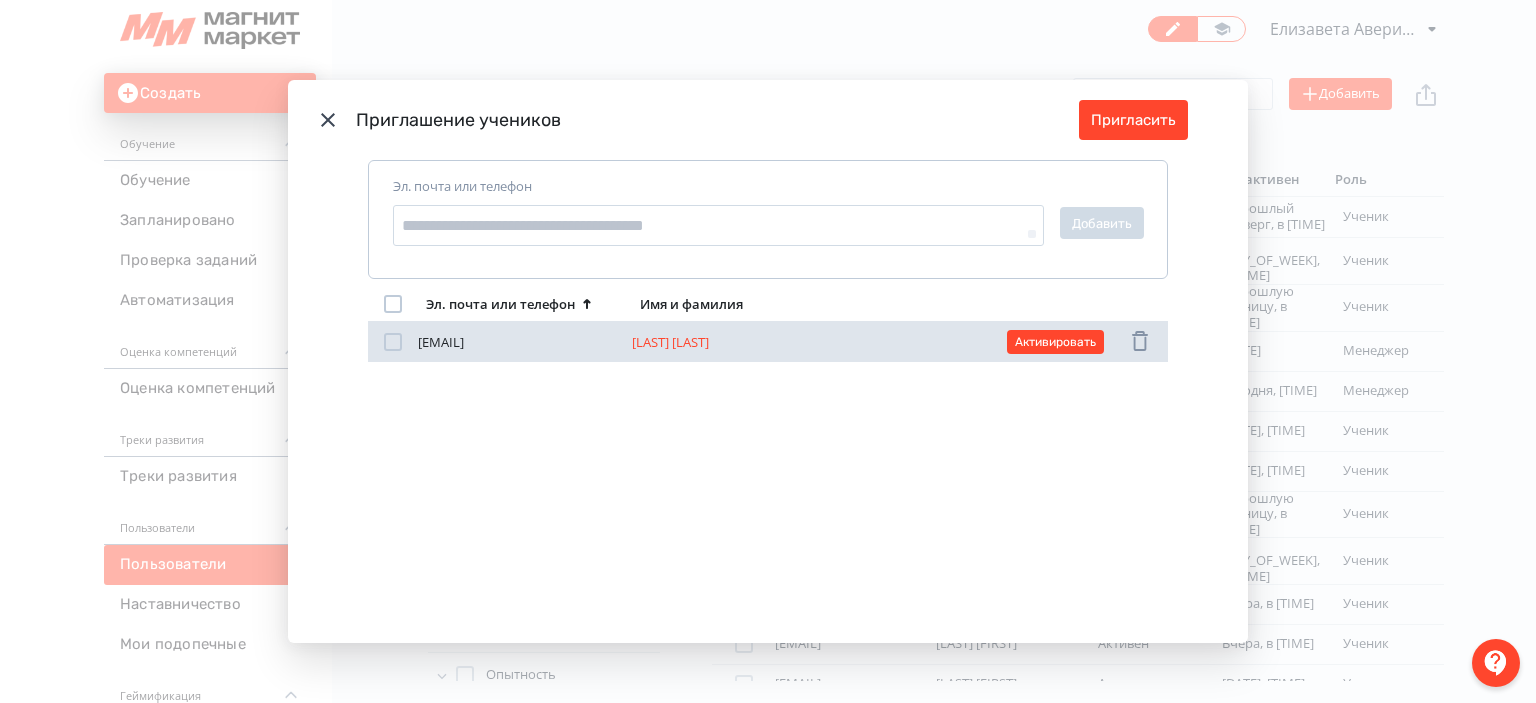 click at bounding box center [393, 342] 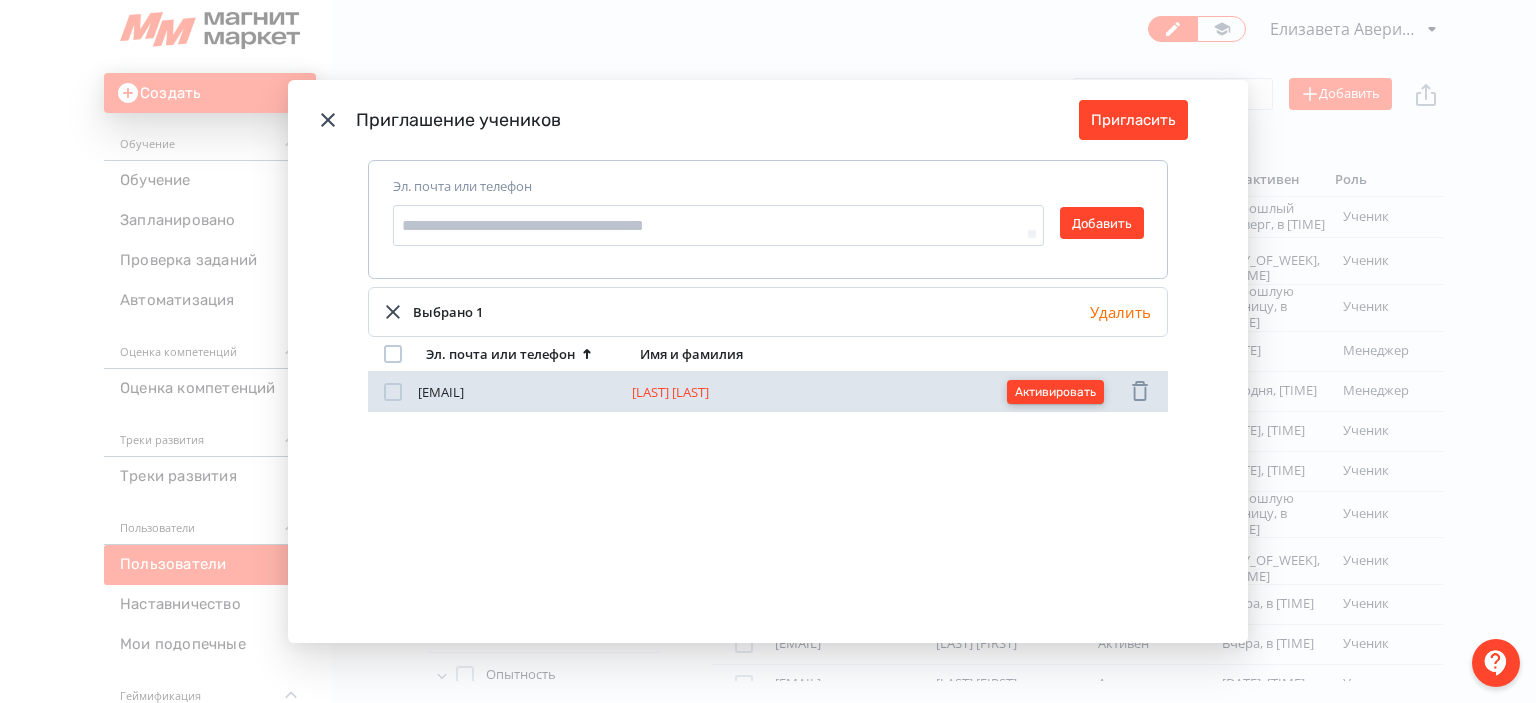 click on "Активировать" at bounding box center (1055, 392) 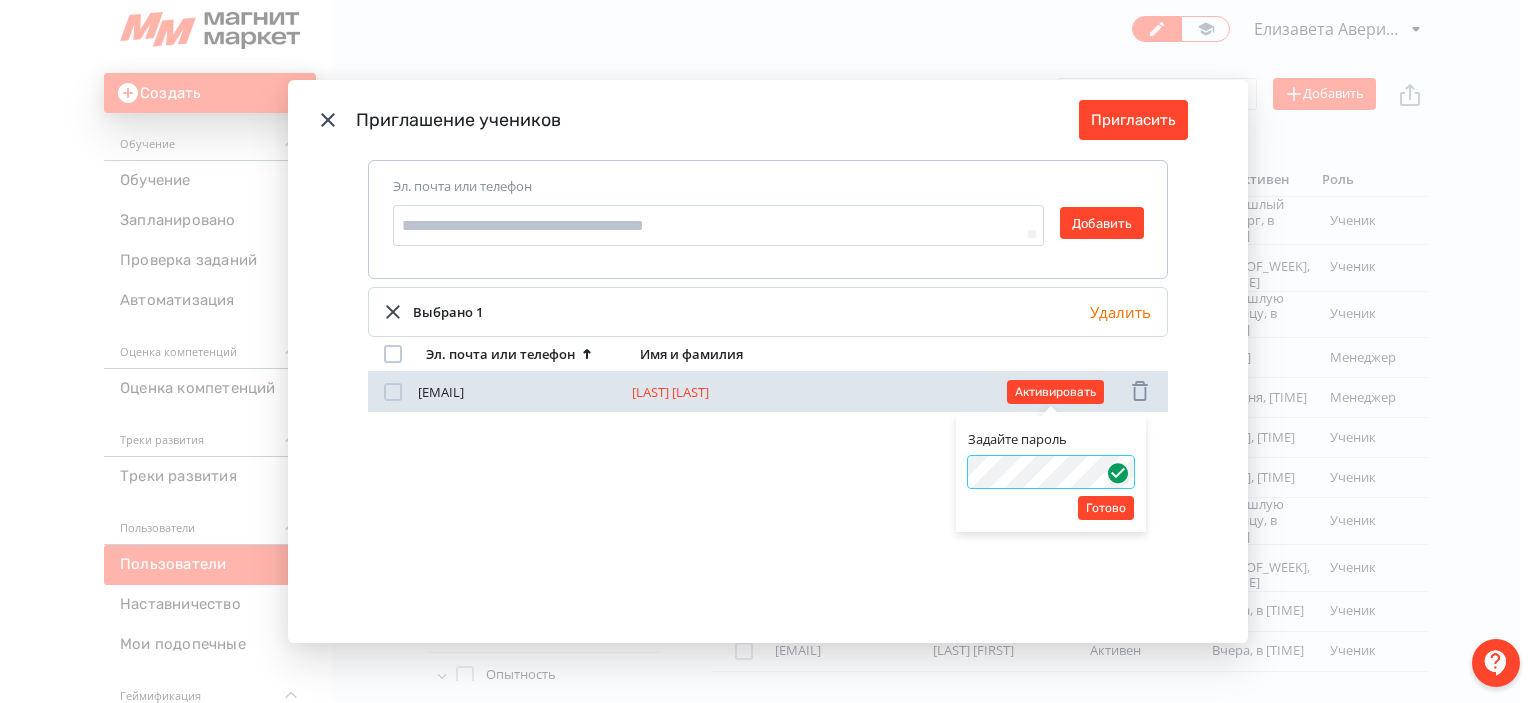 click on "Задайте пароль Готово" at bounding box center [768, 351] 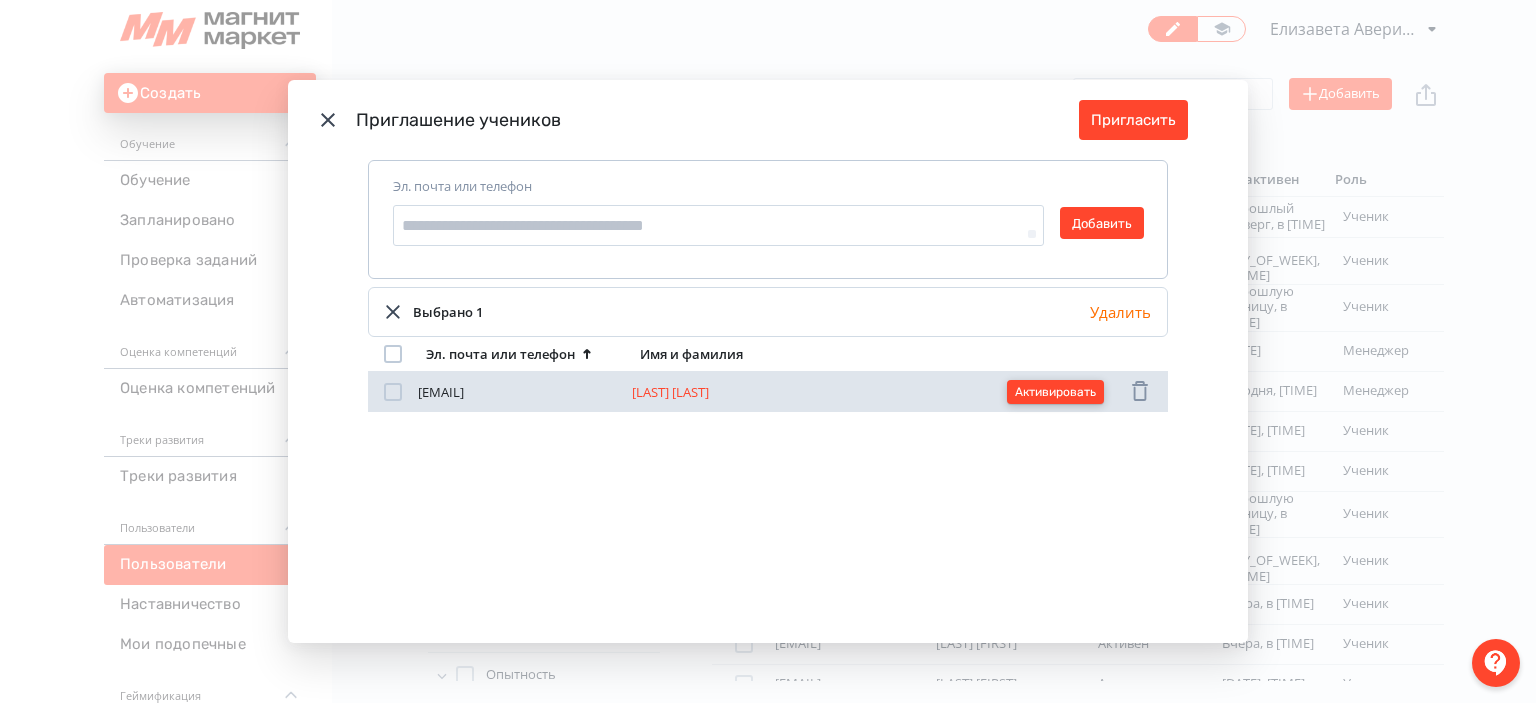 click on "Активировать" at bounding box center [1055, 392] 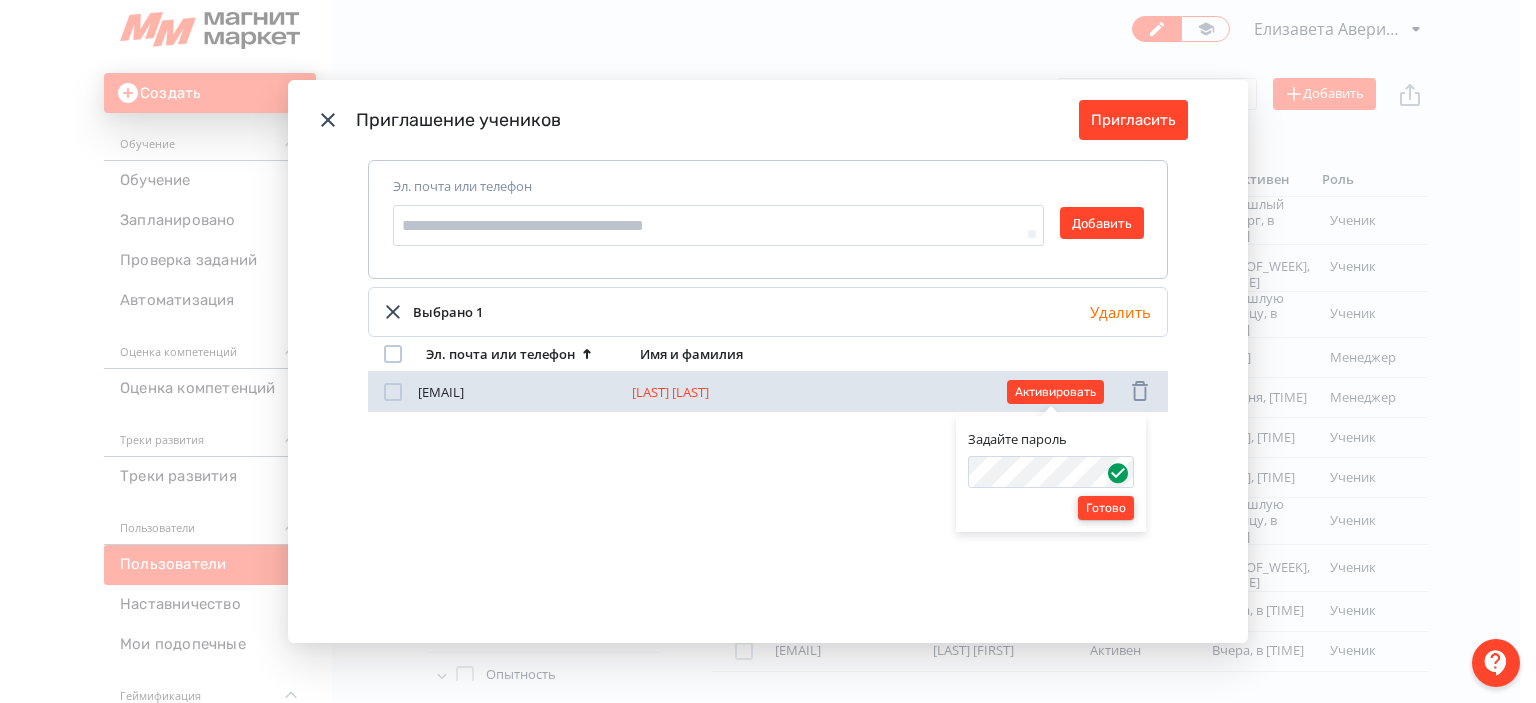 click on "Готово" at bounding box center [1106, 508] 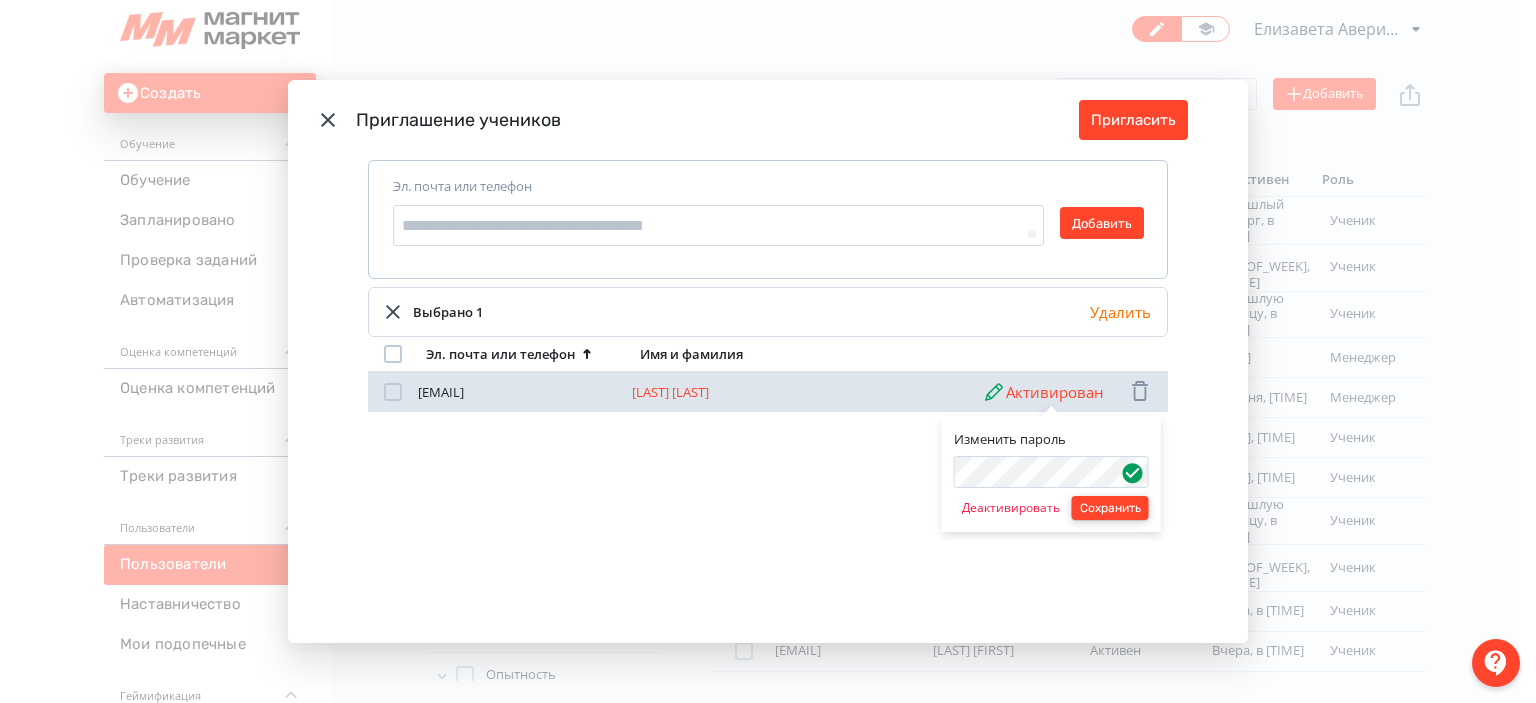 click on "Сохранить" at bounding box center [1110, 508] 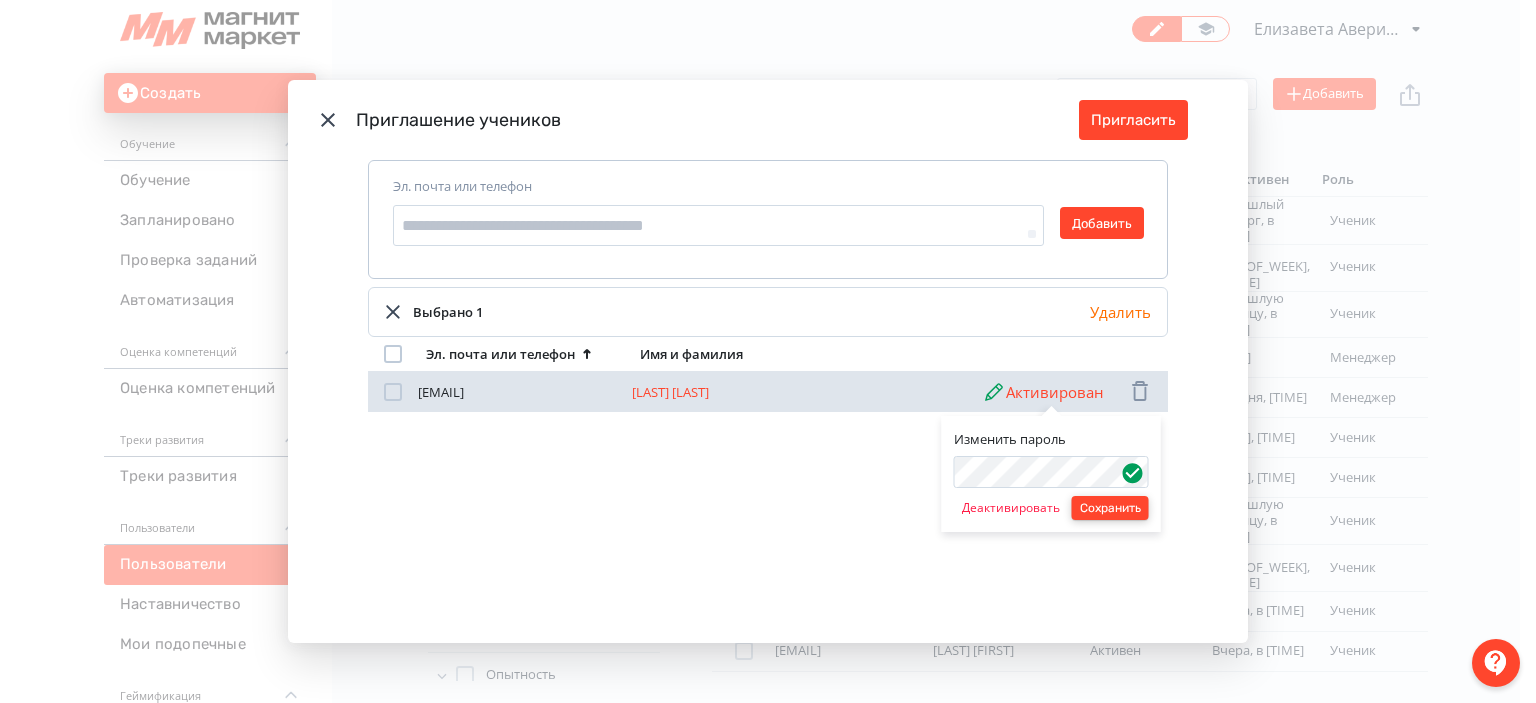 click on "Сохранить" at bounding box center (1110, 508) 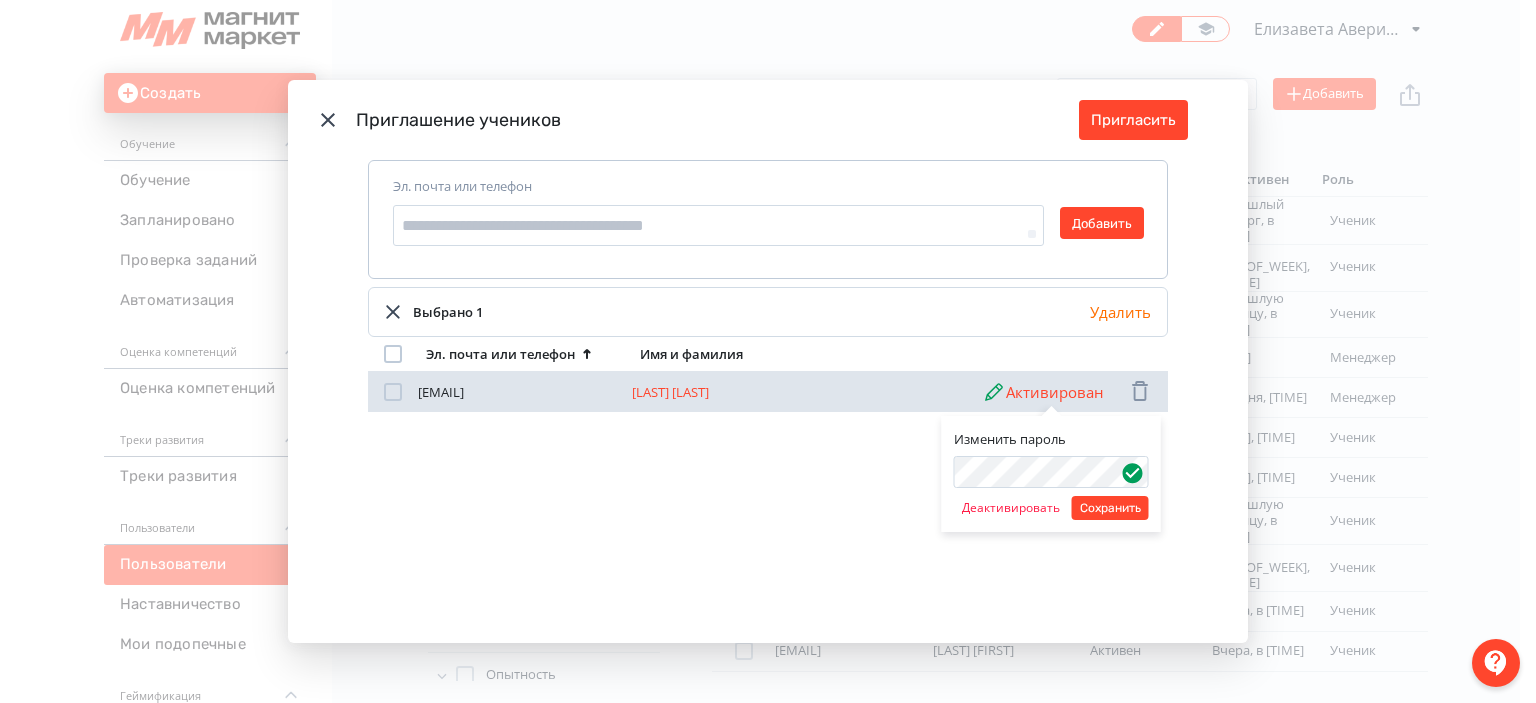 click on "Изменить пароль Деактивировать Сохранить" at bounding box center (768, 351) 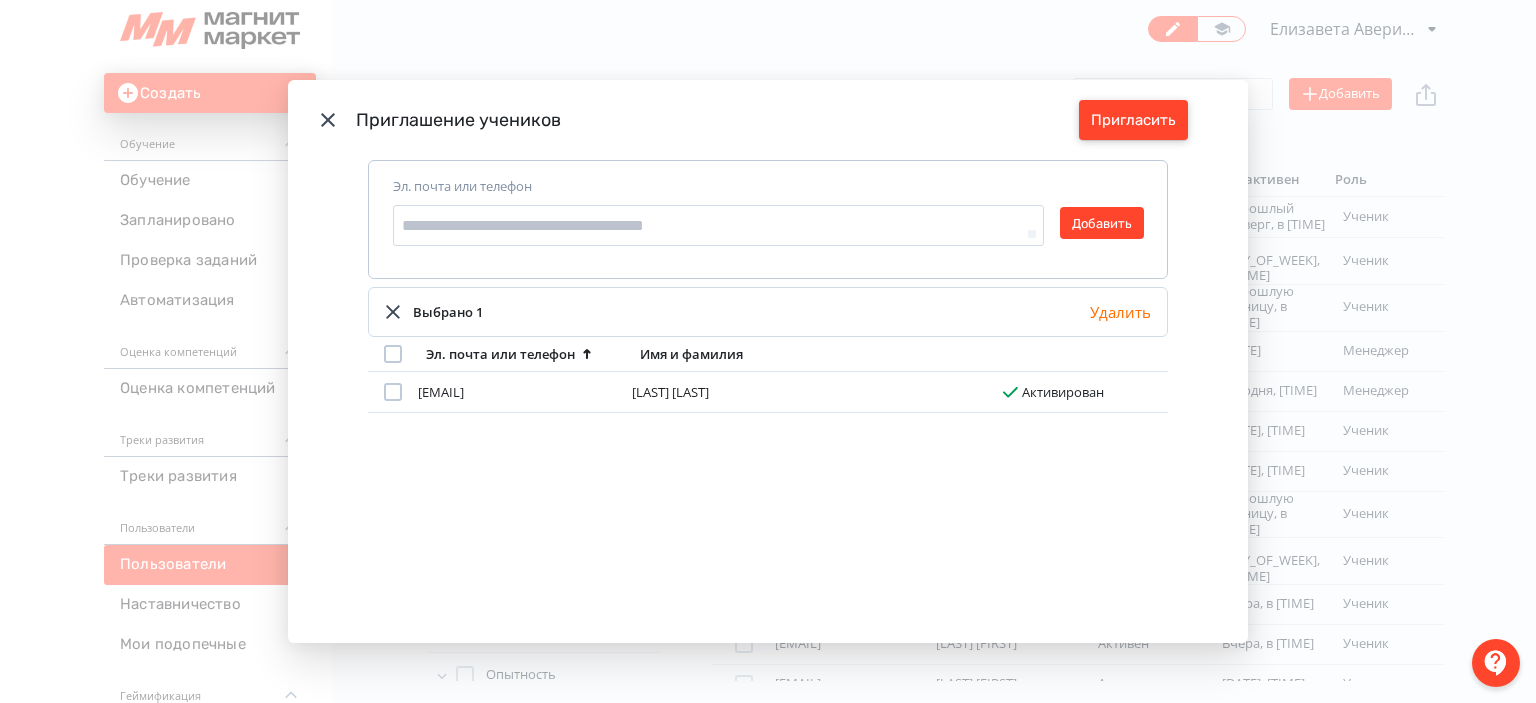 click on "Пригласить" at bounding box center (1133, 120) 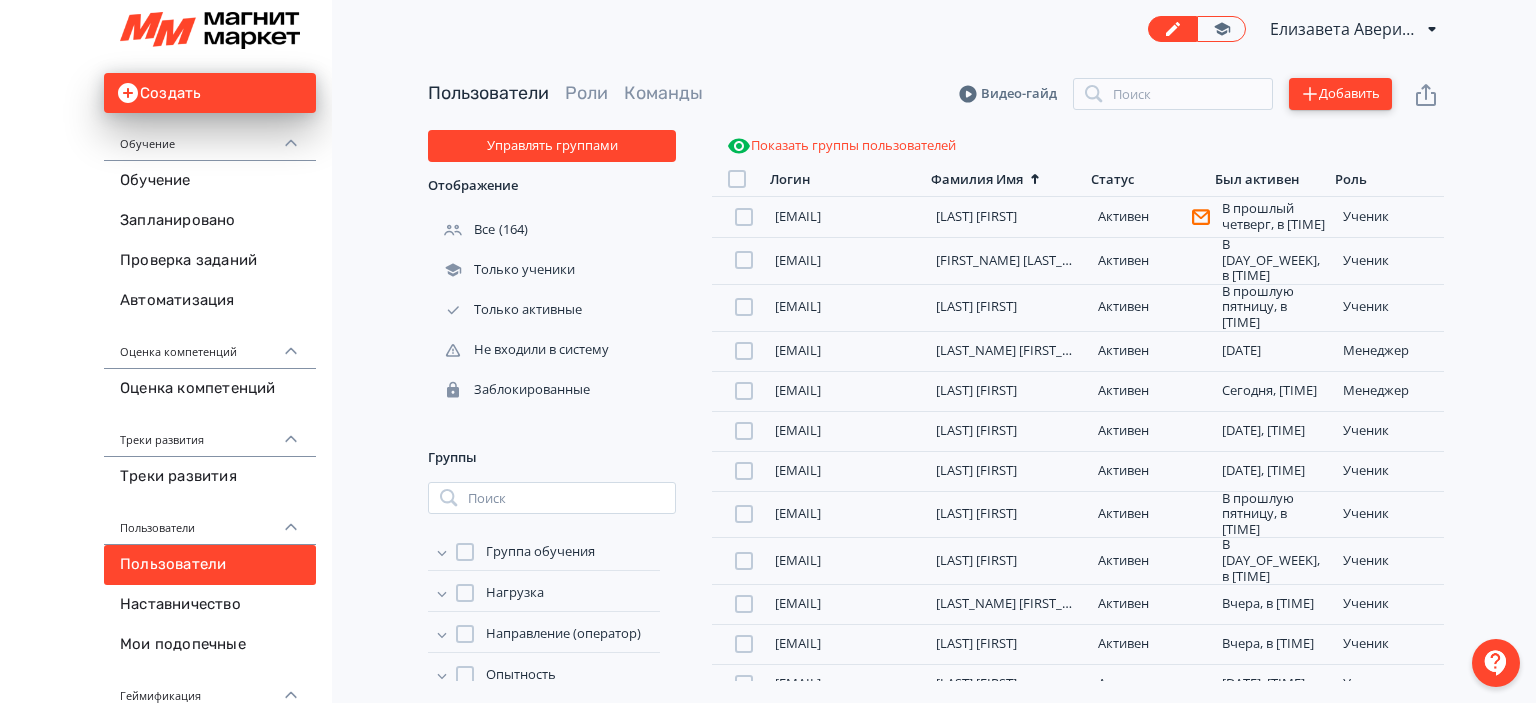 click on "Добавить" at bounding box center [1340, 94] 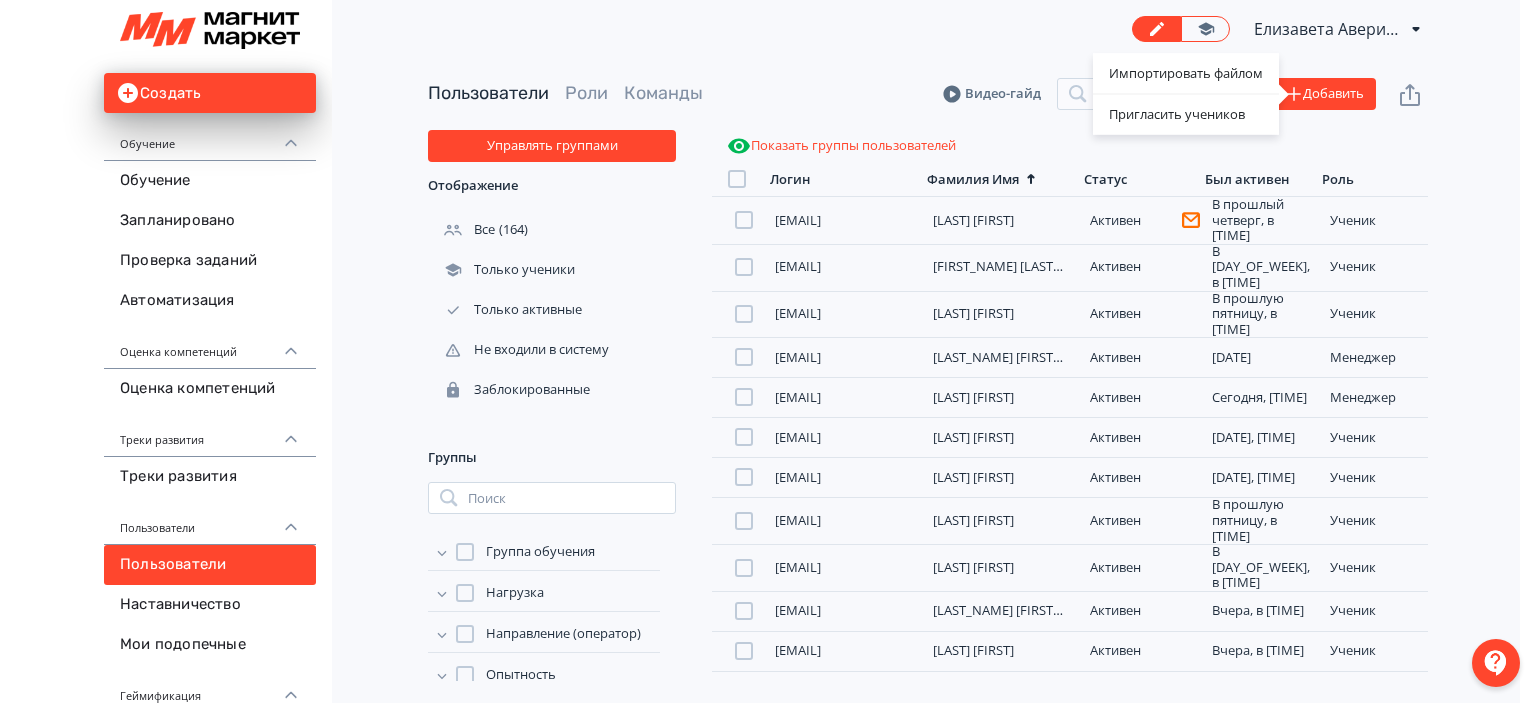 click on "Импортировать файлом Пригласить учеников" at bounding box center (768, 351) 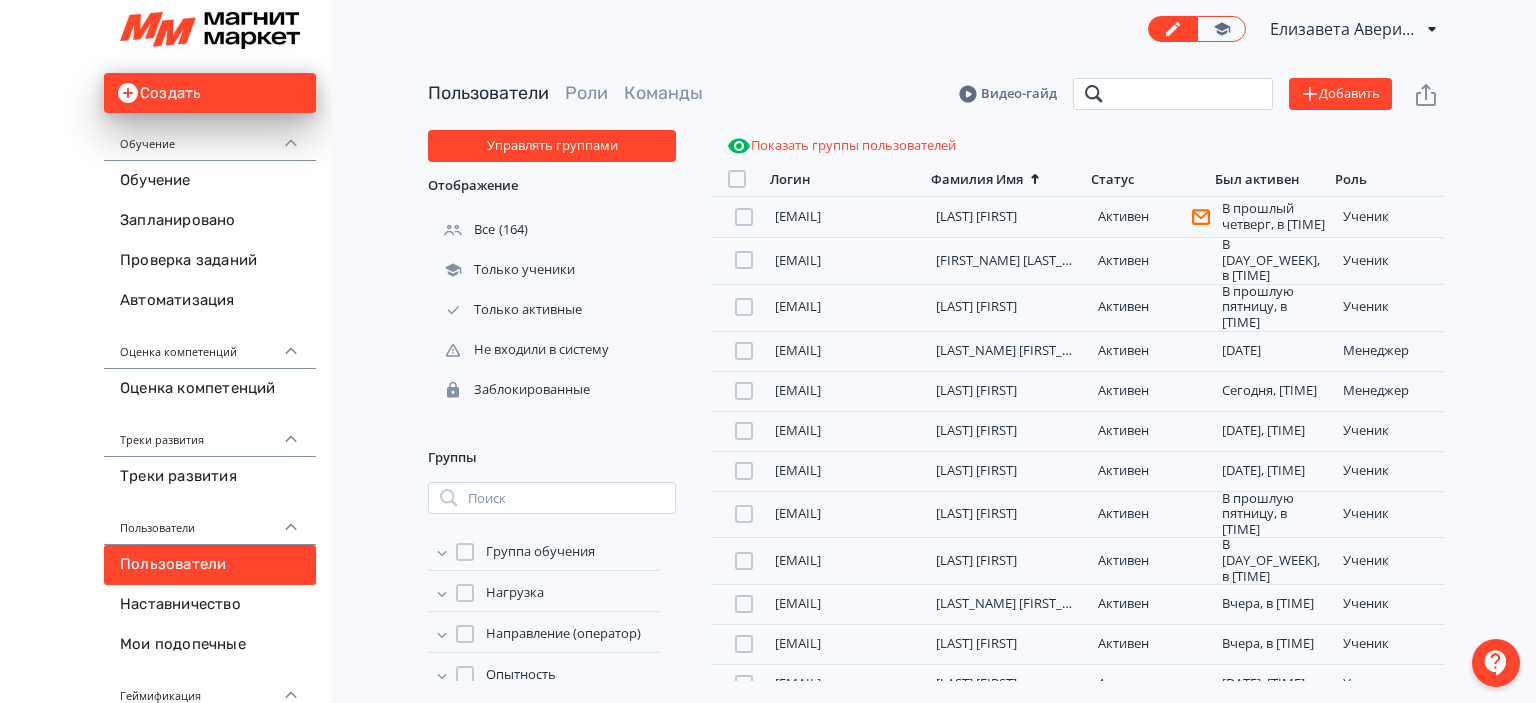 drag, startPoint x: 1112, startPoint y: 79, endPoint x: 1156, endPoint y: 98, distance: 47.92703 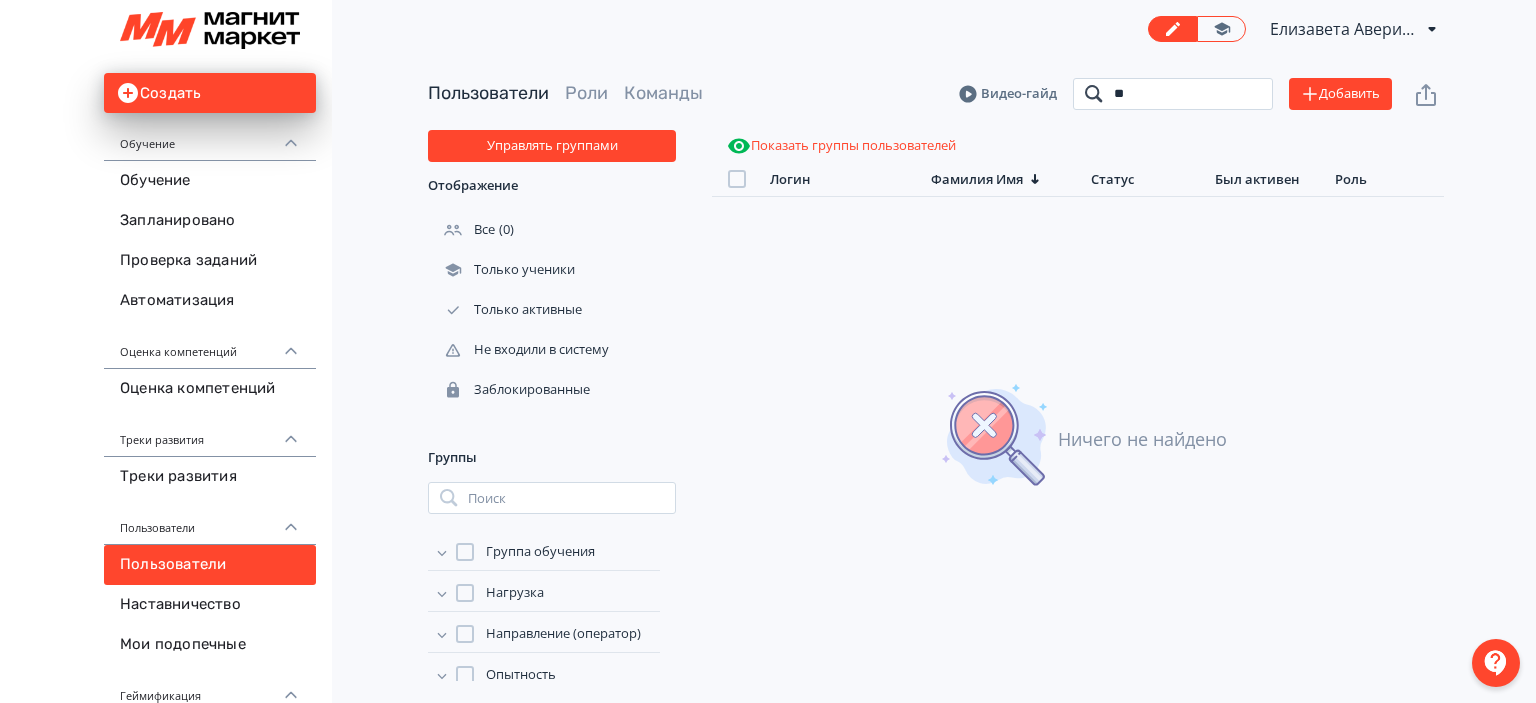 type on "*" 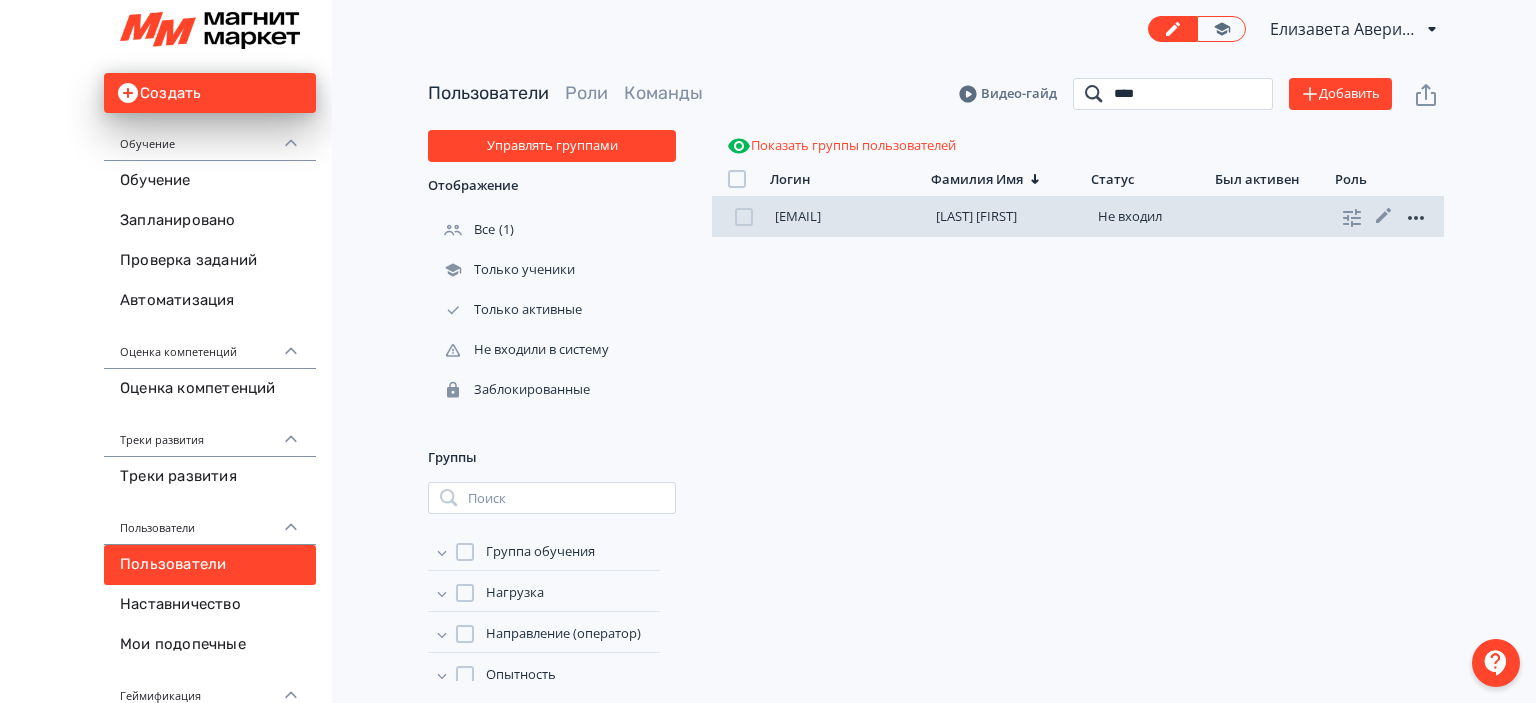 type on "****" 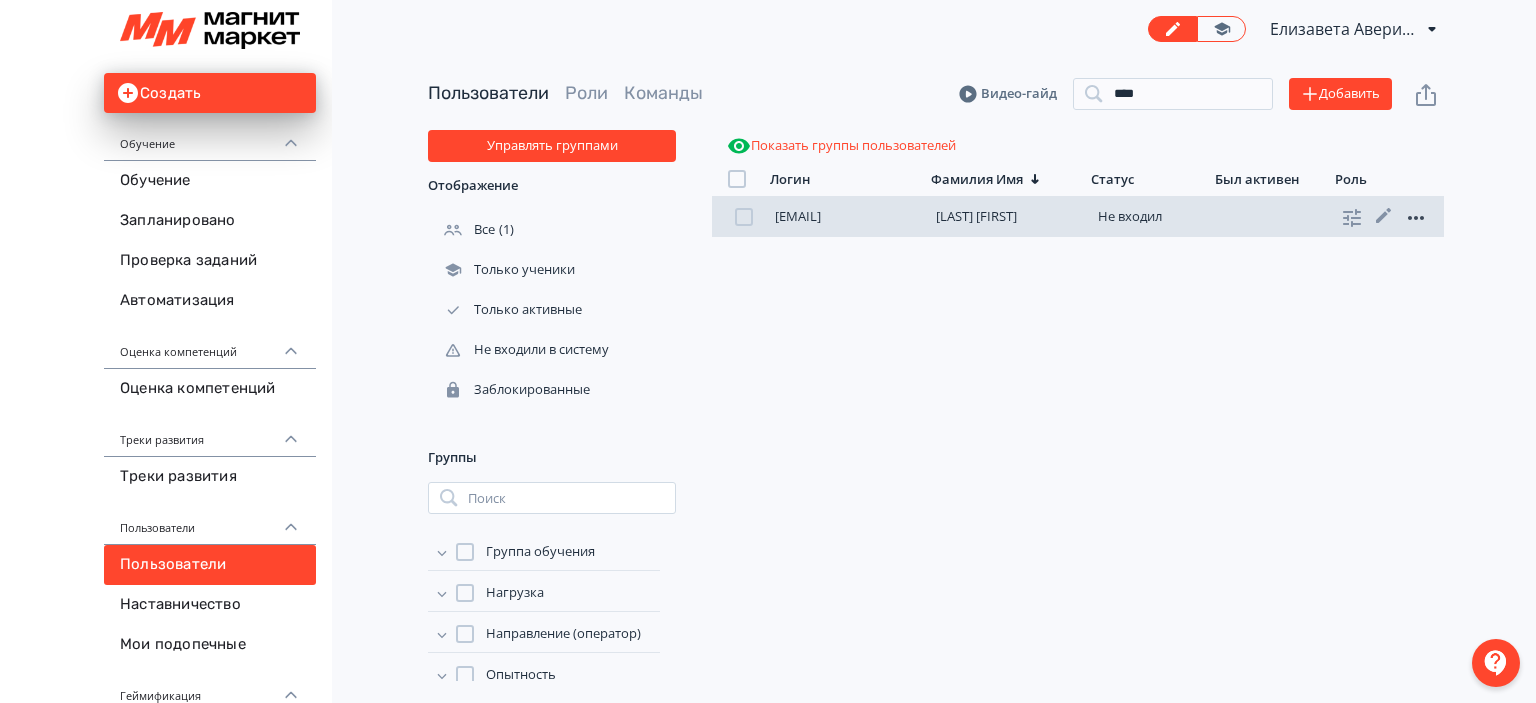 click 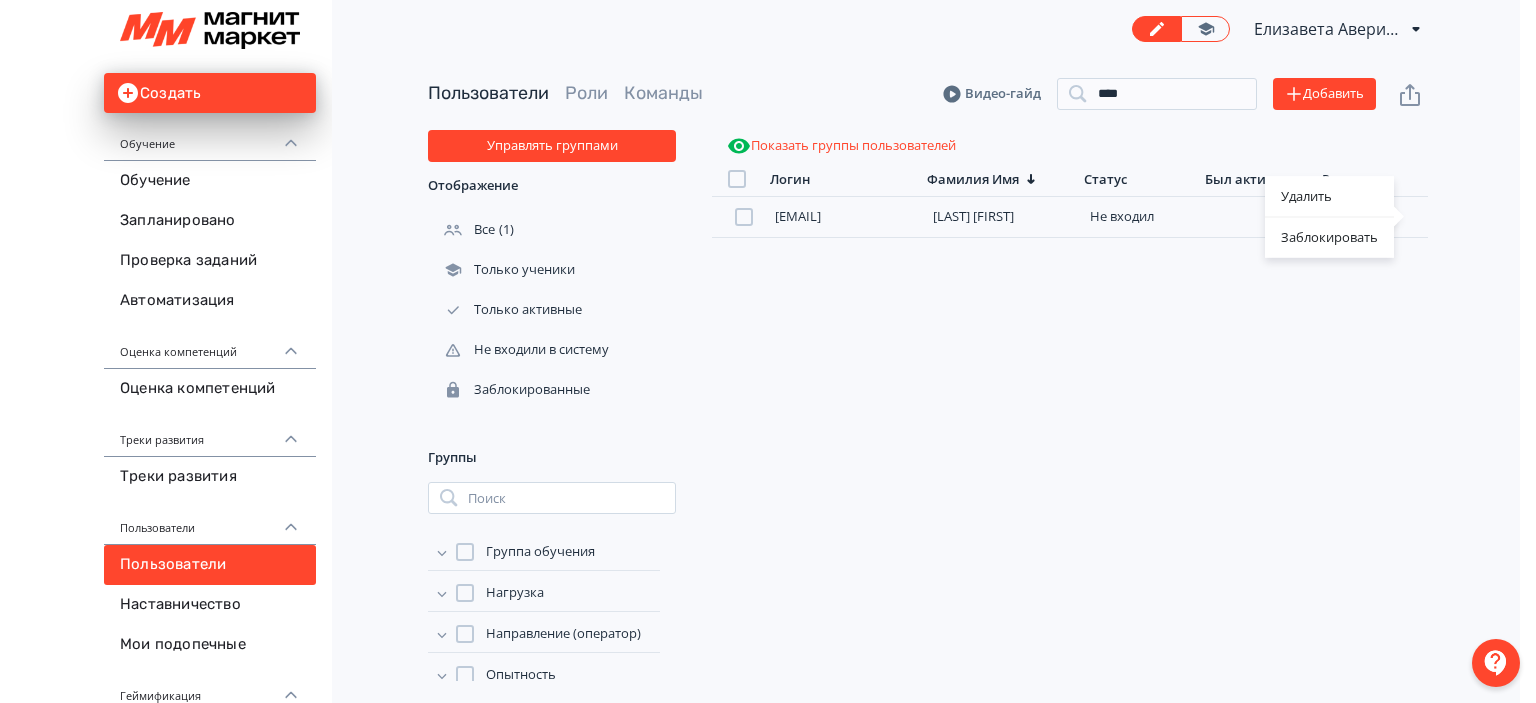 click on "Удалить Заблокировать" at bounding box center [768, 351] 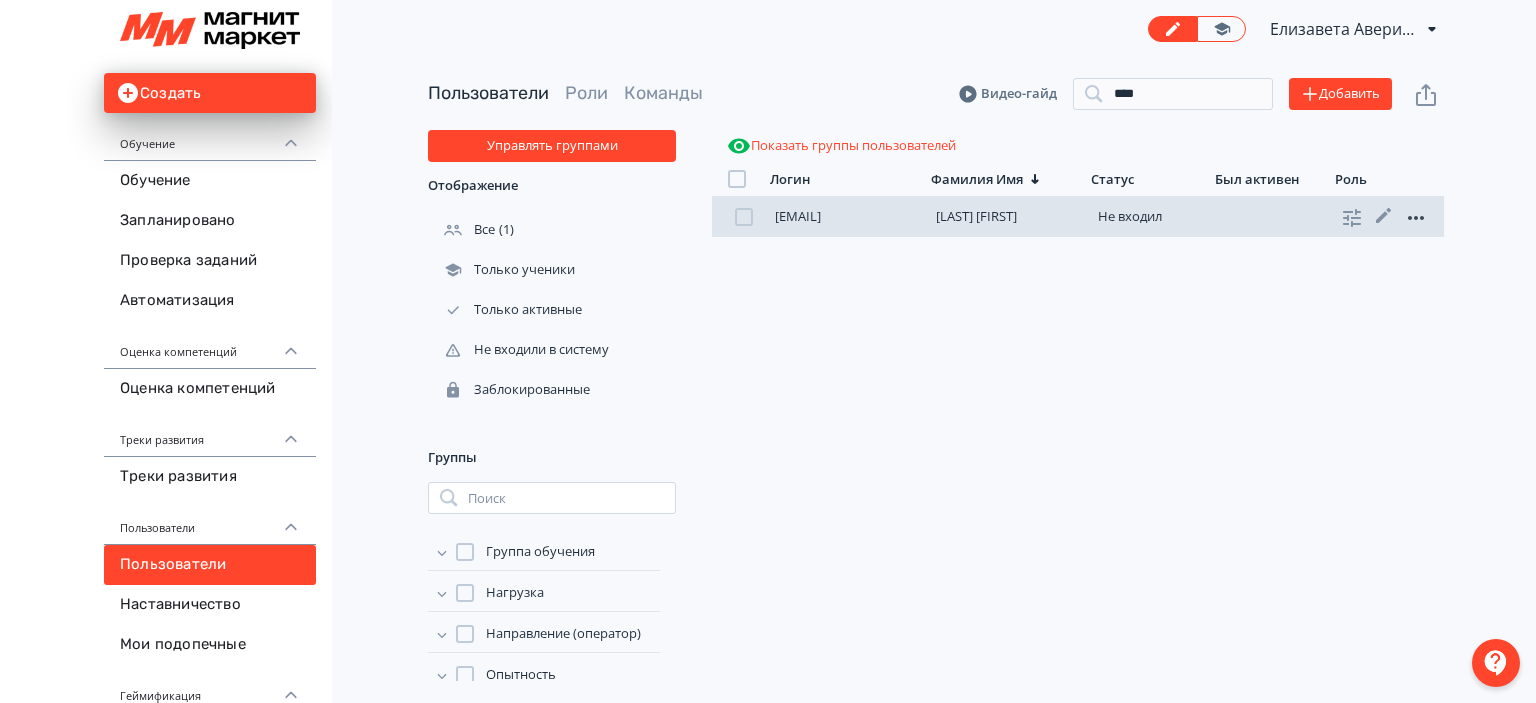 click 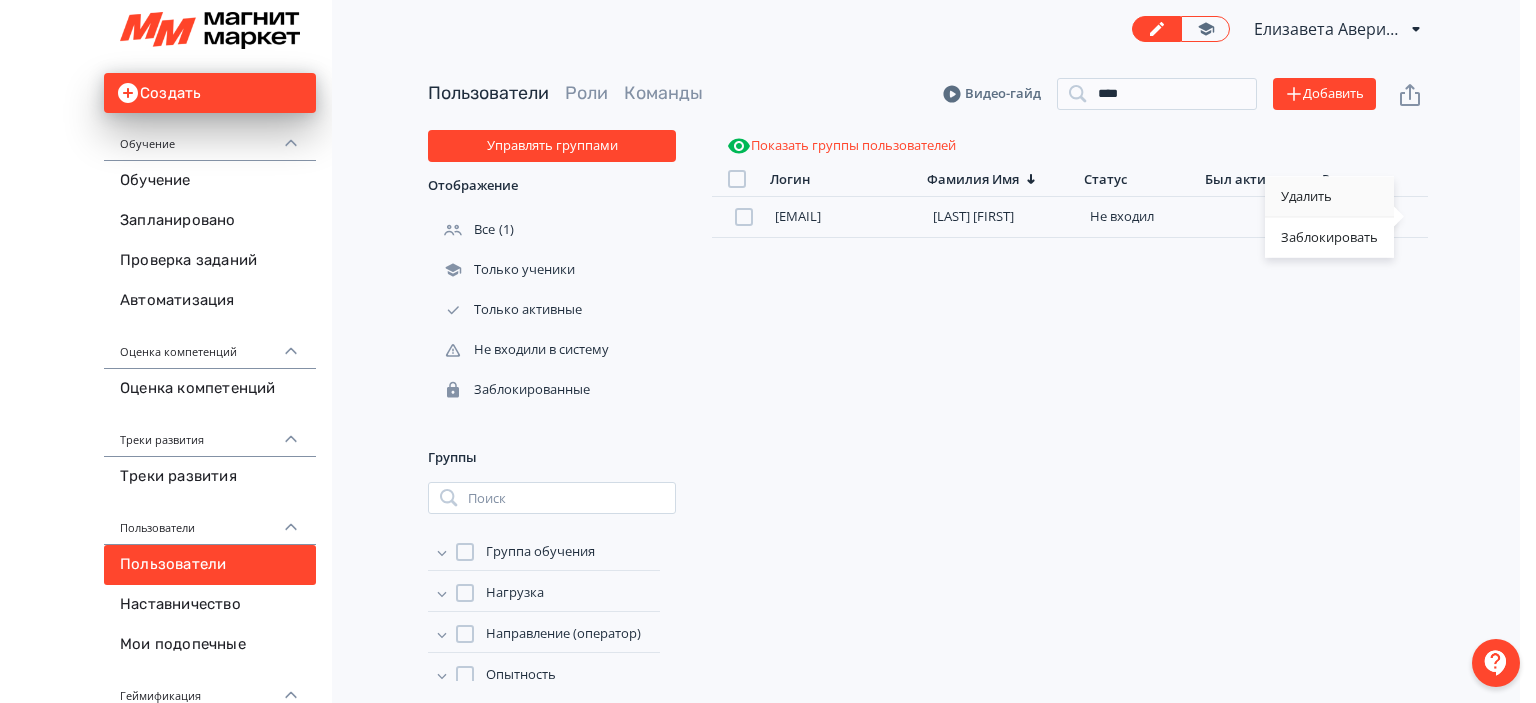click on "Удалить" at bounding box center (1329, 196) 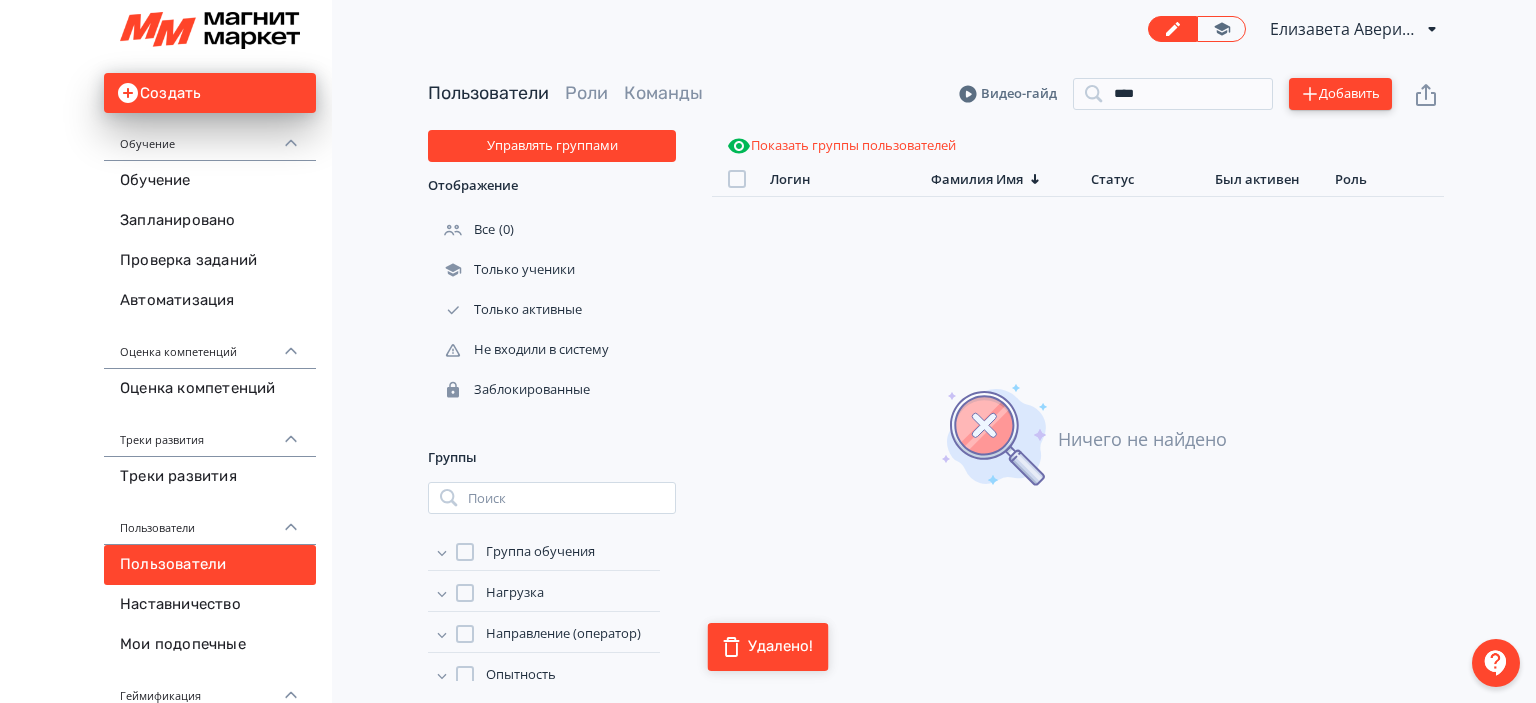click on "Добавить" at bounding box center [1340, 94] 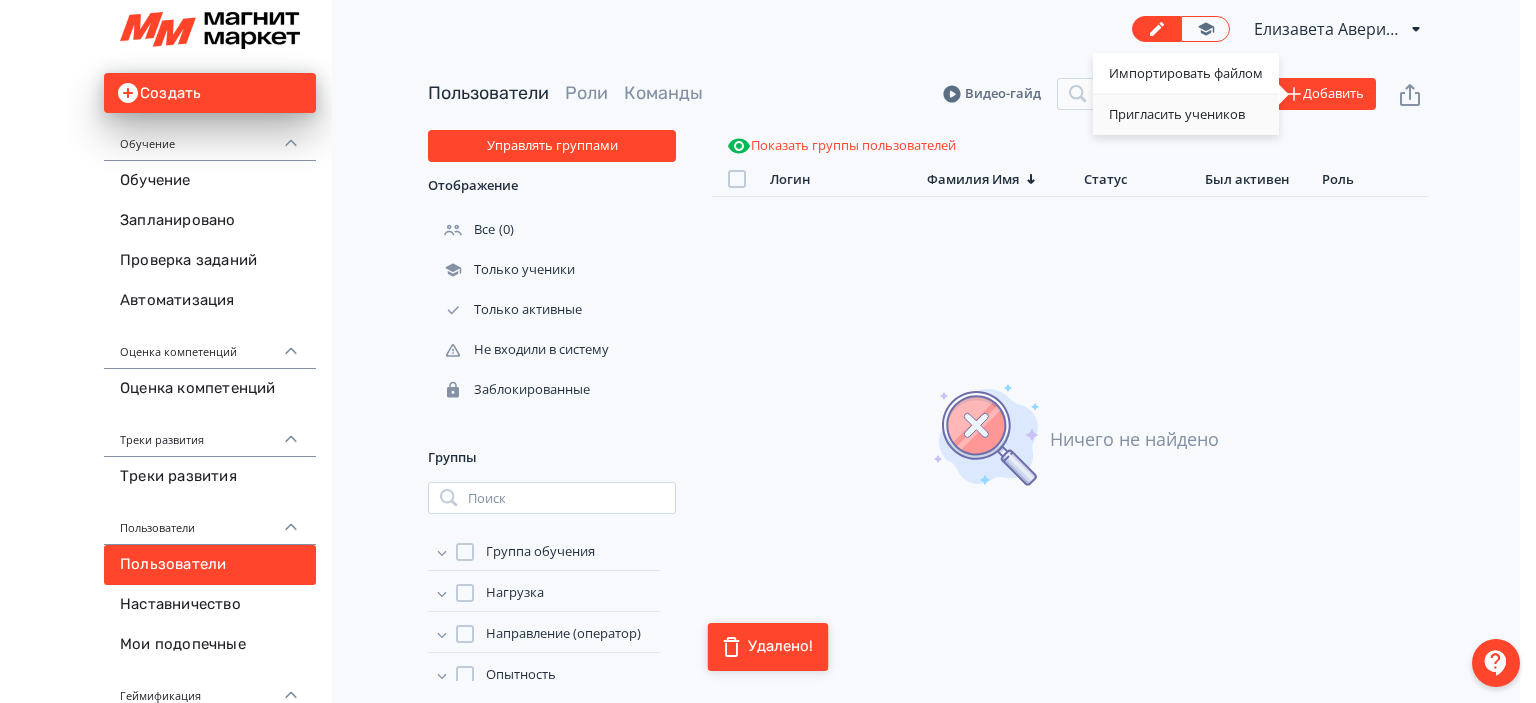 click on "Пригласить учеников" at bounding box center (1186, 115) 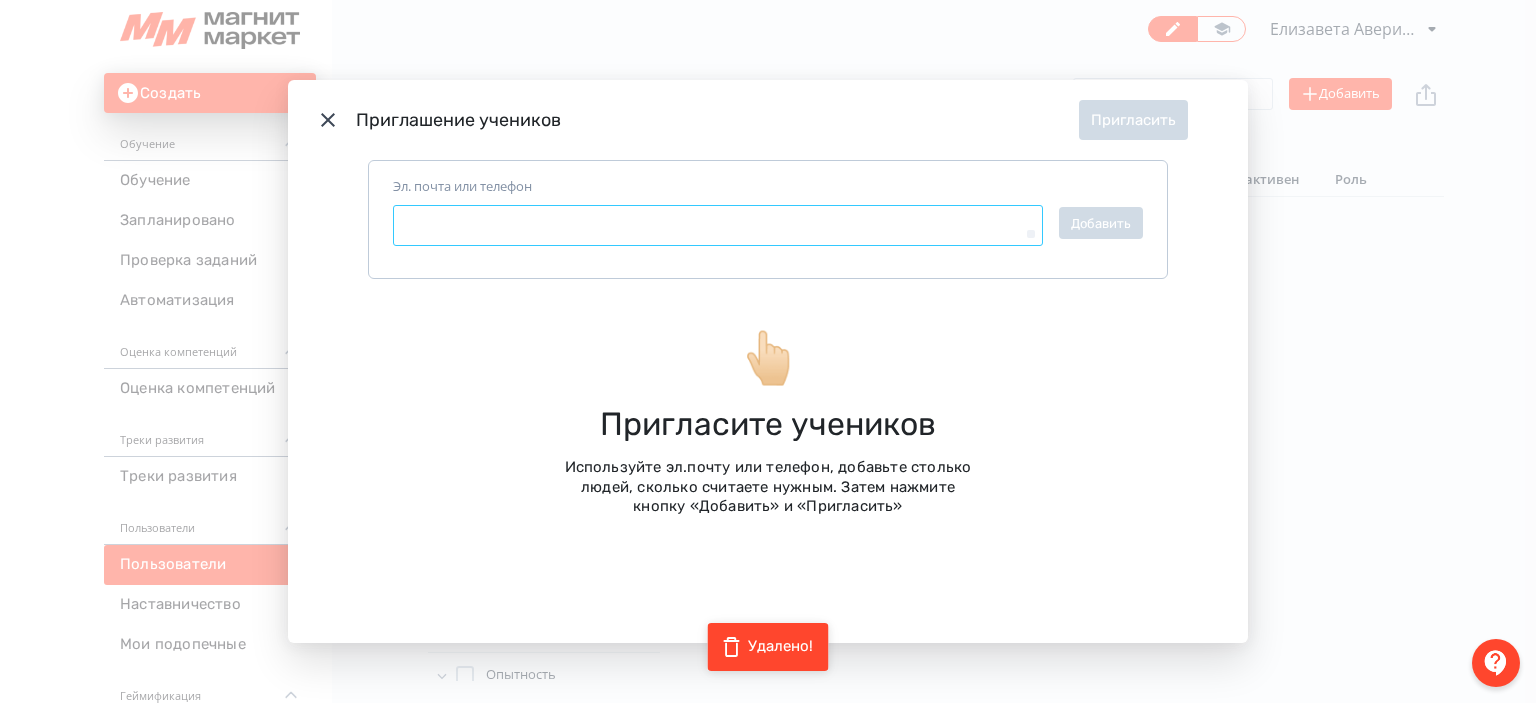 click on "Эл. почта или телефон" at bounding box center (718, 226) 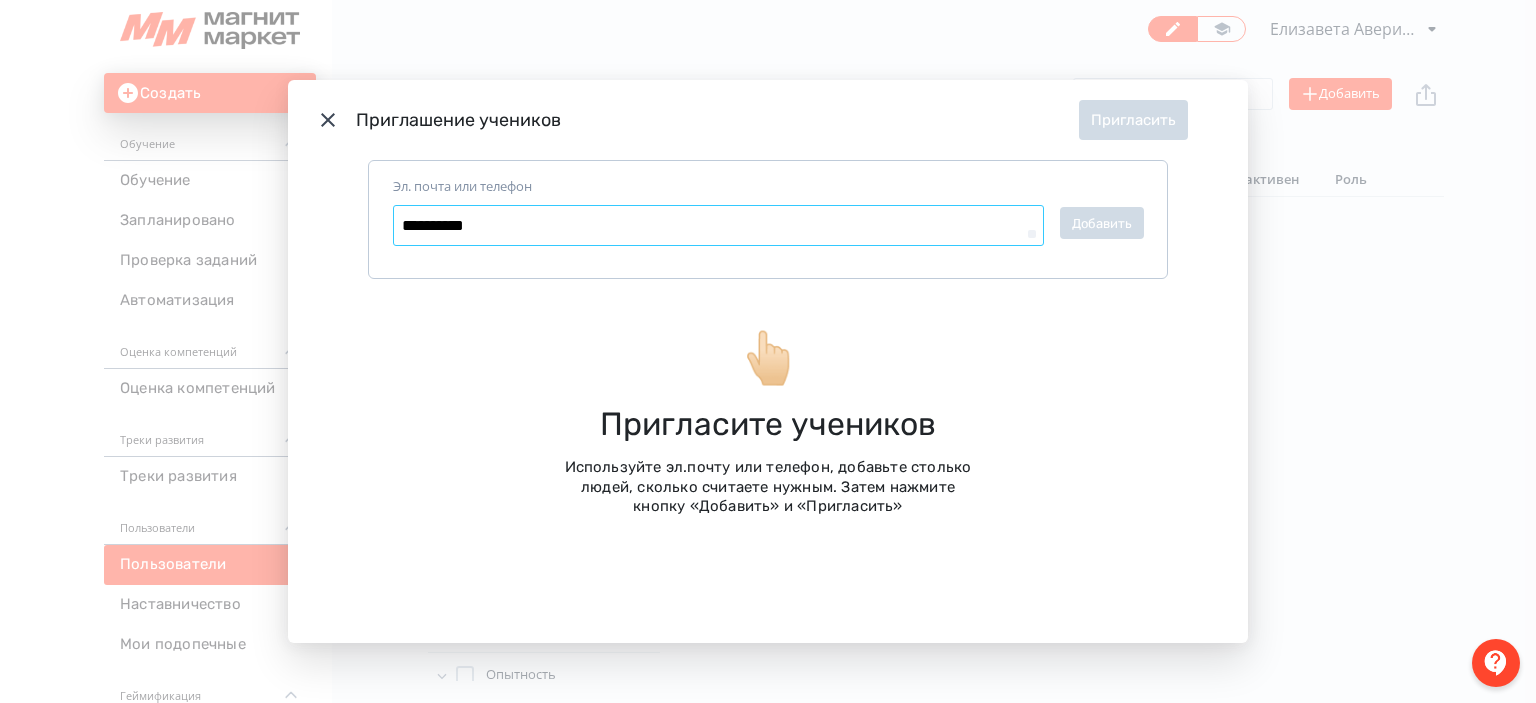 click on "**********" at bounding box center [718, 226] 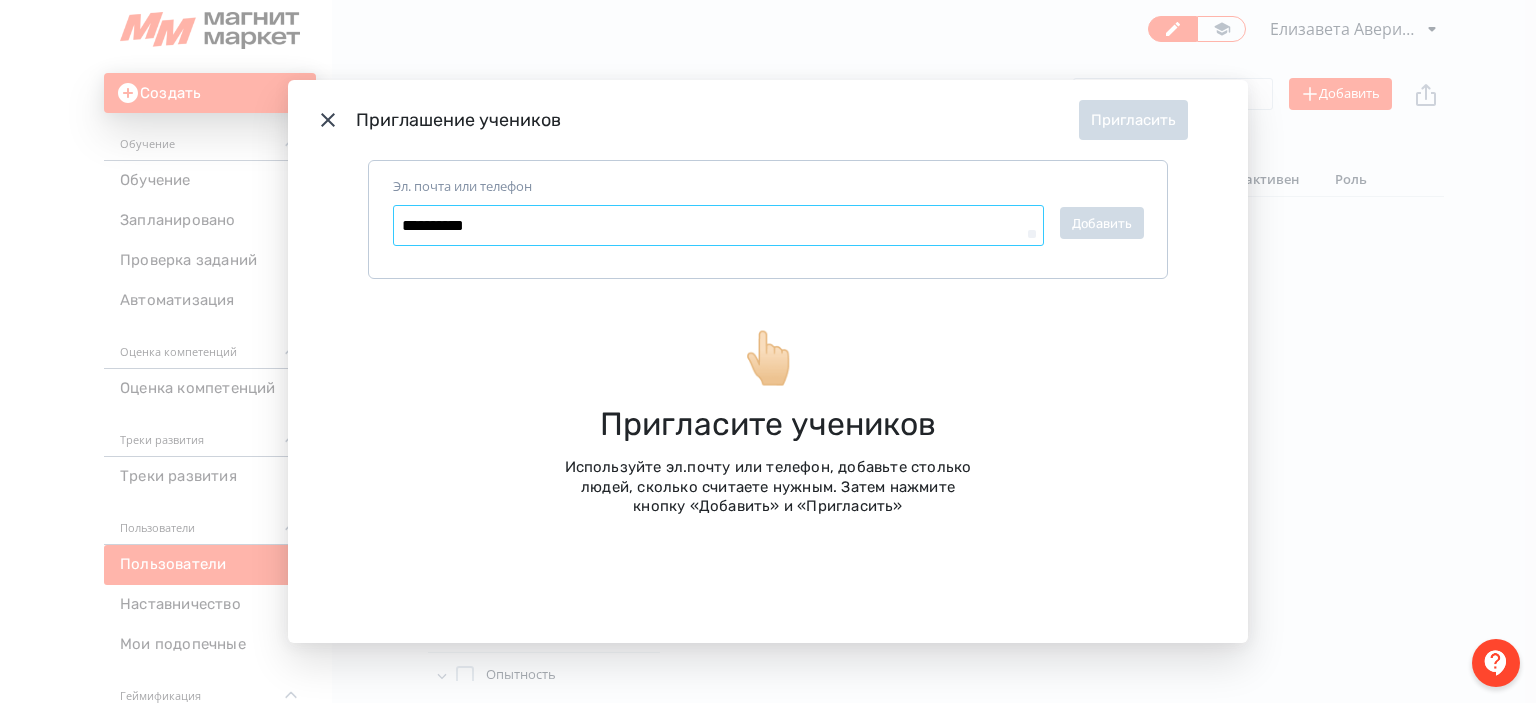 paste on "**********" 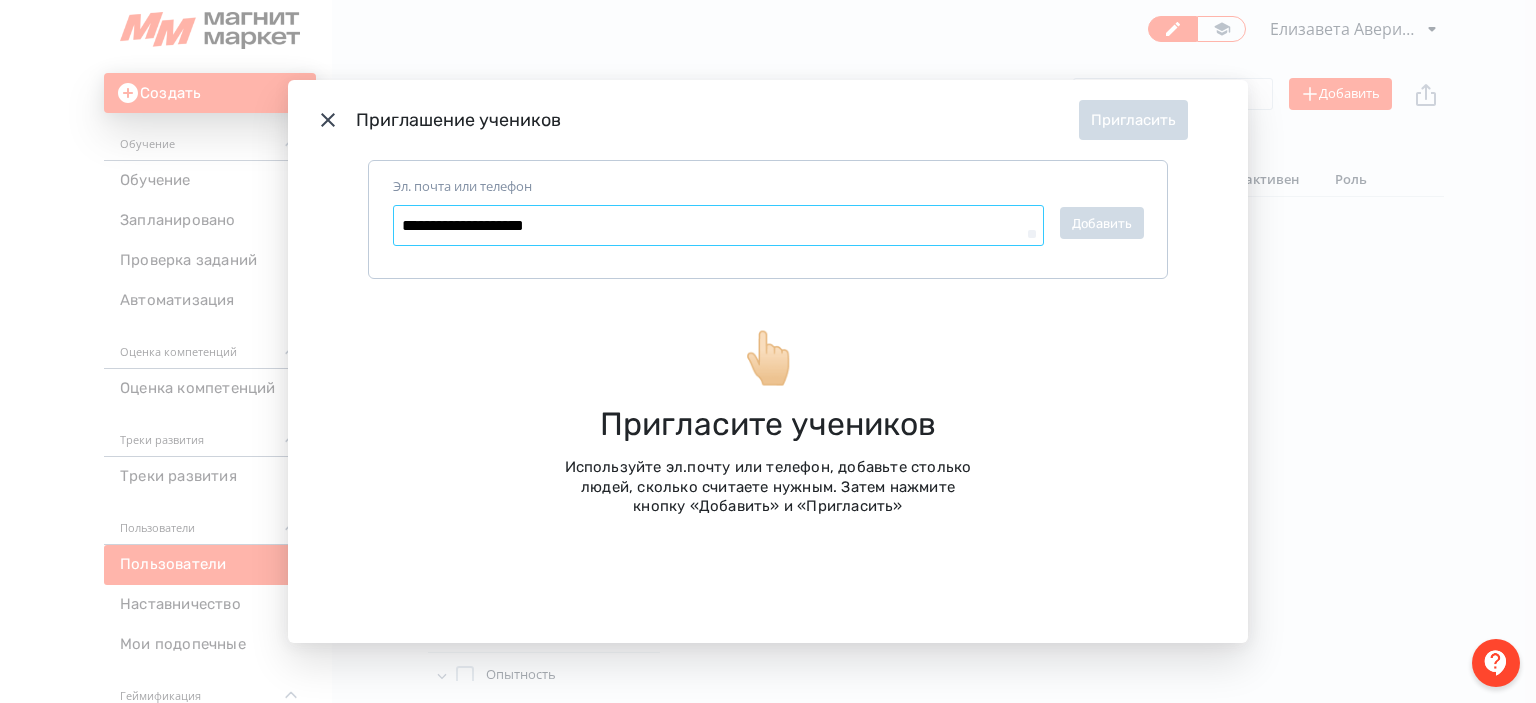 type on "*" 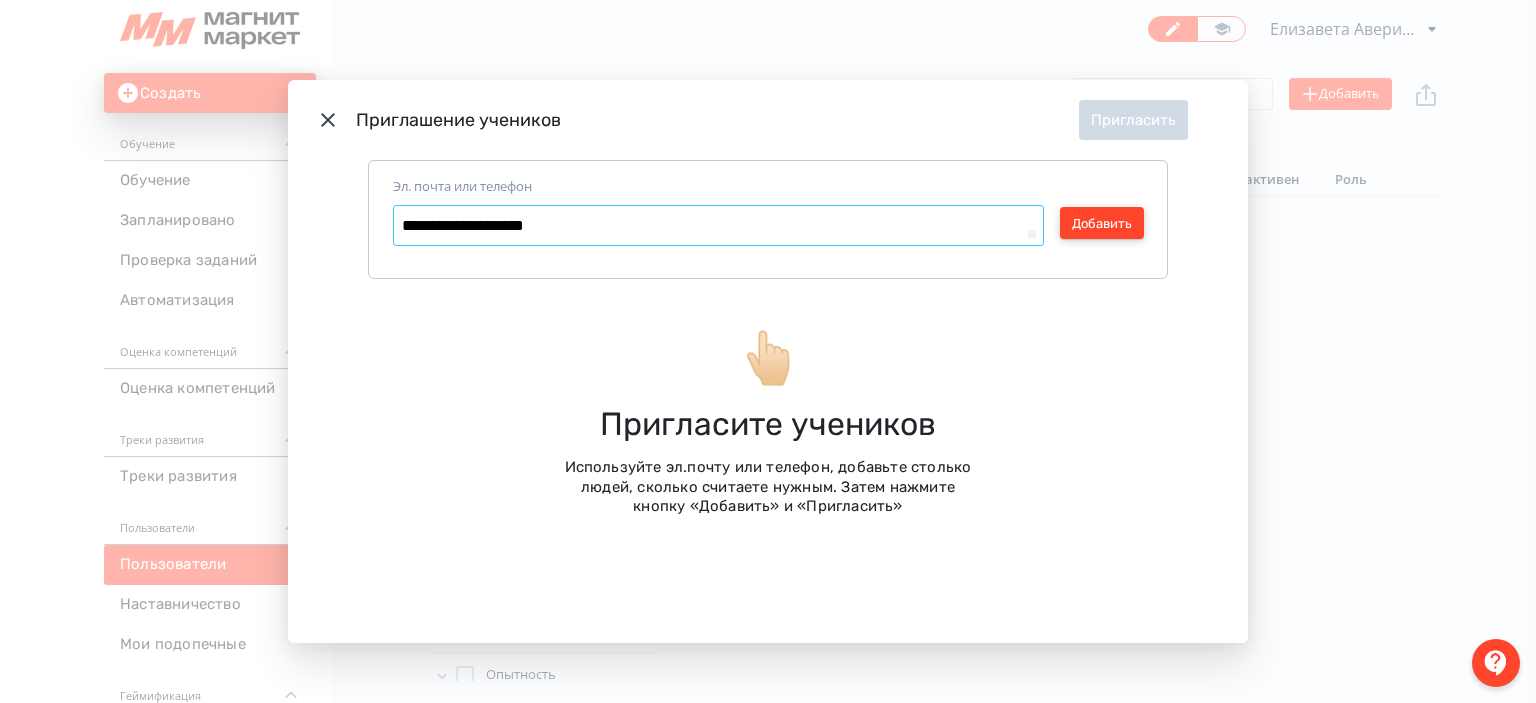 type on "**********" 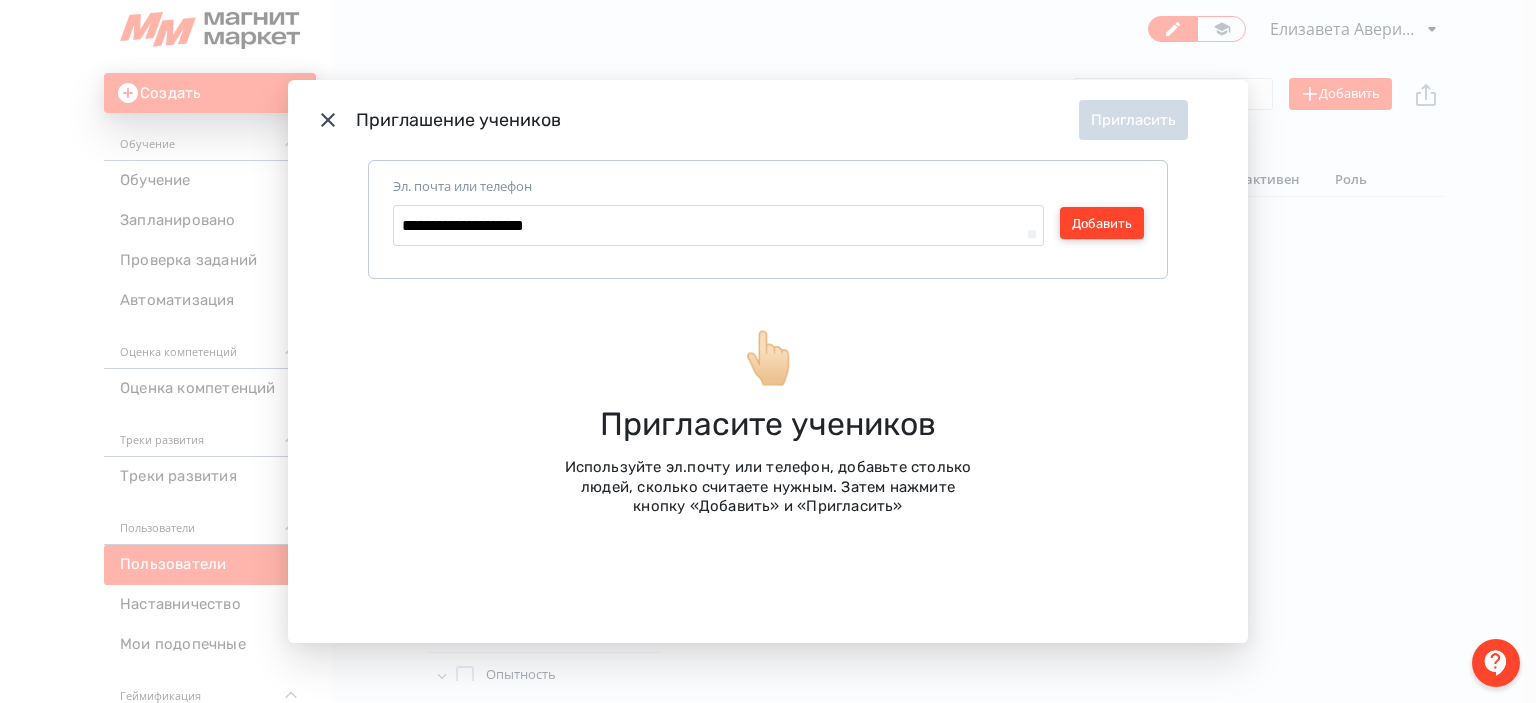 click on "Добавить" at bounding box center (1102, 223) 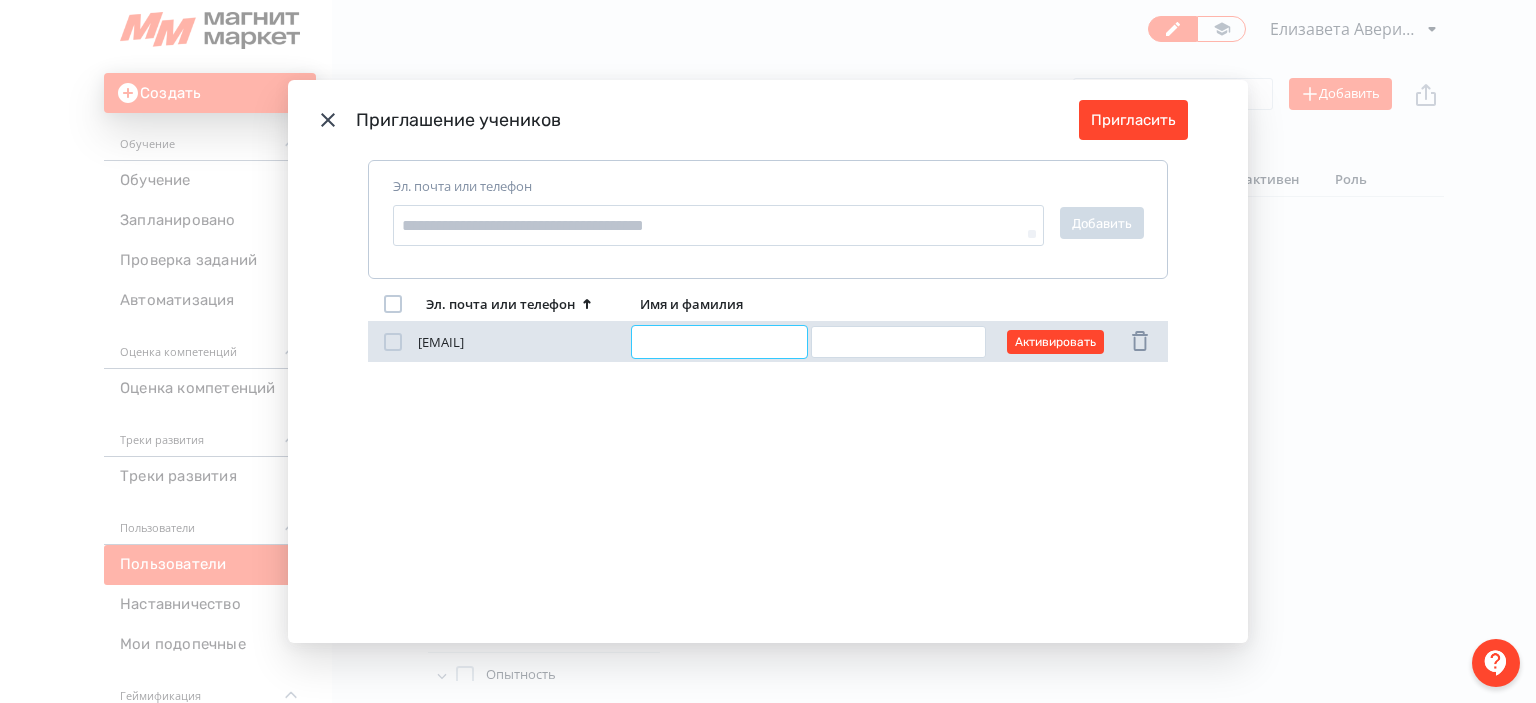 click at bounding box center [719, 342] 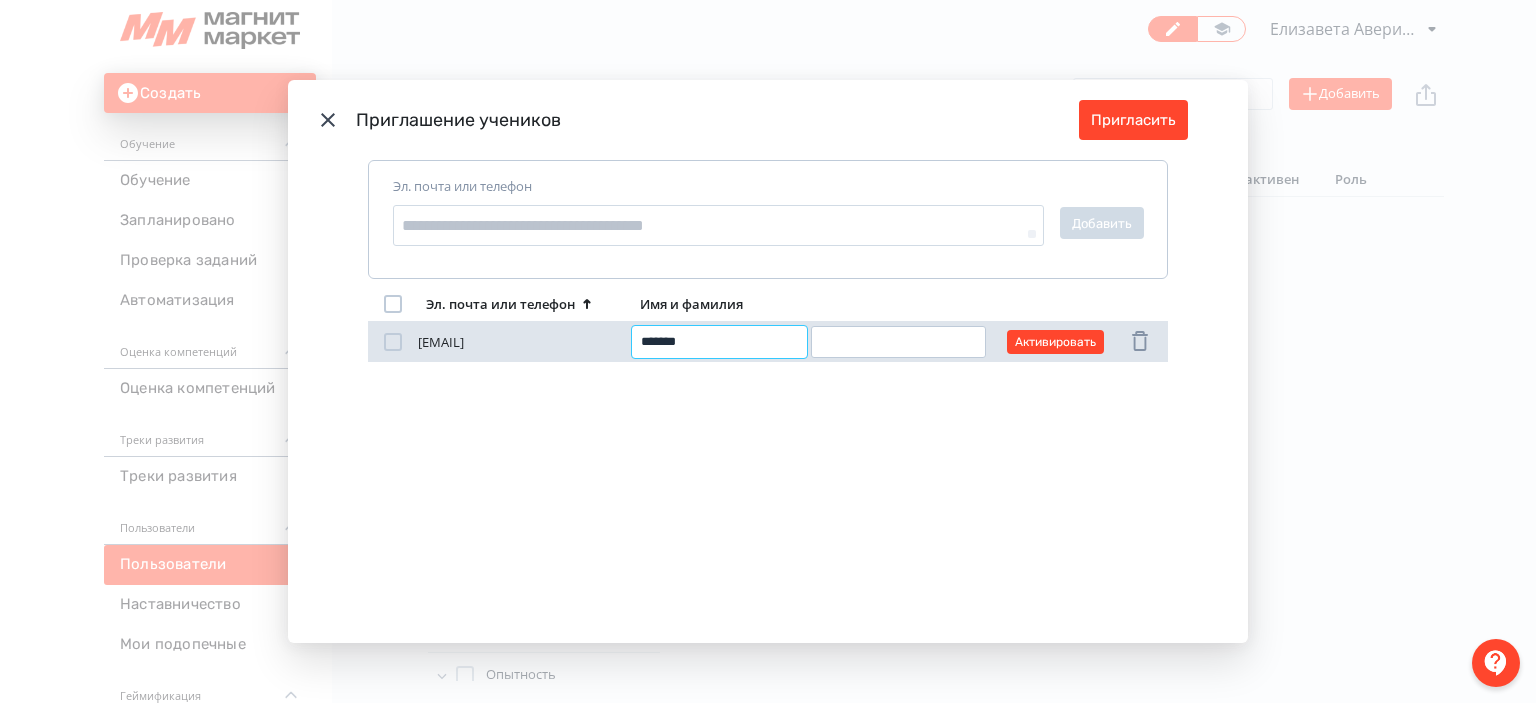 type on "*******" 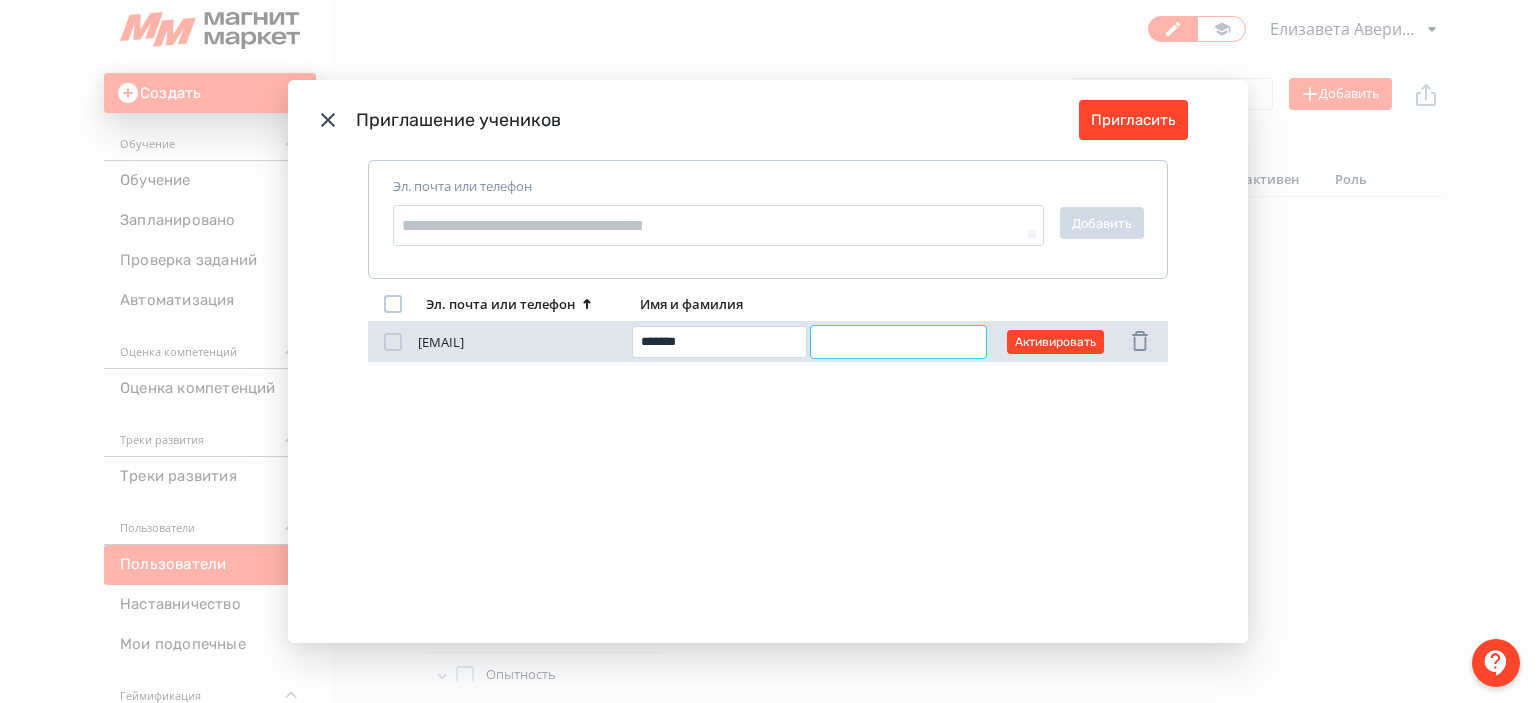 click at bounding box center [898, 342] 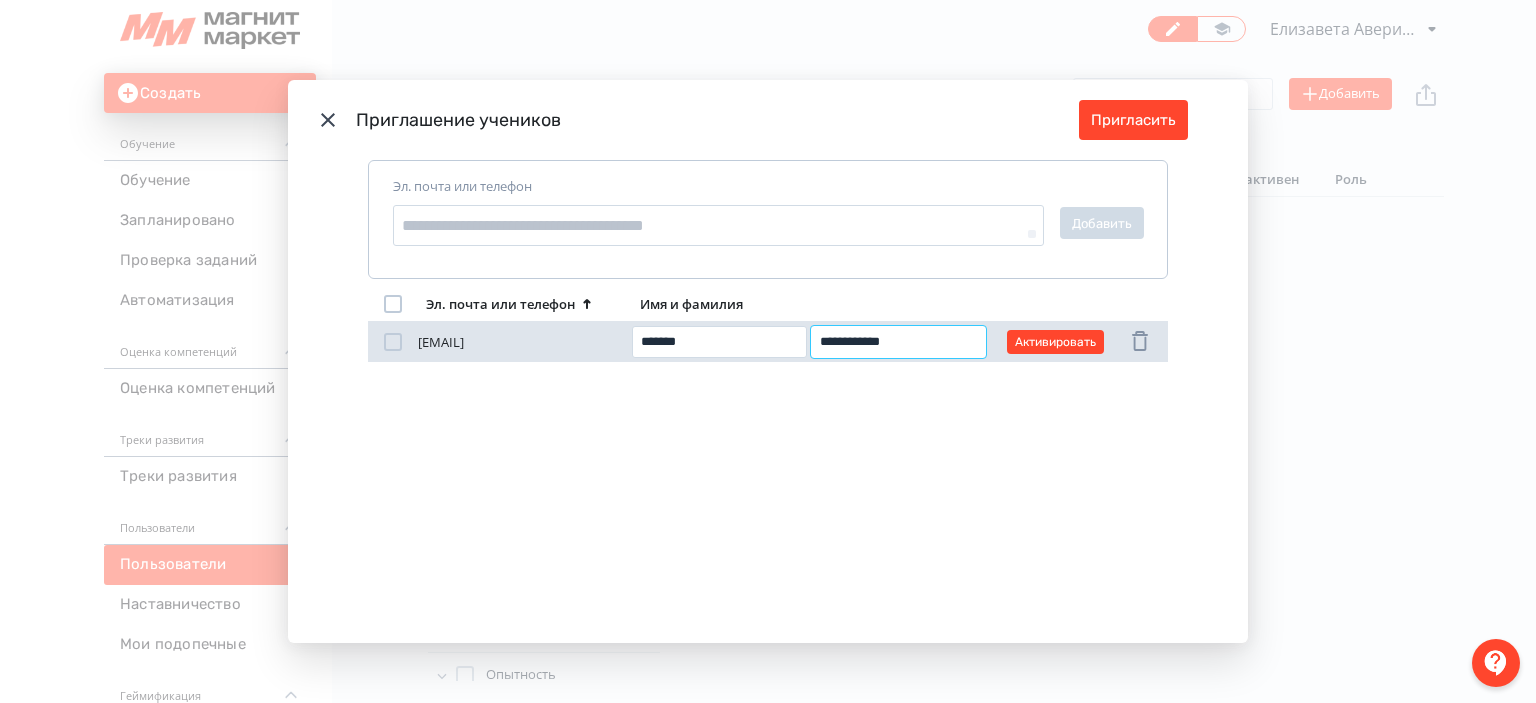 type on "**********" 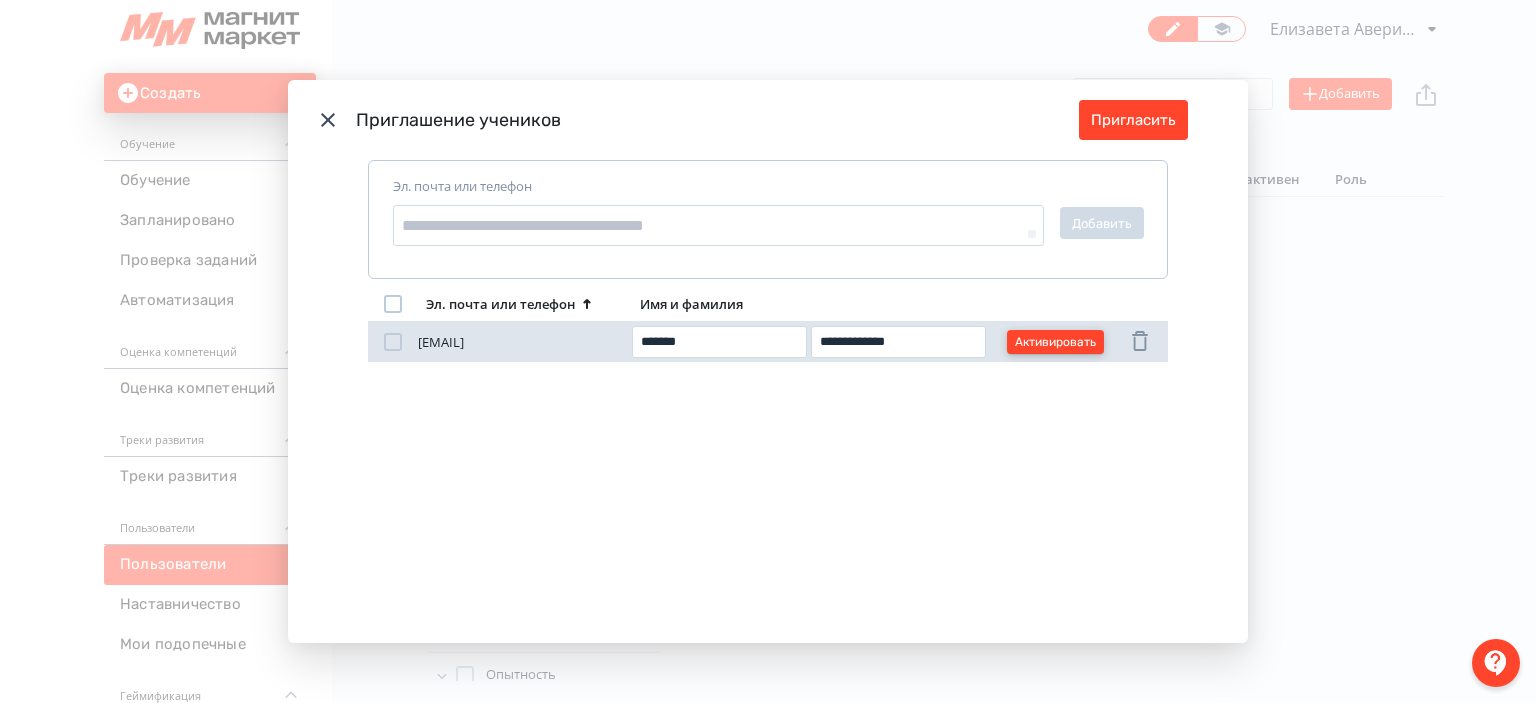 click on "Активировать" at bounding box center [1055, 342] 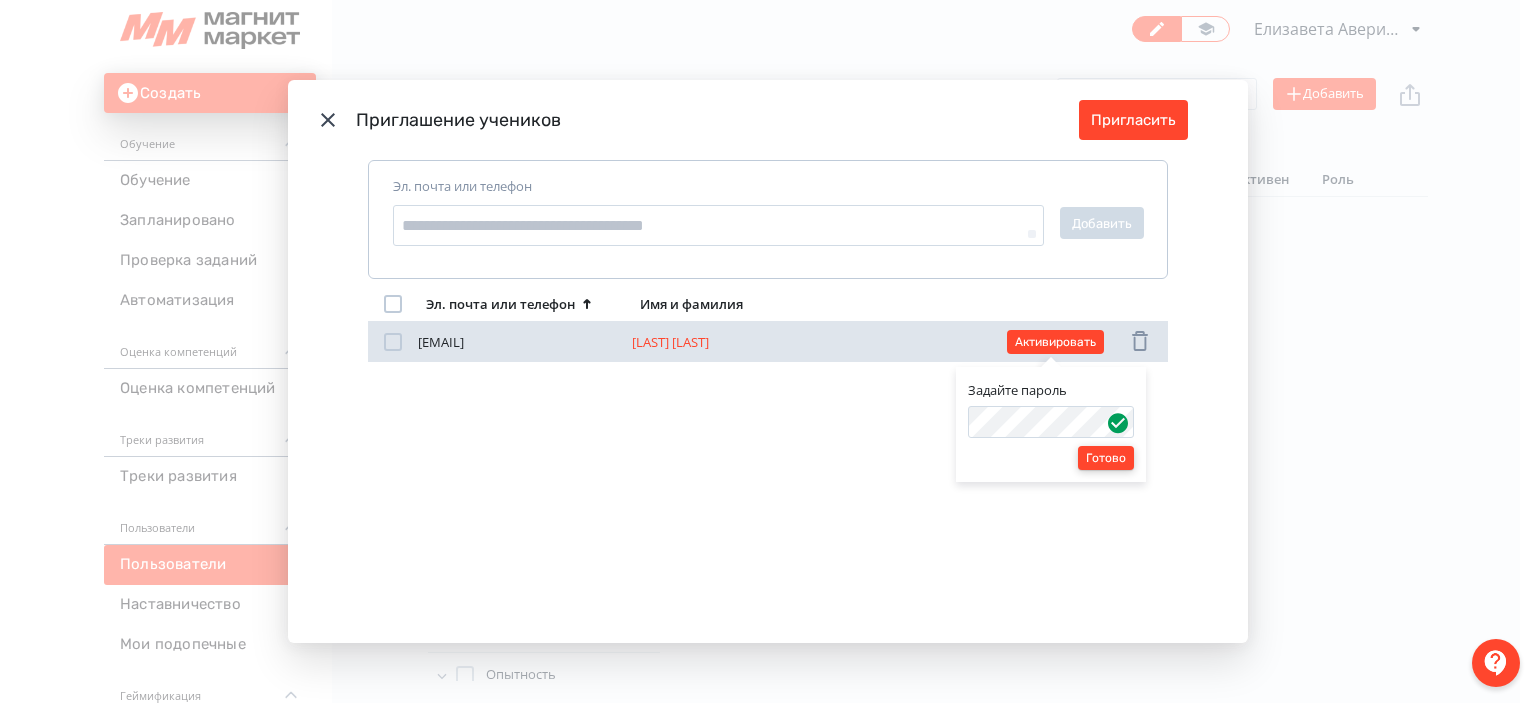 click on "Готово" at bounding box center [1106, 458] 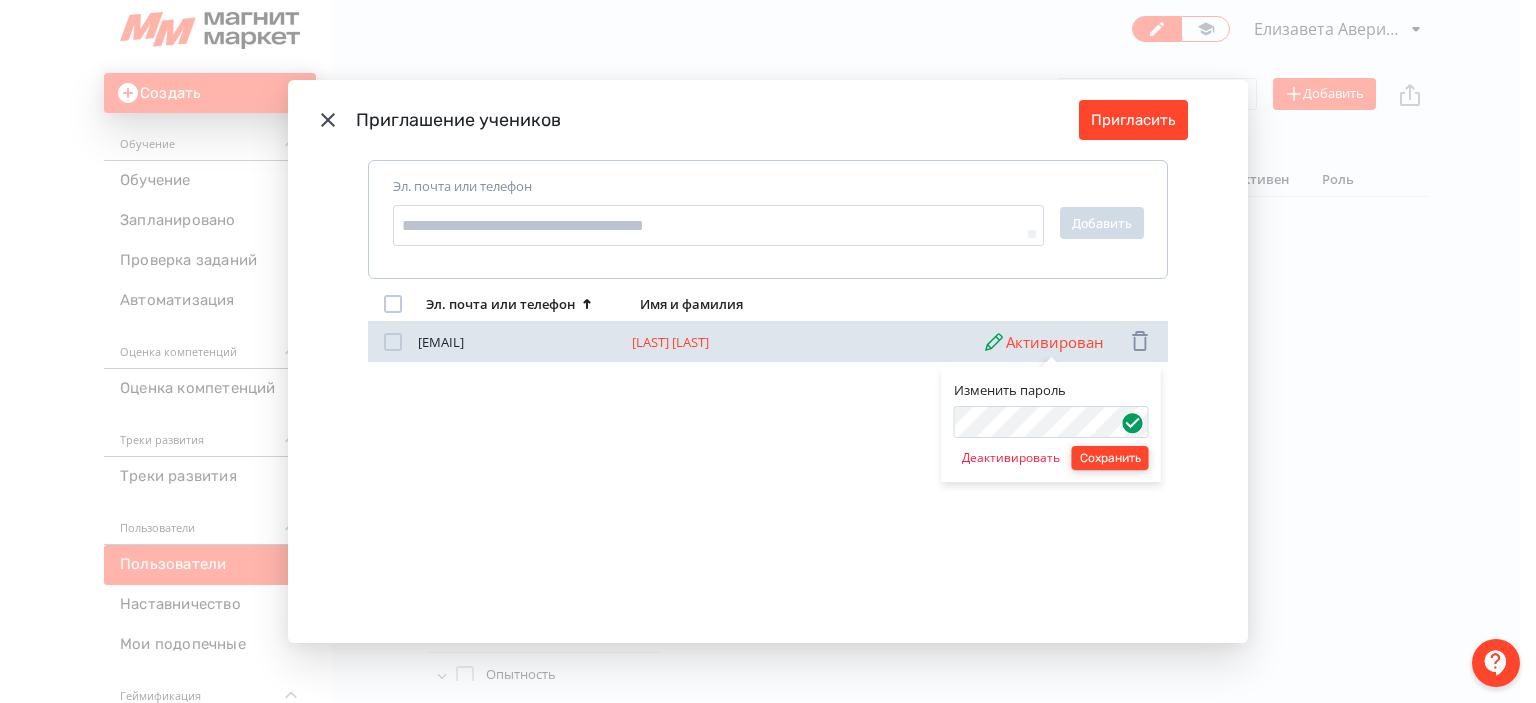 click on "Сохранить" at bounding box center [1110, 458] 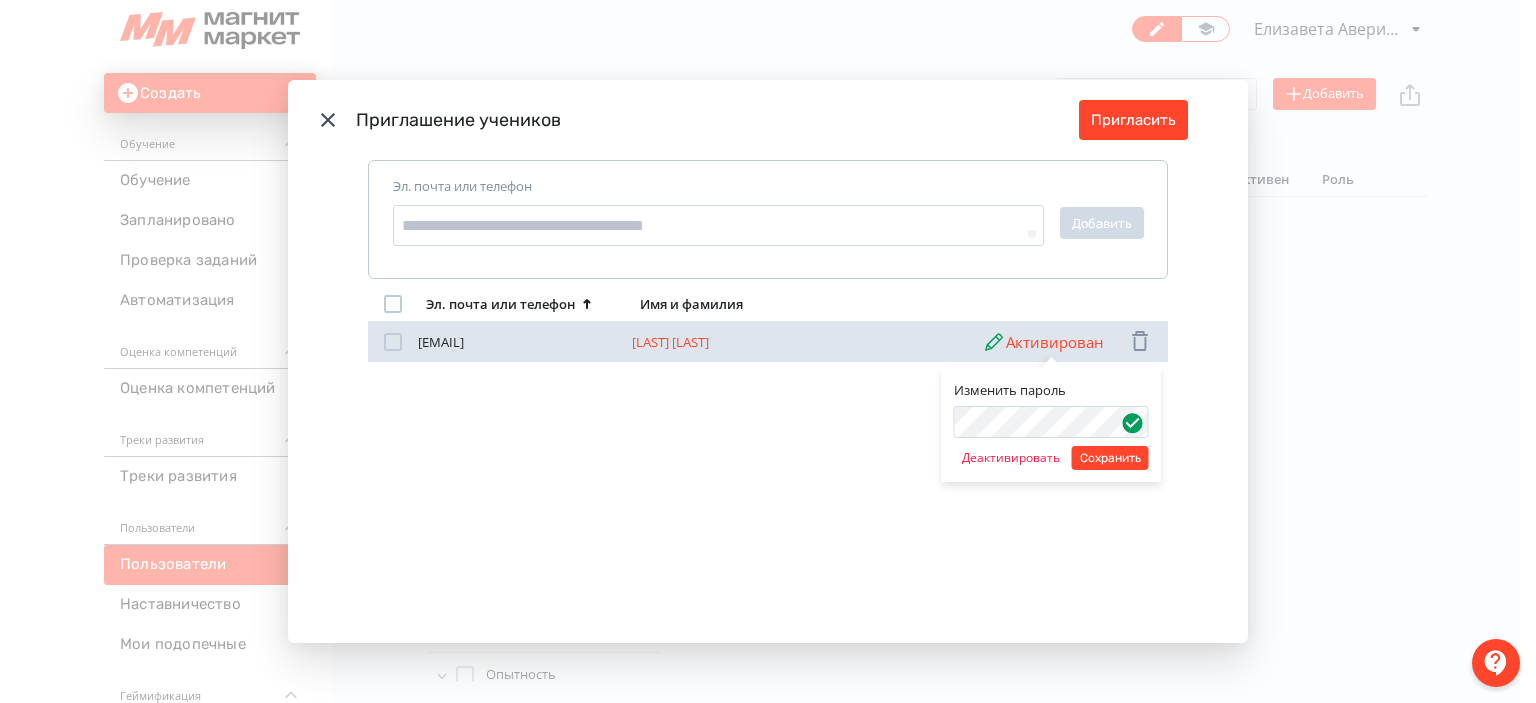 click on "Изменить пароль Деактивировать Сохранить" at bounding box center (768, 351) 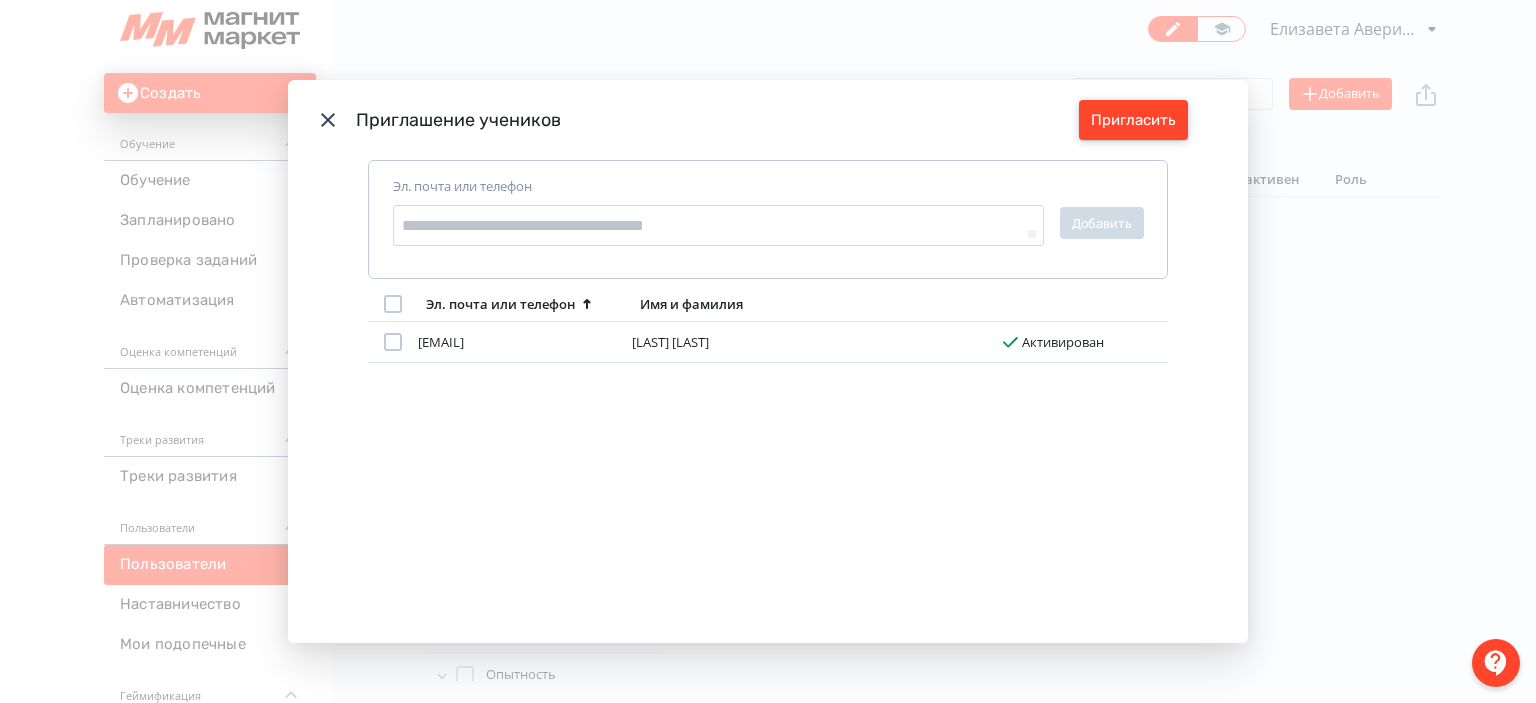 click on "Пригласить" at bounding box center (1133, 120) 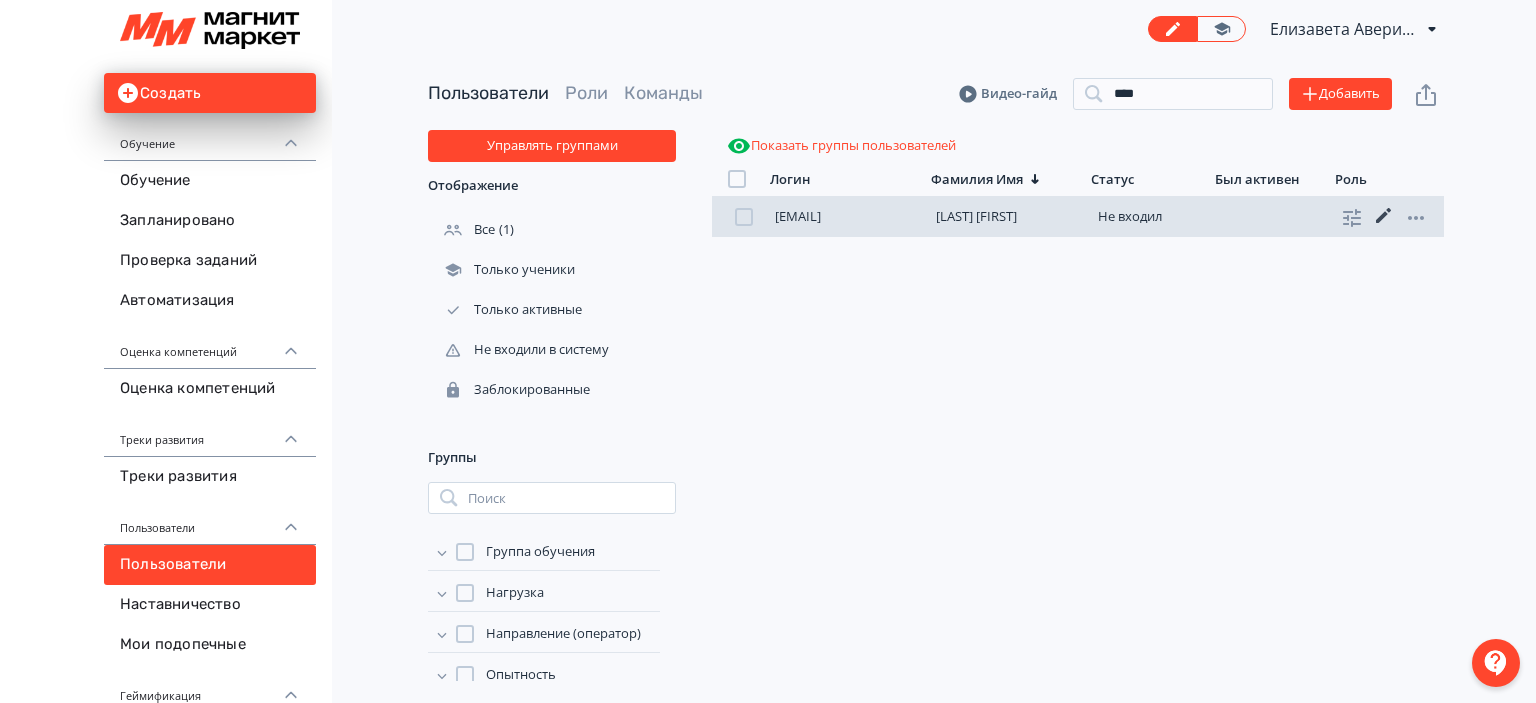 click 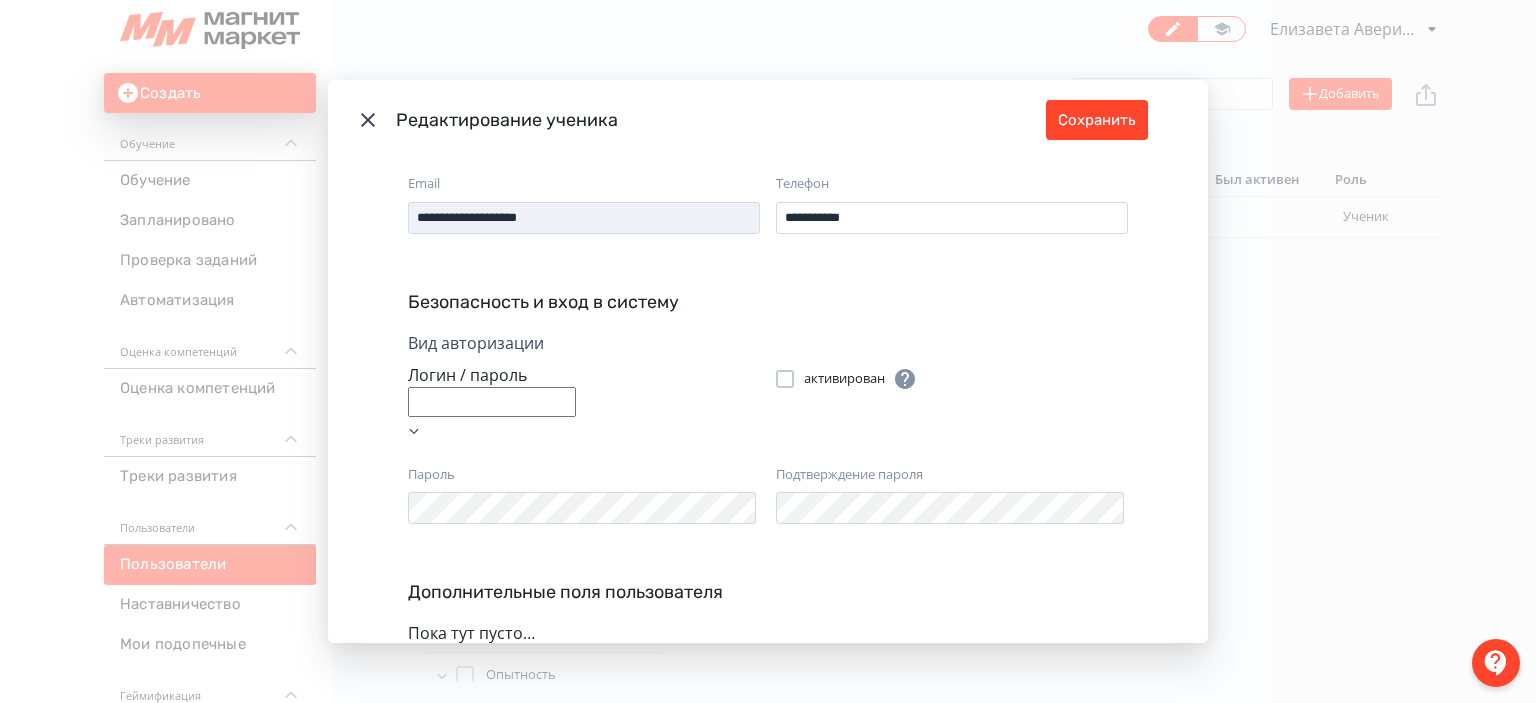 scroll, scrollTop: 161, scrollLeft: 0, axis: vertical 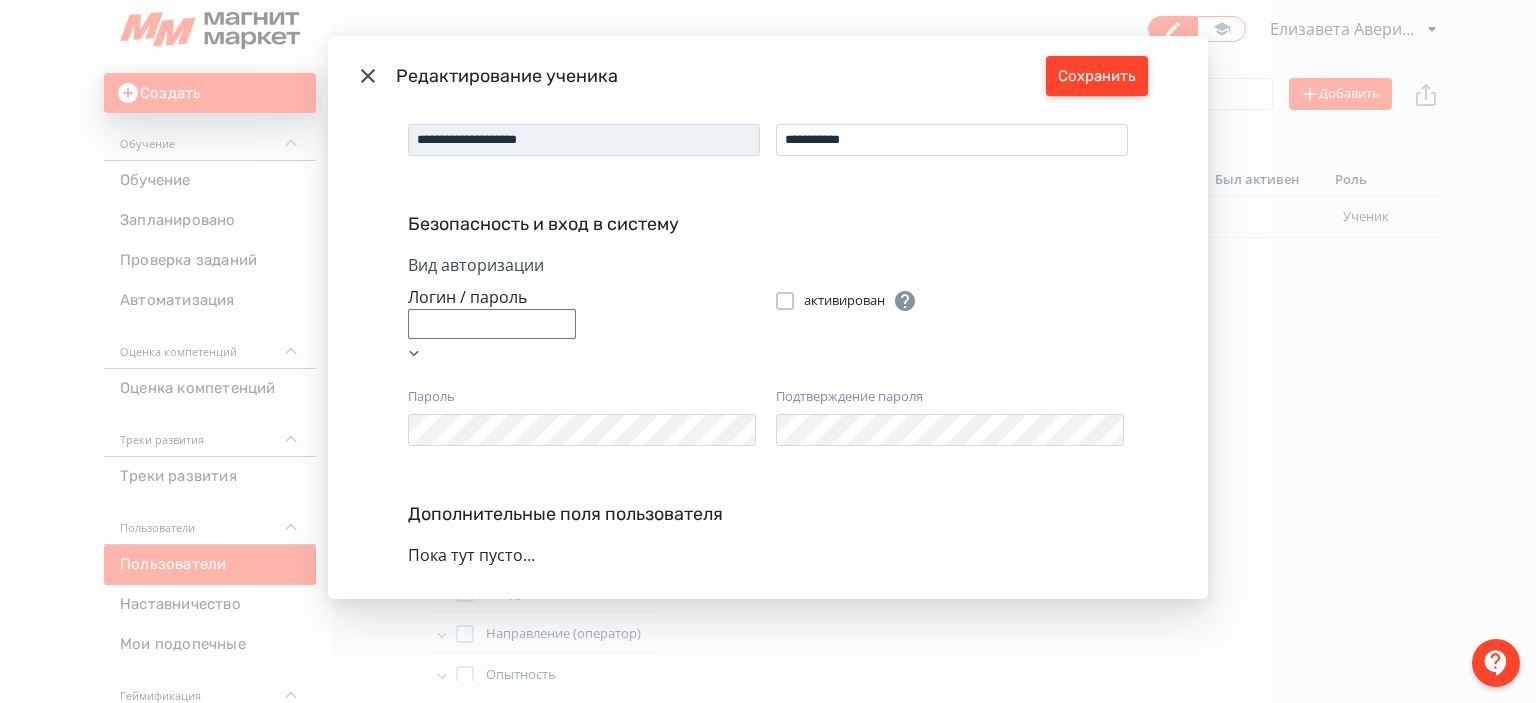 click on "Сохранить" at bounding box center (1097, 76) 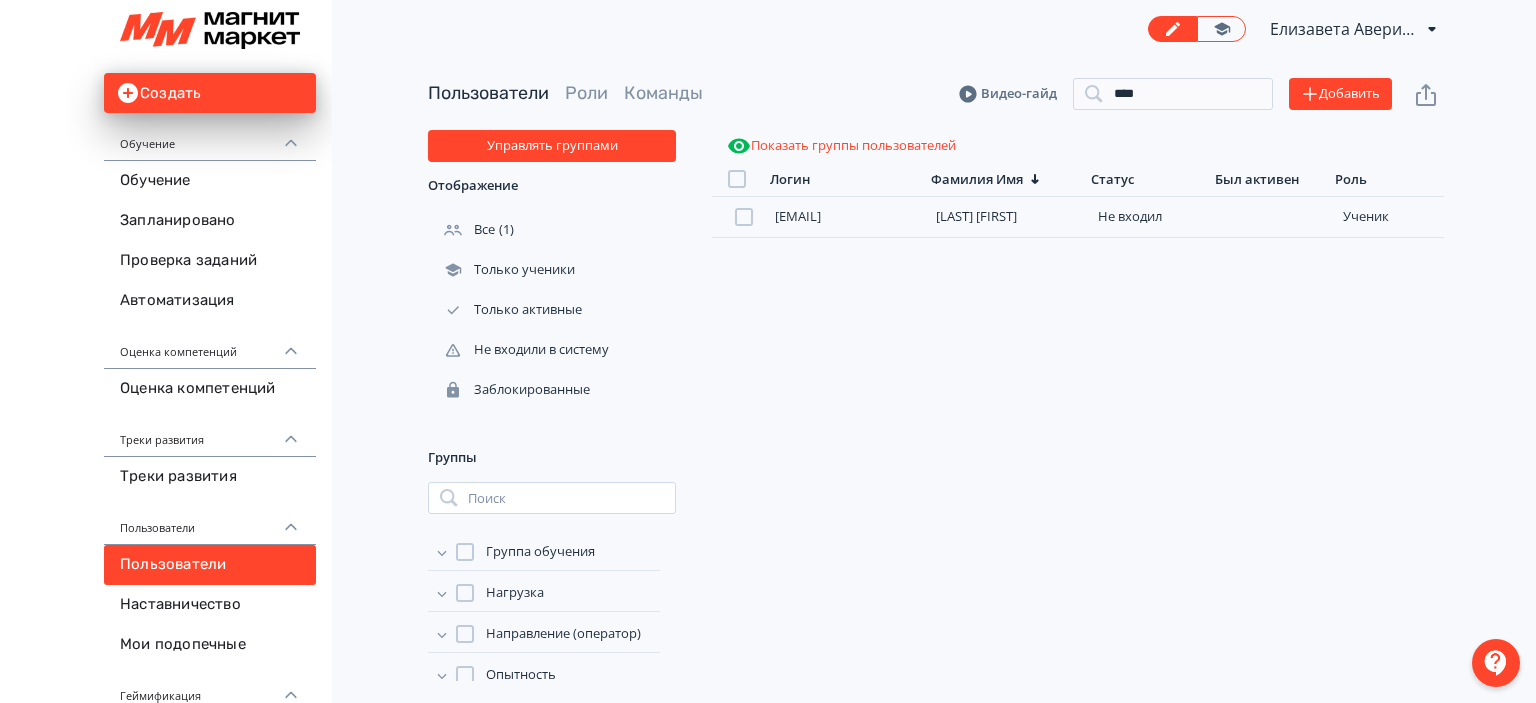 click at bounding box center (1496, 663) 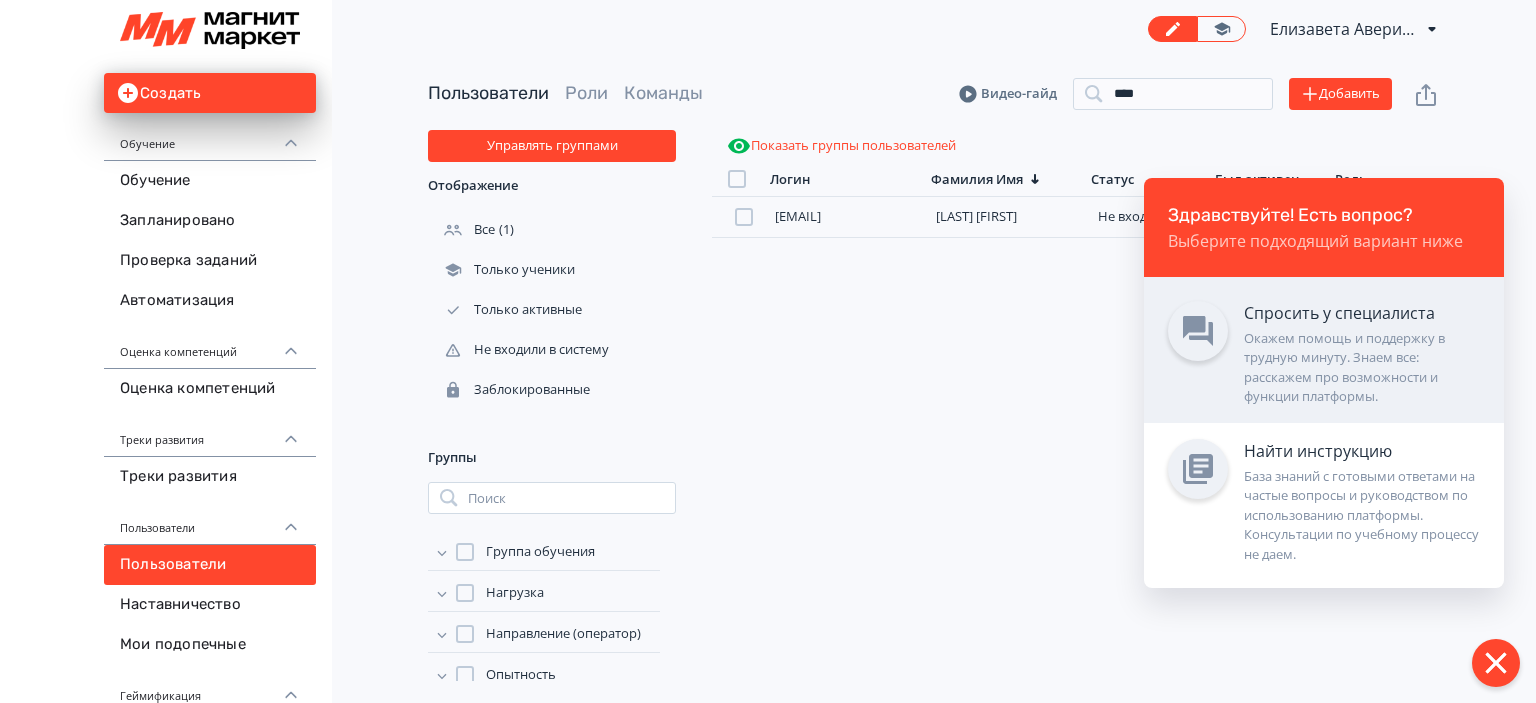 click on "Окажем помощь и поддержку в трудную минуту. Знаем все: расскажем про возможности и функции платформы." at bounding box center [1362, 368] 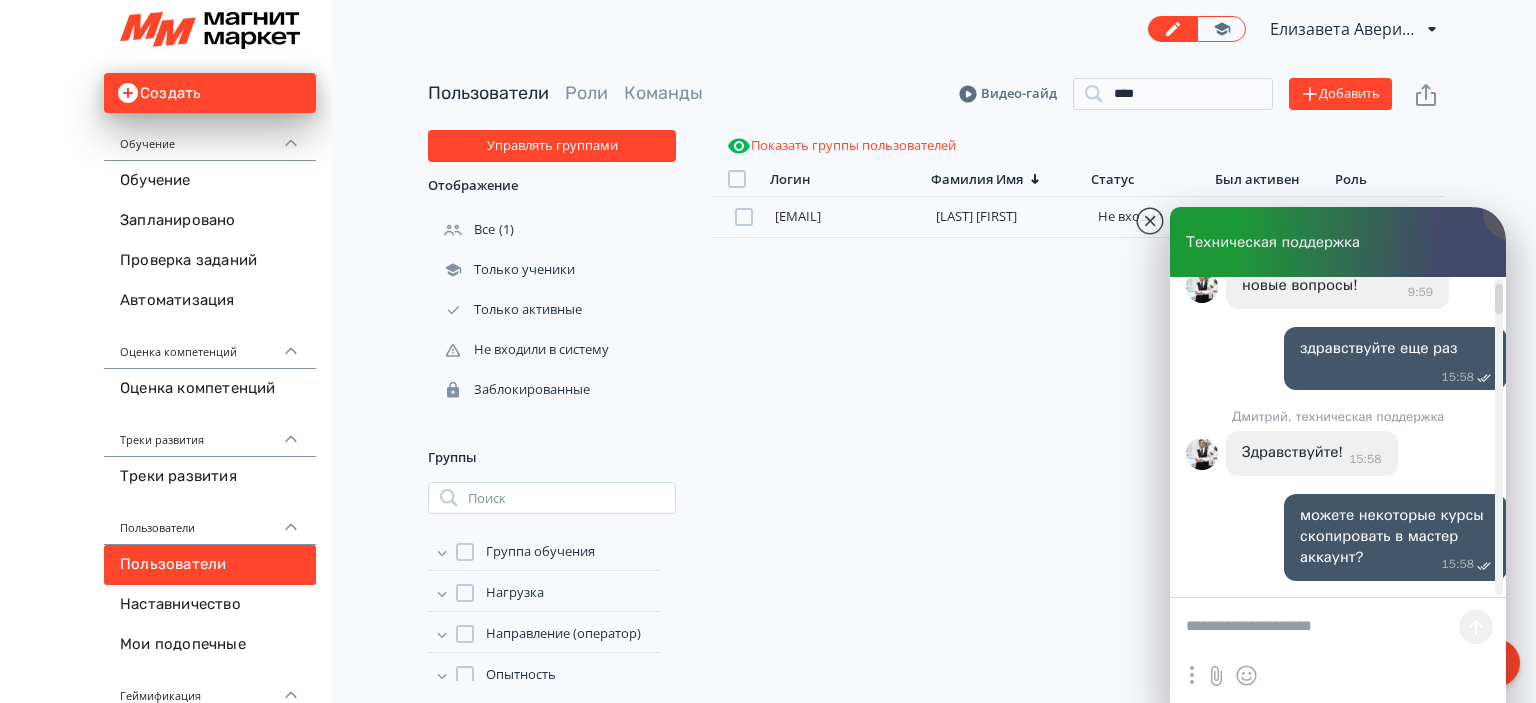 click at bounding box center [1338, 628] 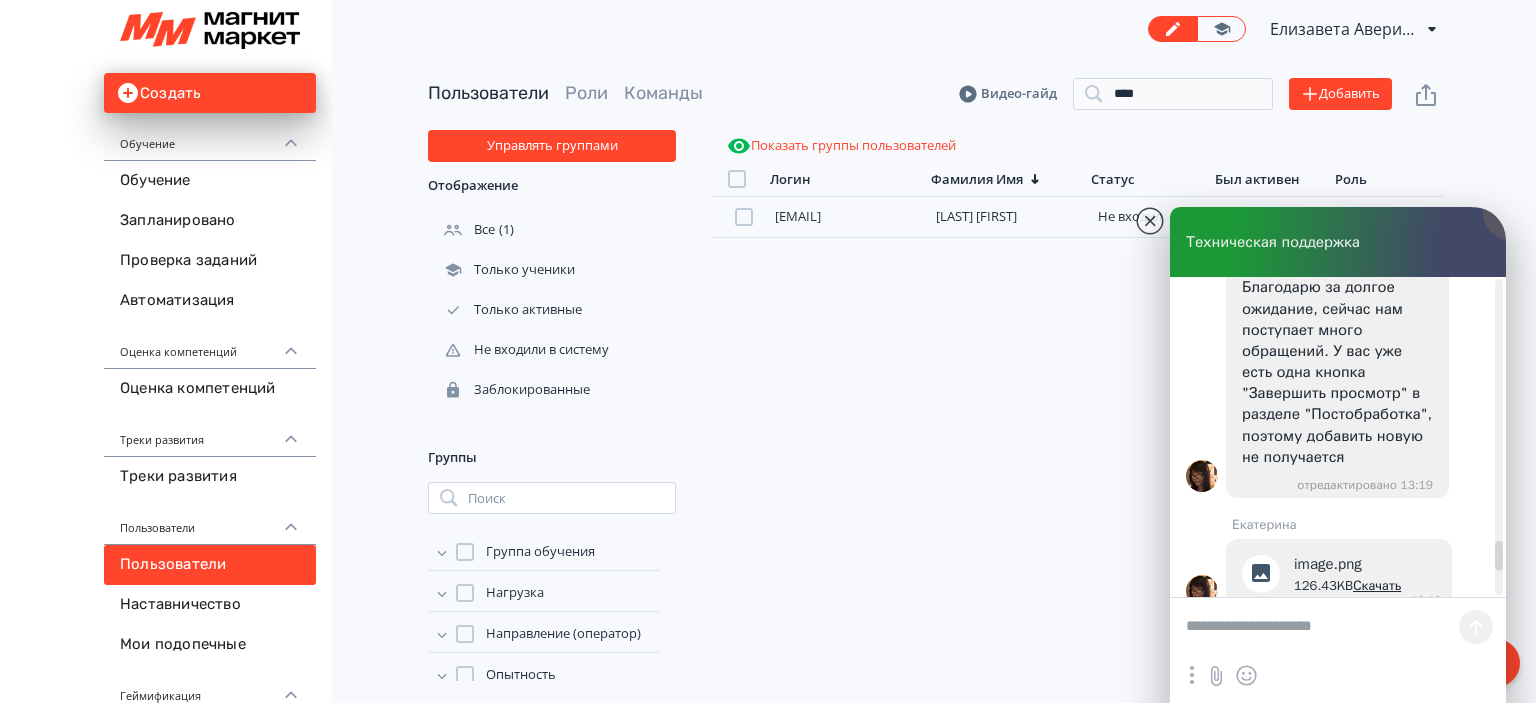 scroll, scrollTop: 16414, scrollLeft: 0, axis: vertical 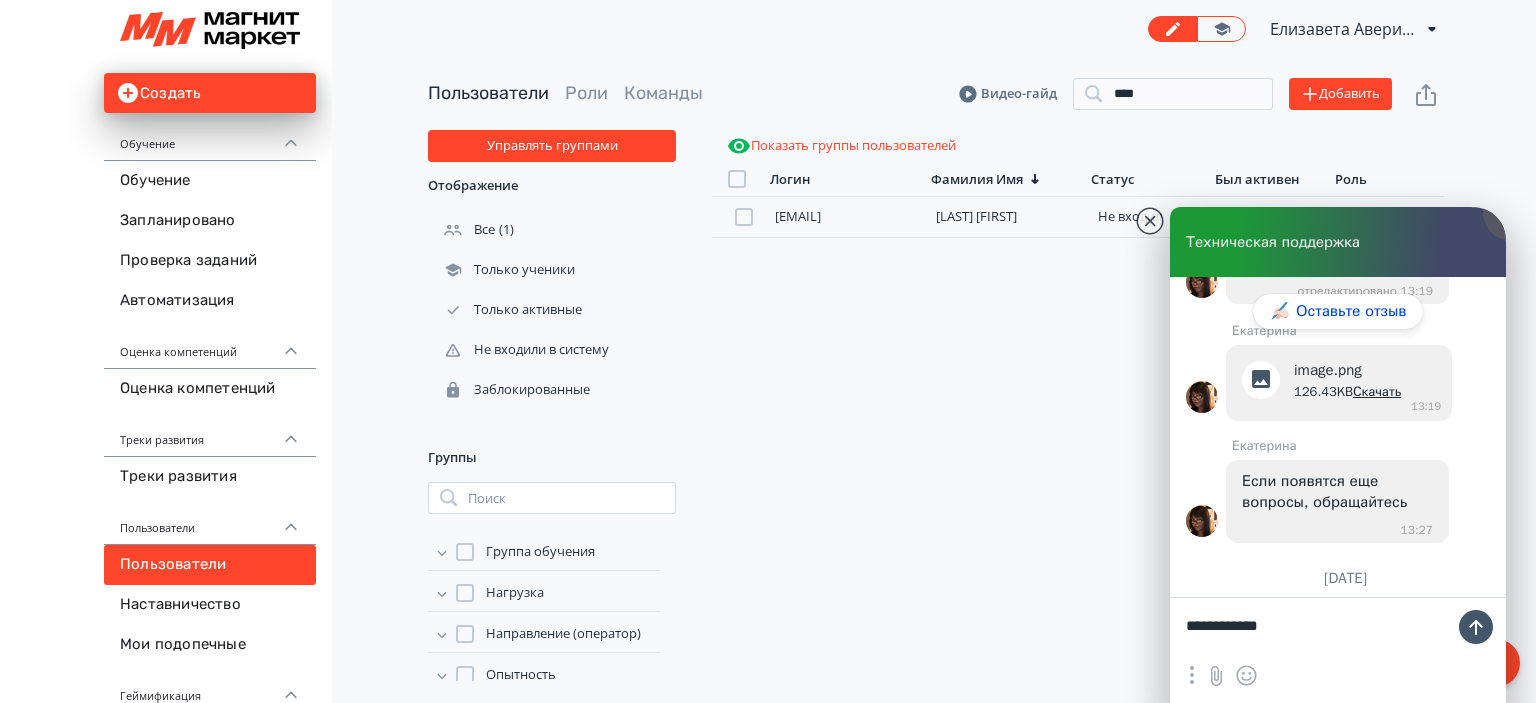 type on "**********" 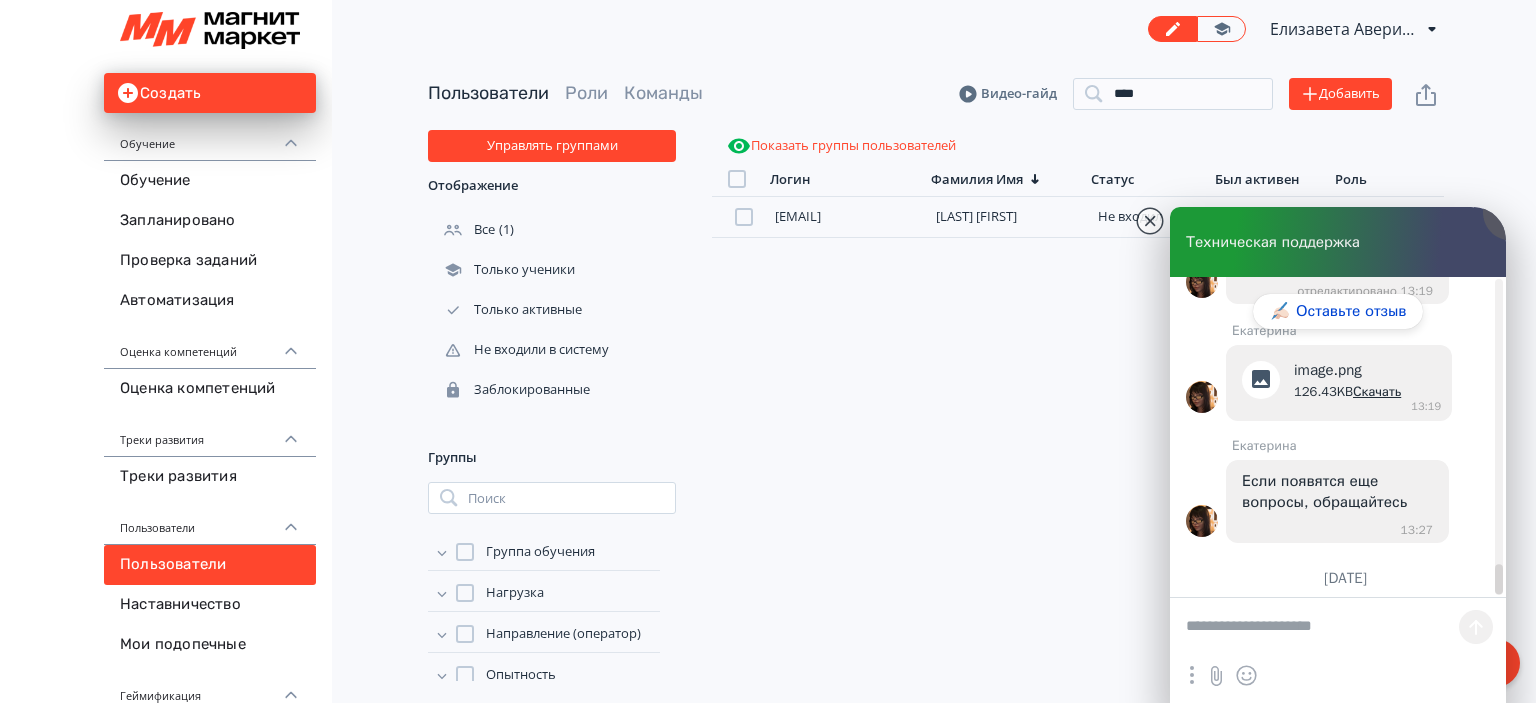 scroll, scrollTop: 16476, scrollLeft: 0, axis: vertical 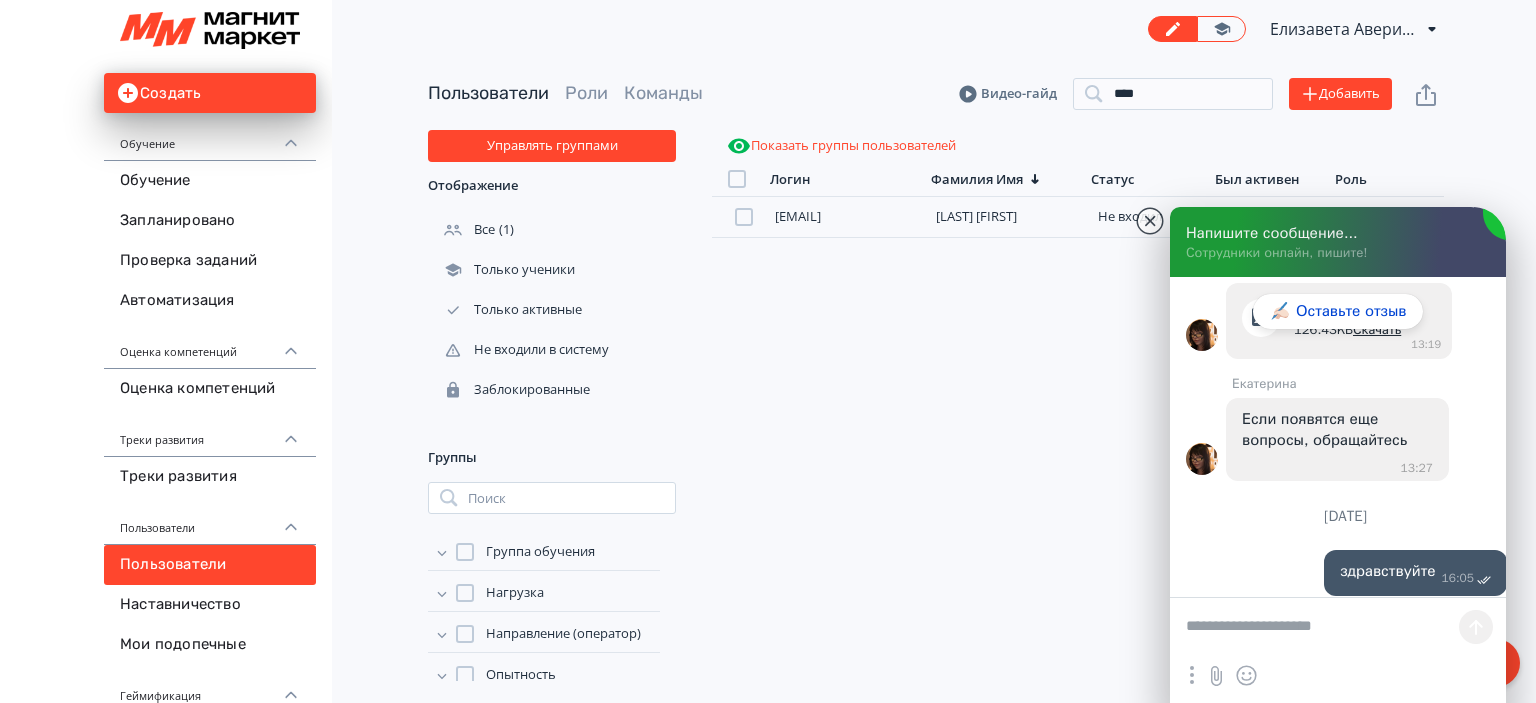 click at bounding box center [1338, 628] 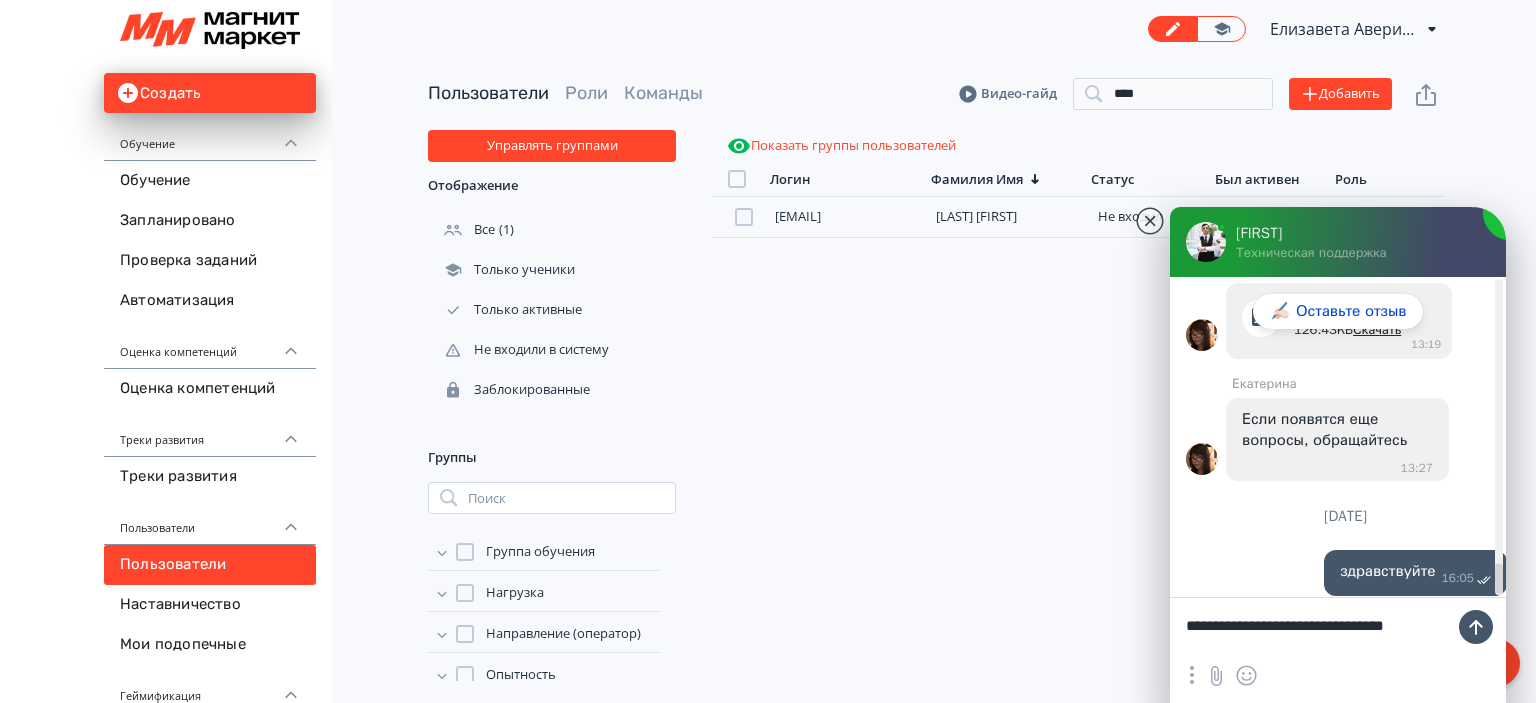 scroll, scrollTop: 16580, scrollLeft: 0, axis: vertical 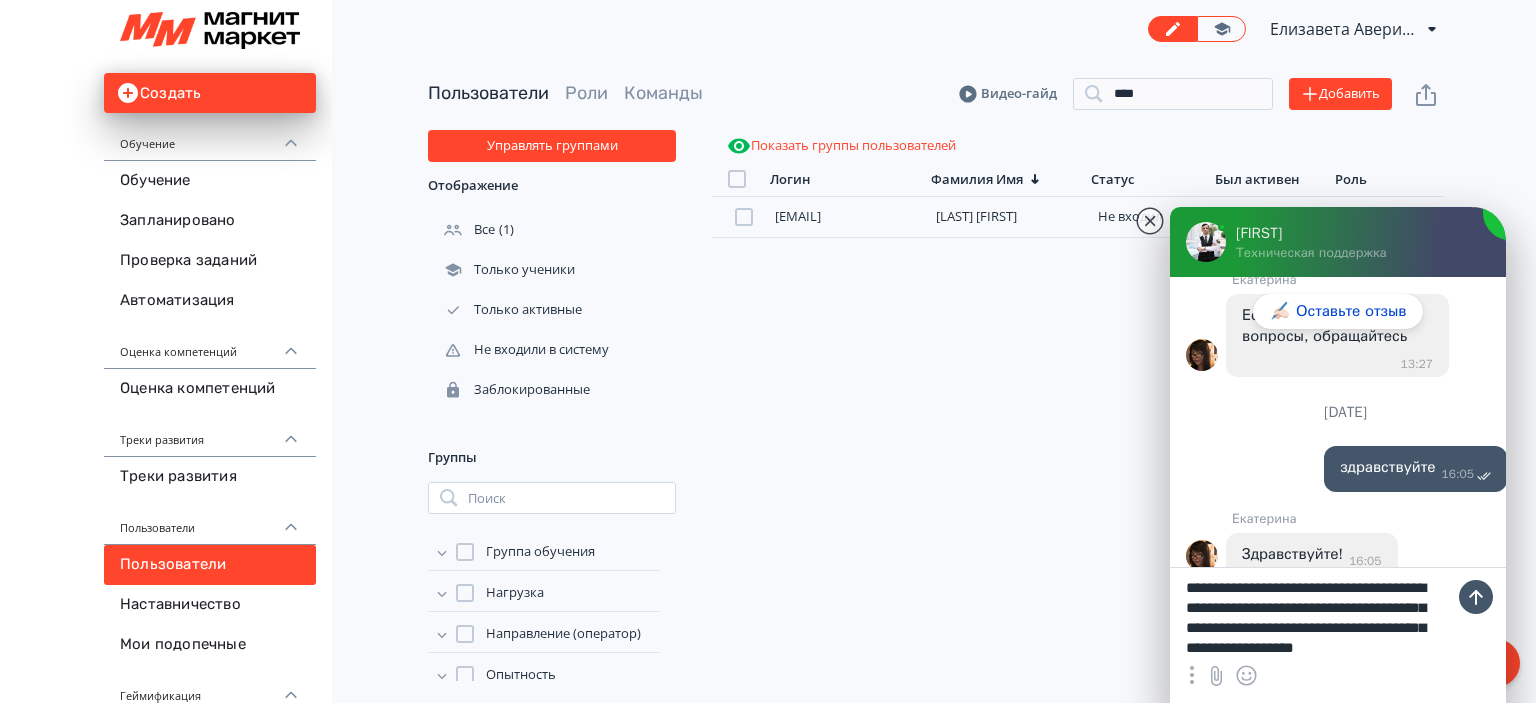 type on "**********" 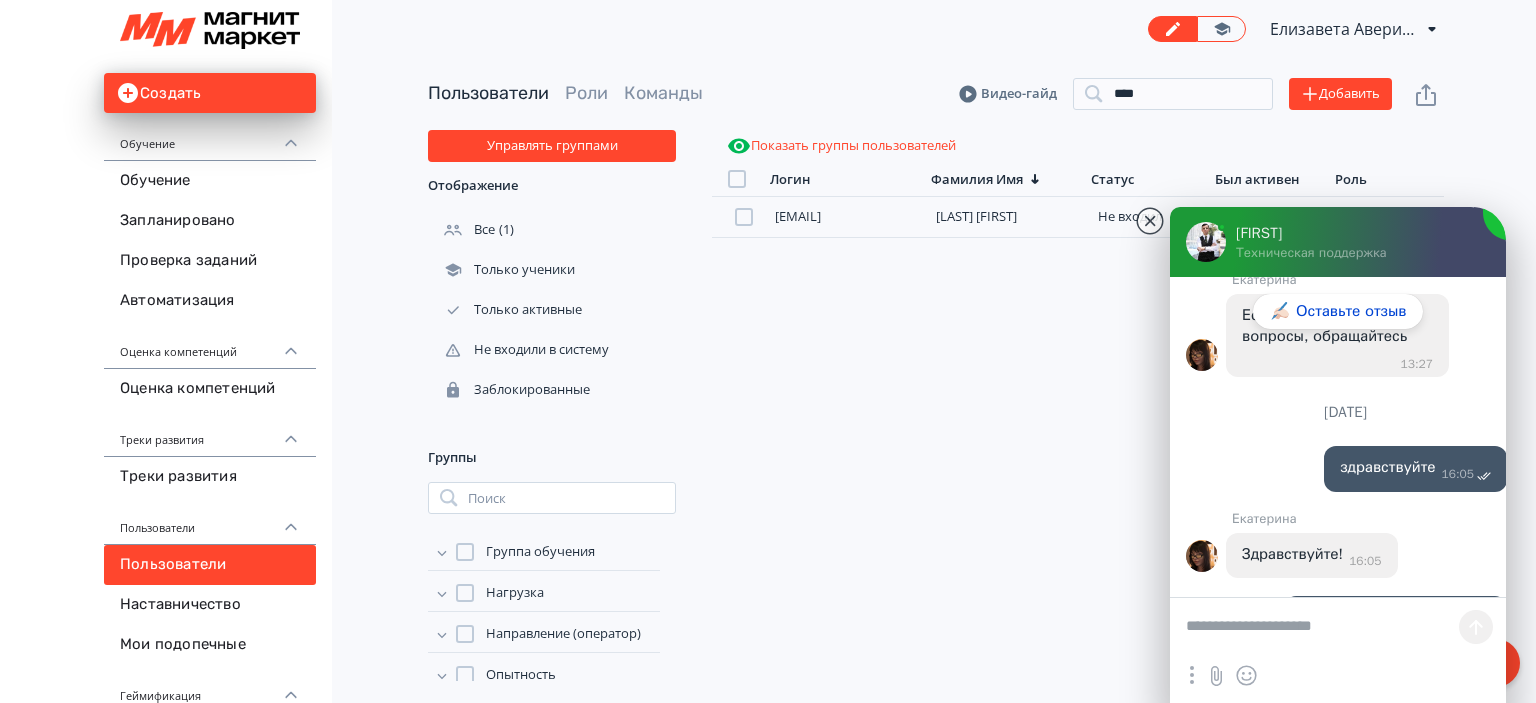 scroll, scrollTop: 0, scrollLeft: 0, axis: both 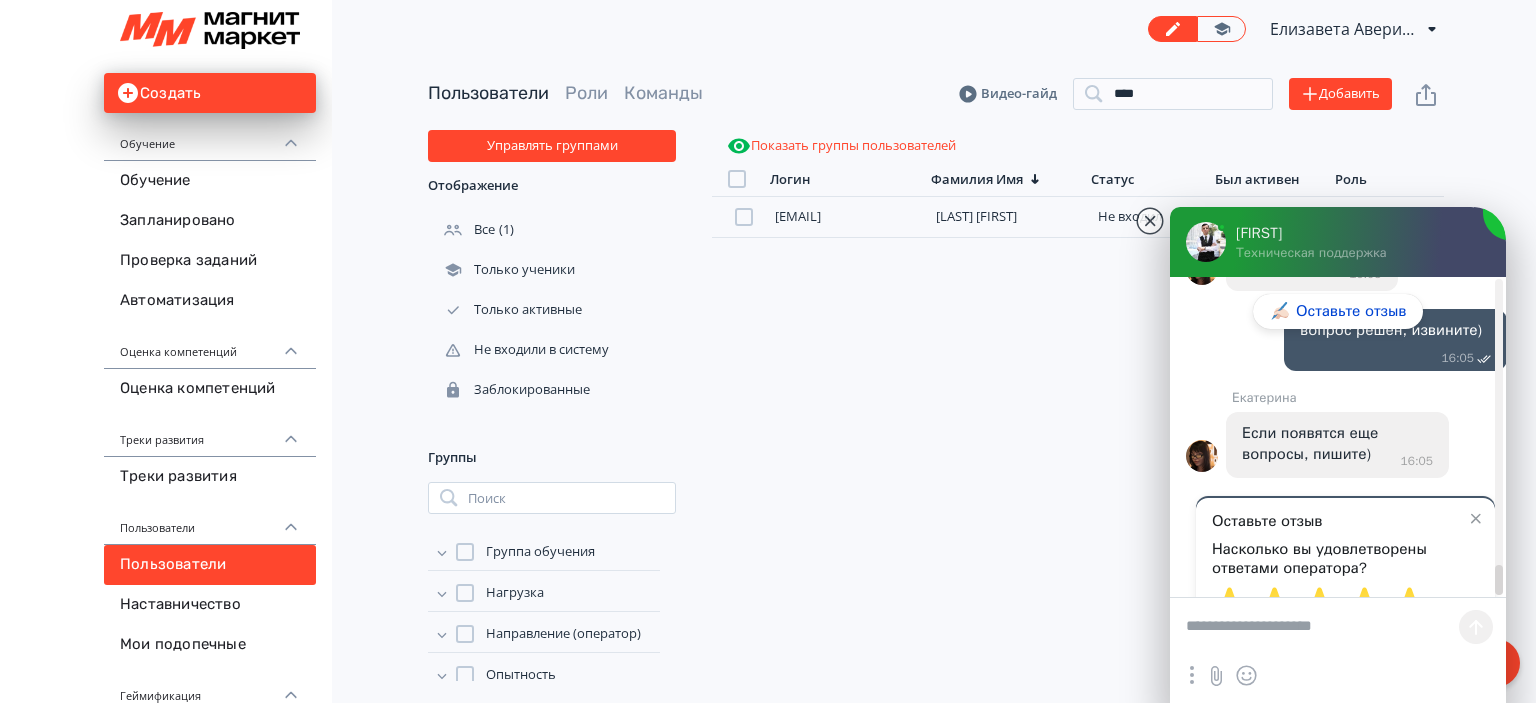 click at bounding box center [1338, 628] 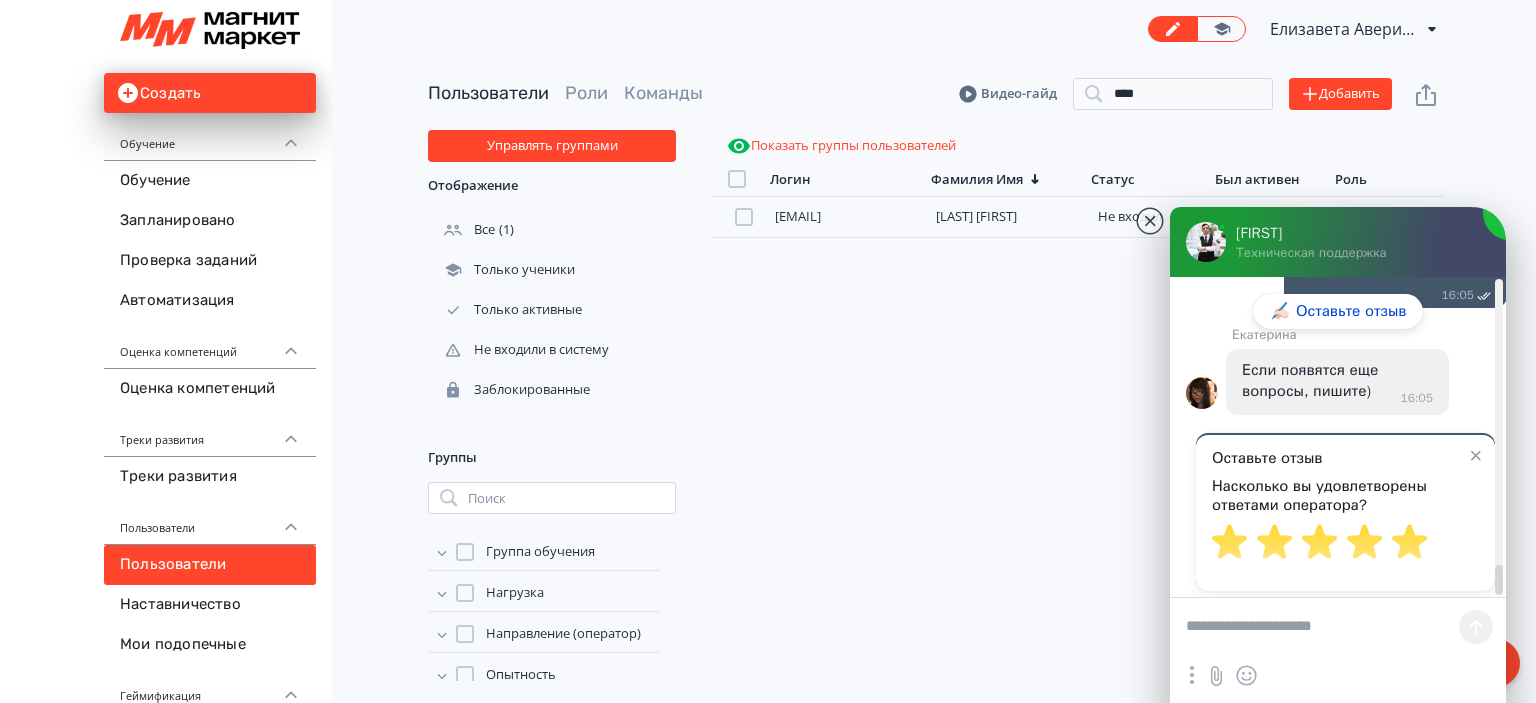 scroll, scrollTop: 16946, scrollLeft: 0, axis: vertical 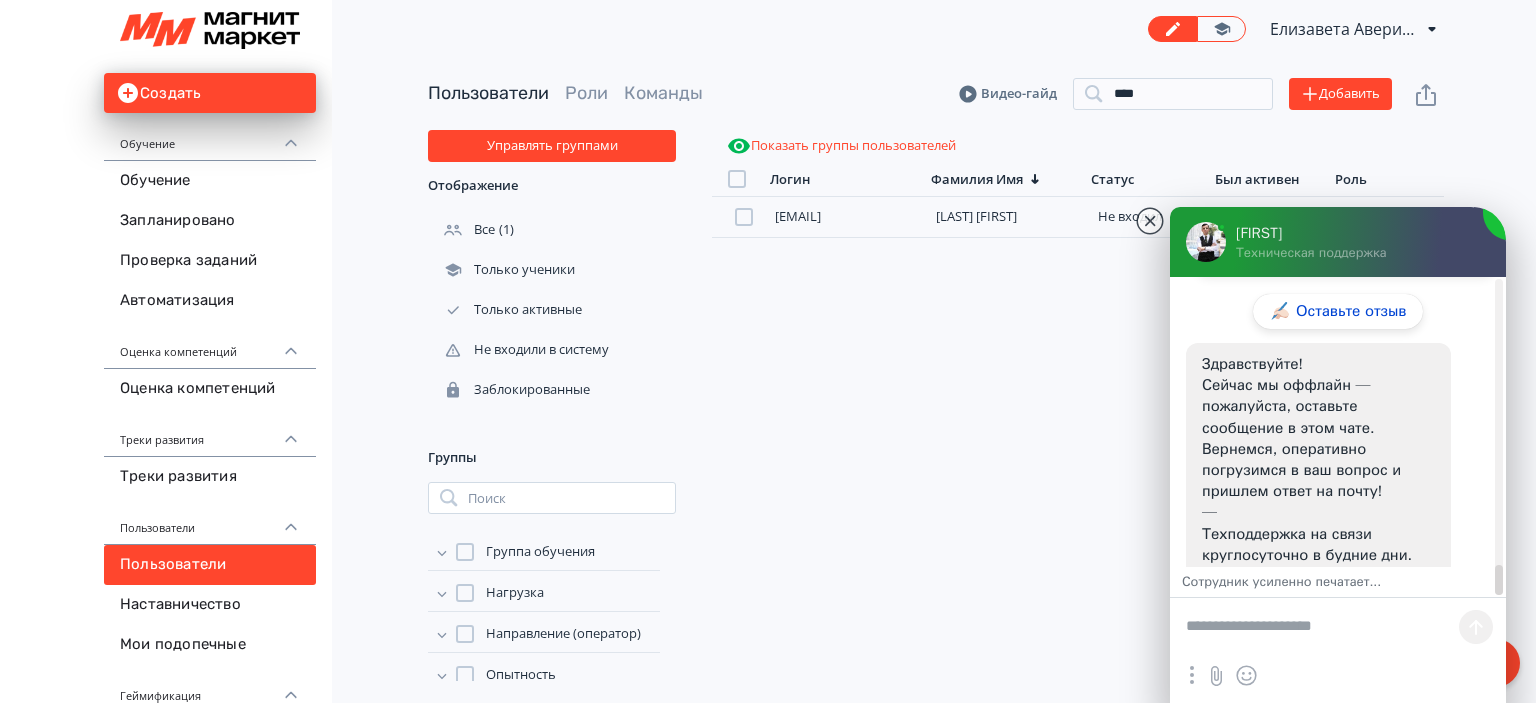 click at bounding box center [1338, 628] 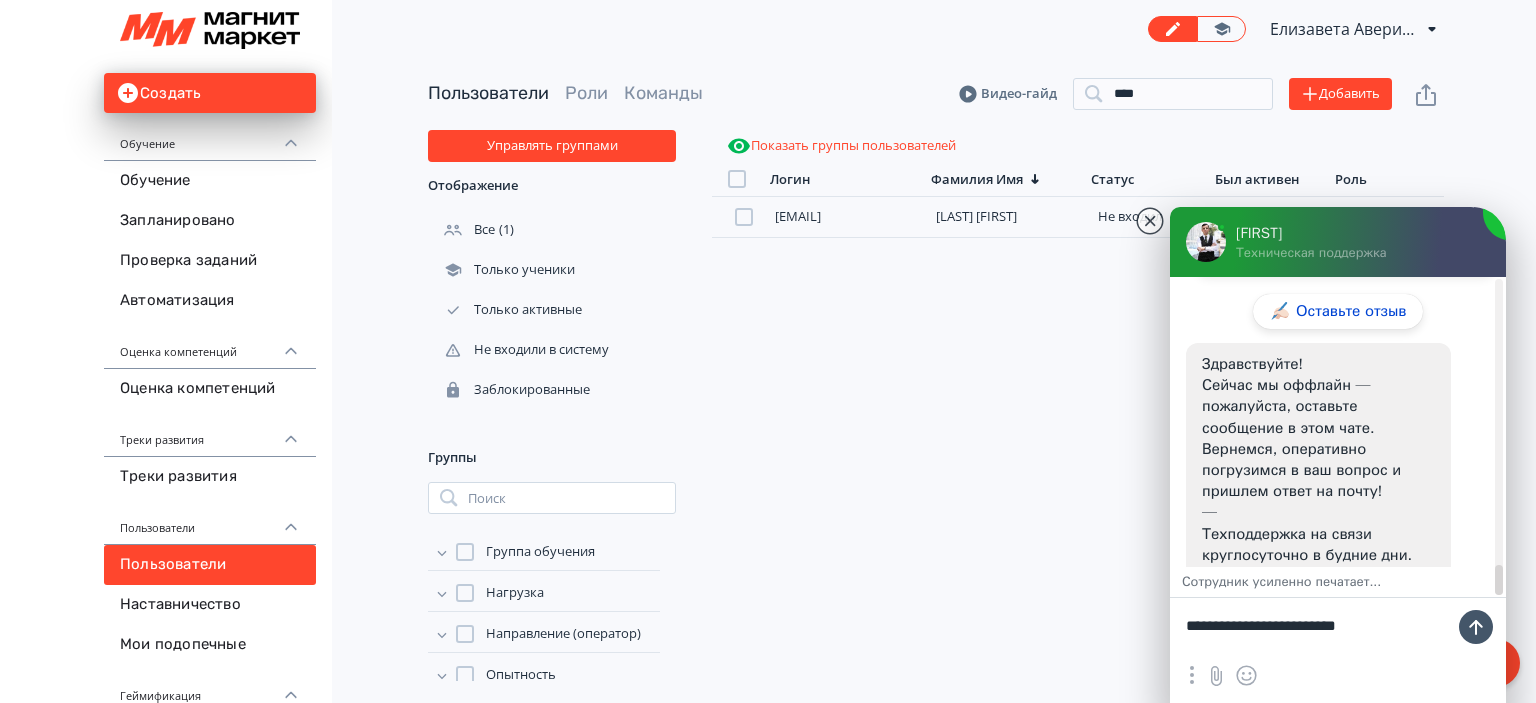 type on "**********" 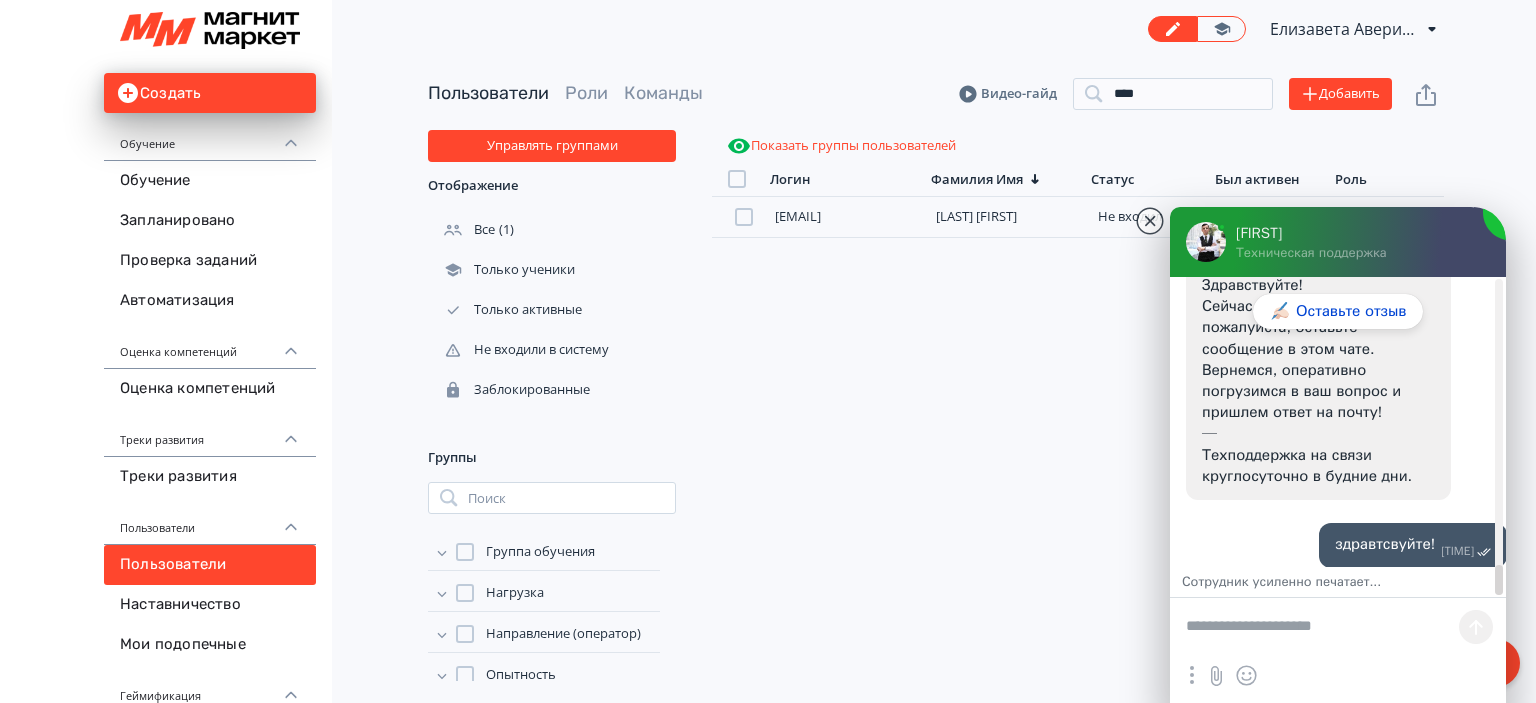 scroll, scrollTop: 17328, scrollLeft: 0, axis: vertical 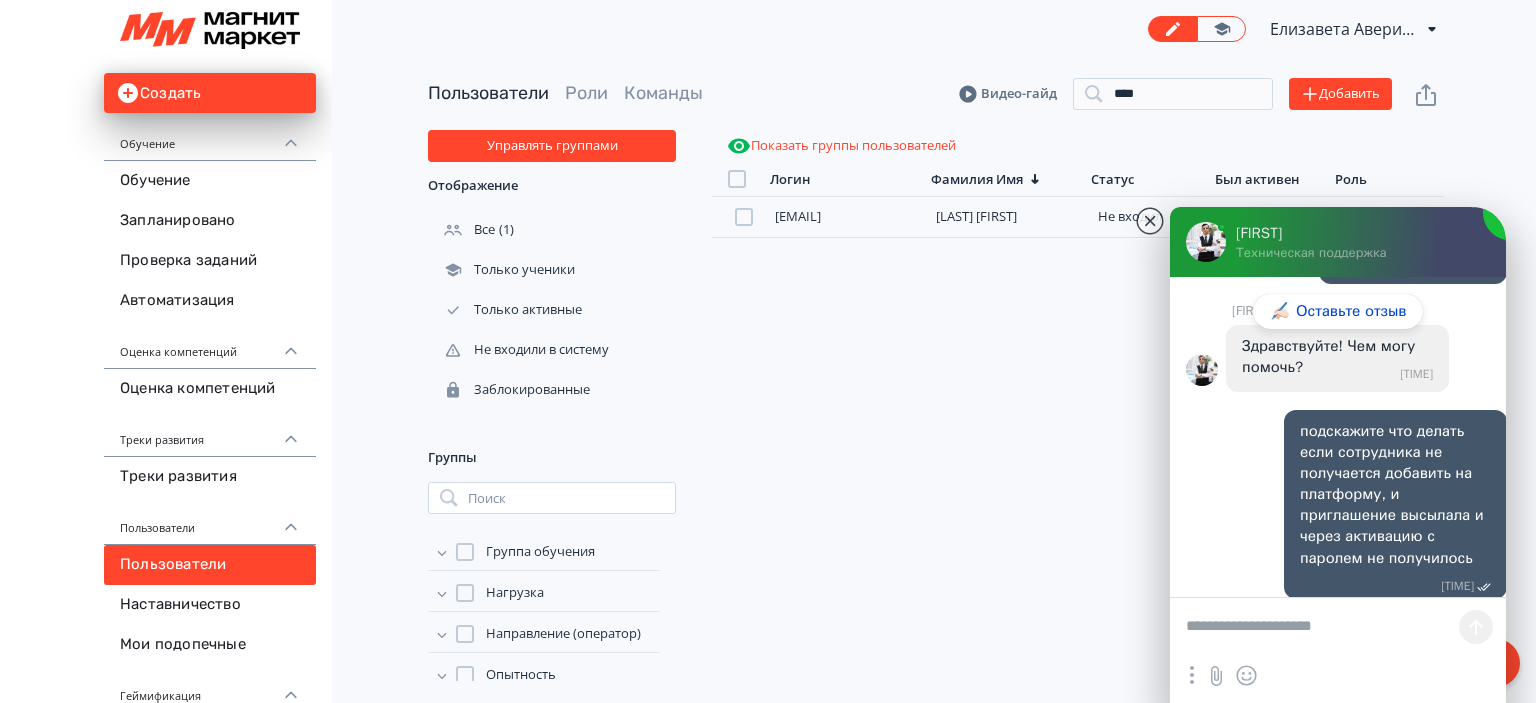 click at bounding box center [1338, 628] 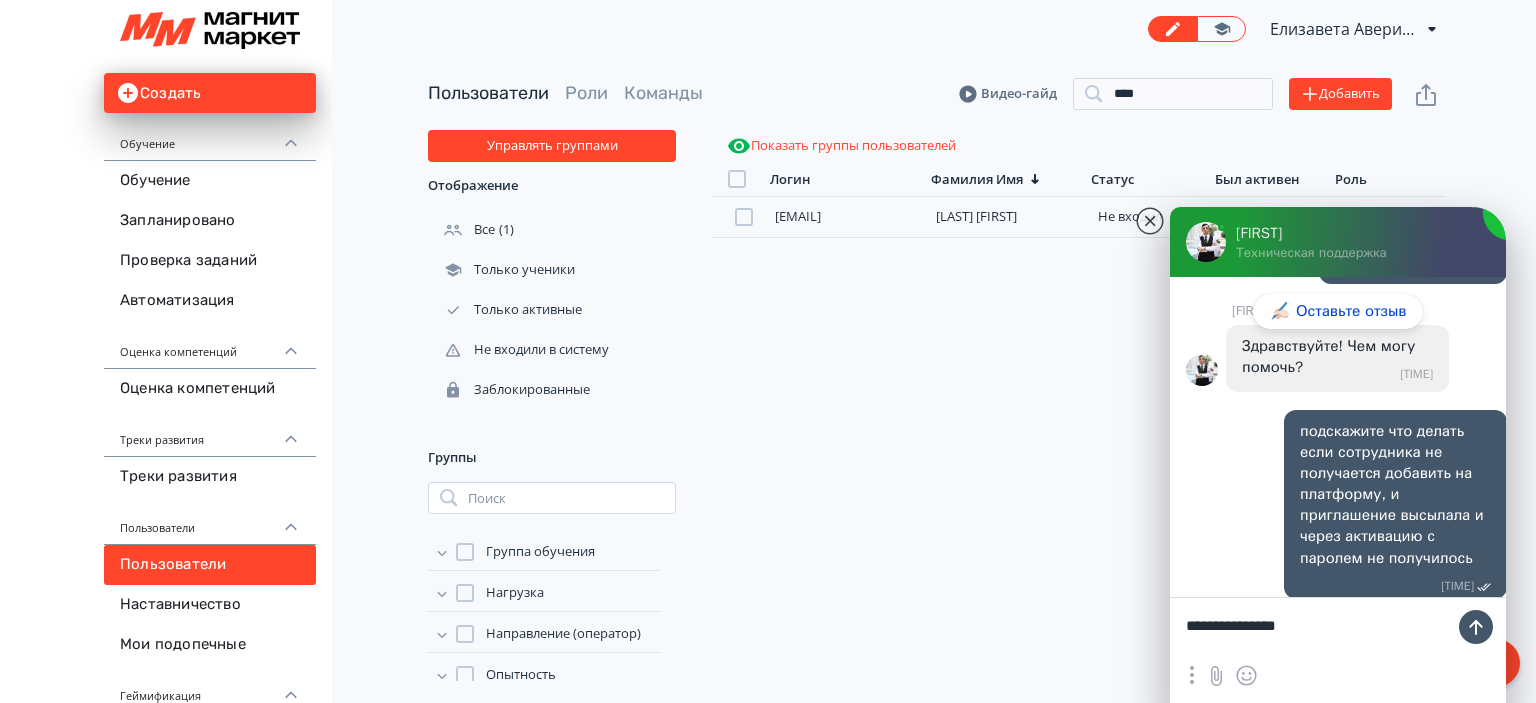 type on "**********" 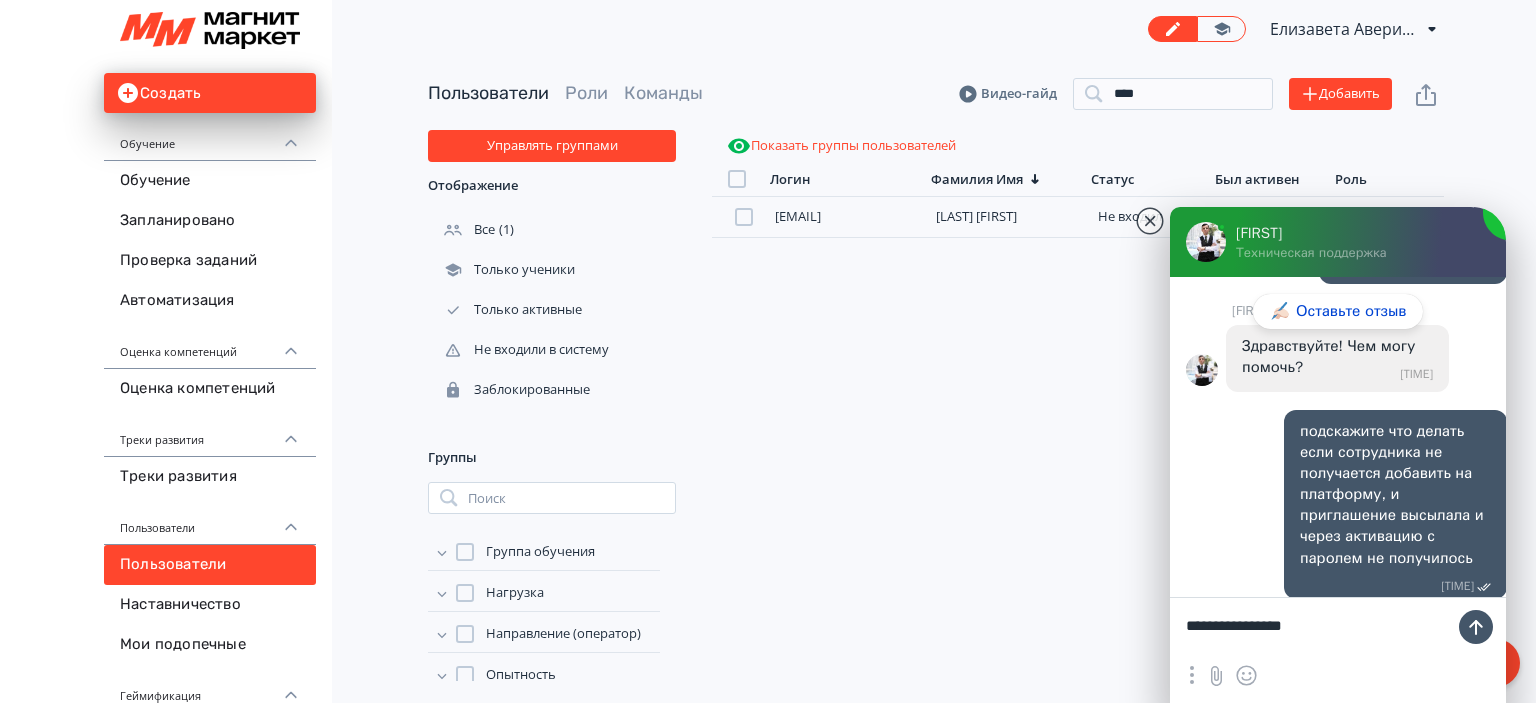 type 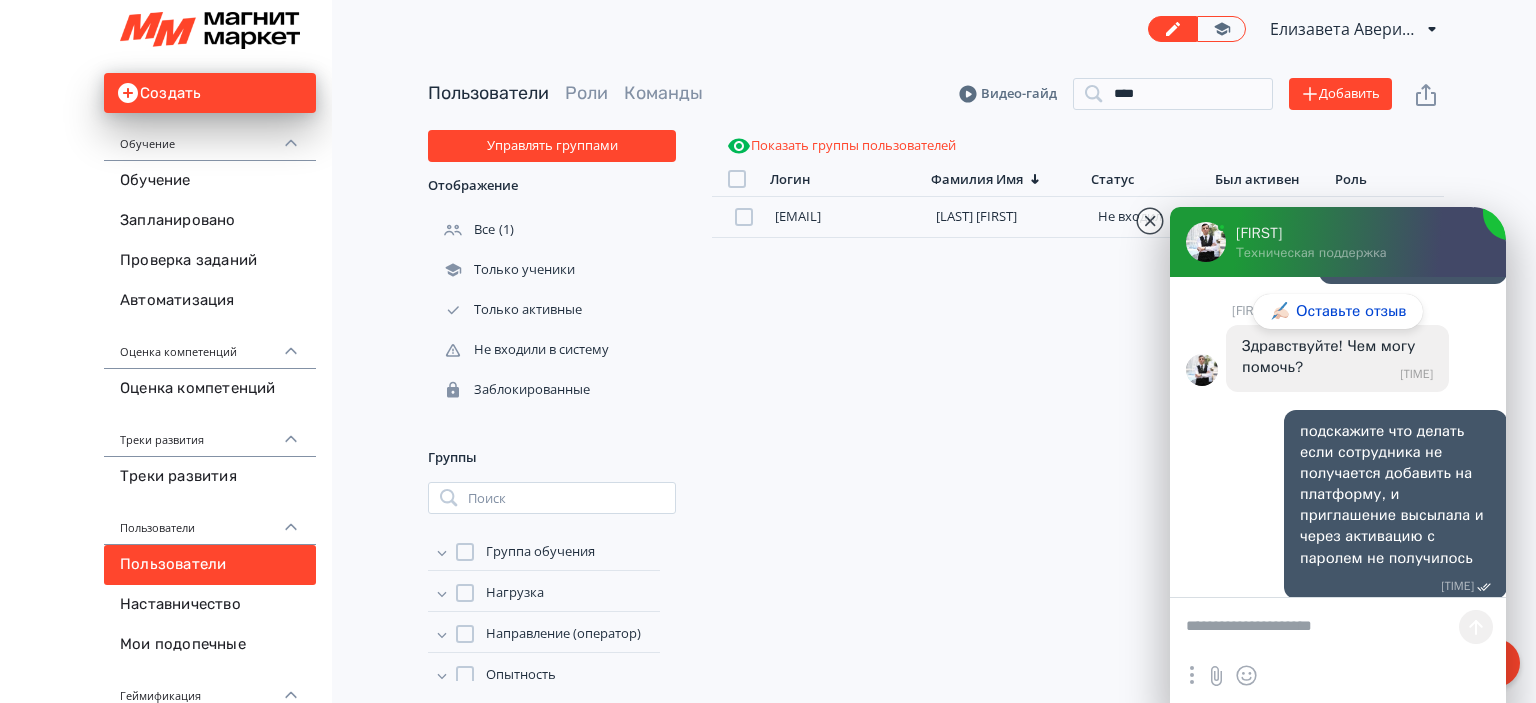 scroll, scrollTop: 17670, scrollLeft: 0, axis: vertical 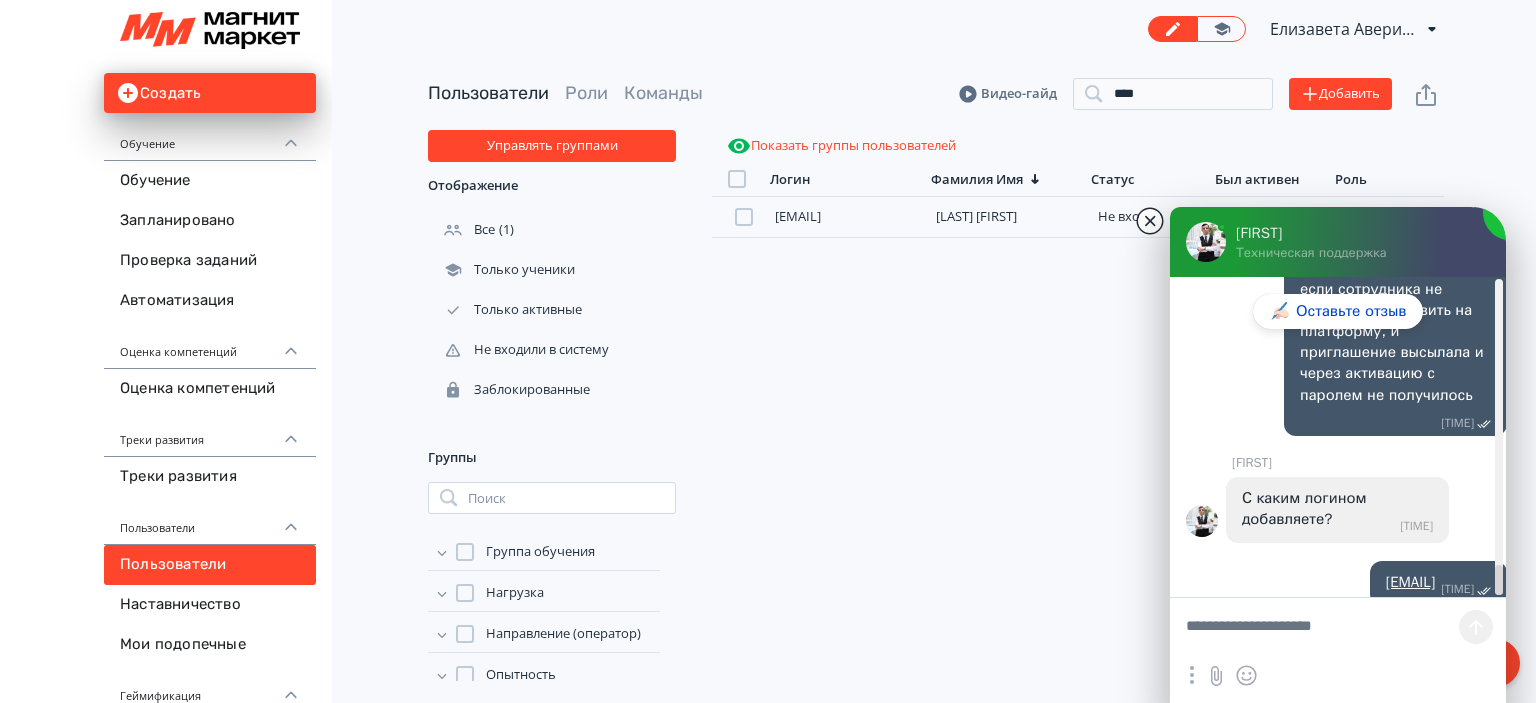click at bounding box center [1150, 221] 